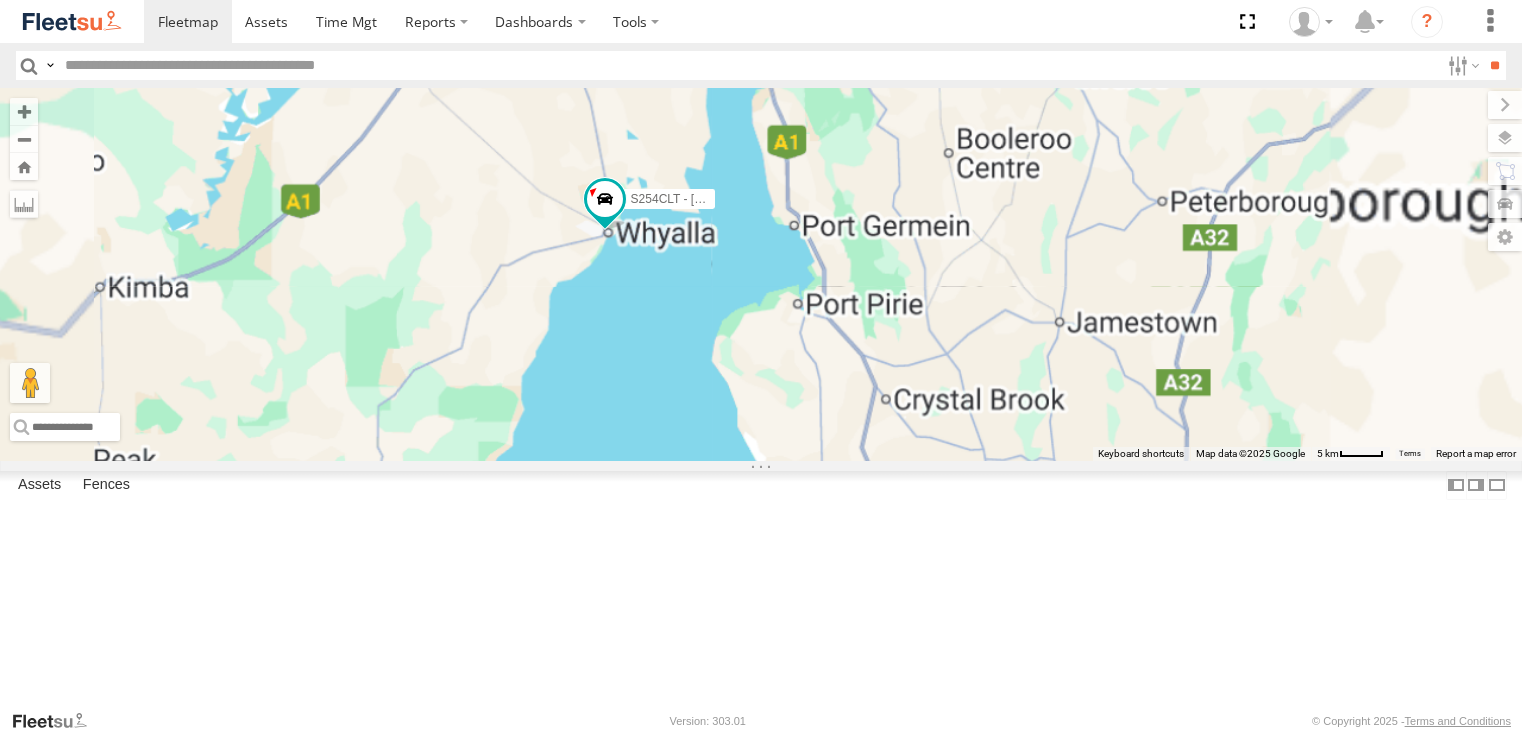 scroll, scrollTop: 0, scrollLeft: 0, axis: both 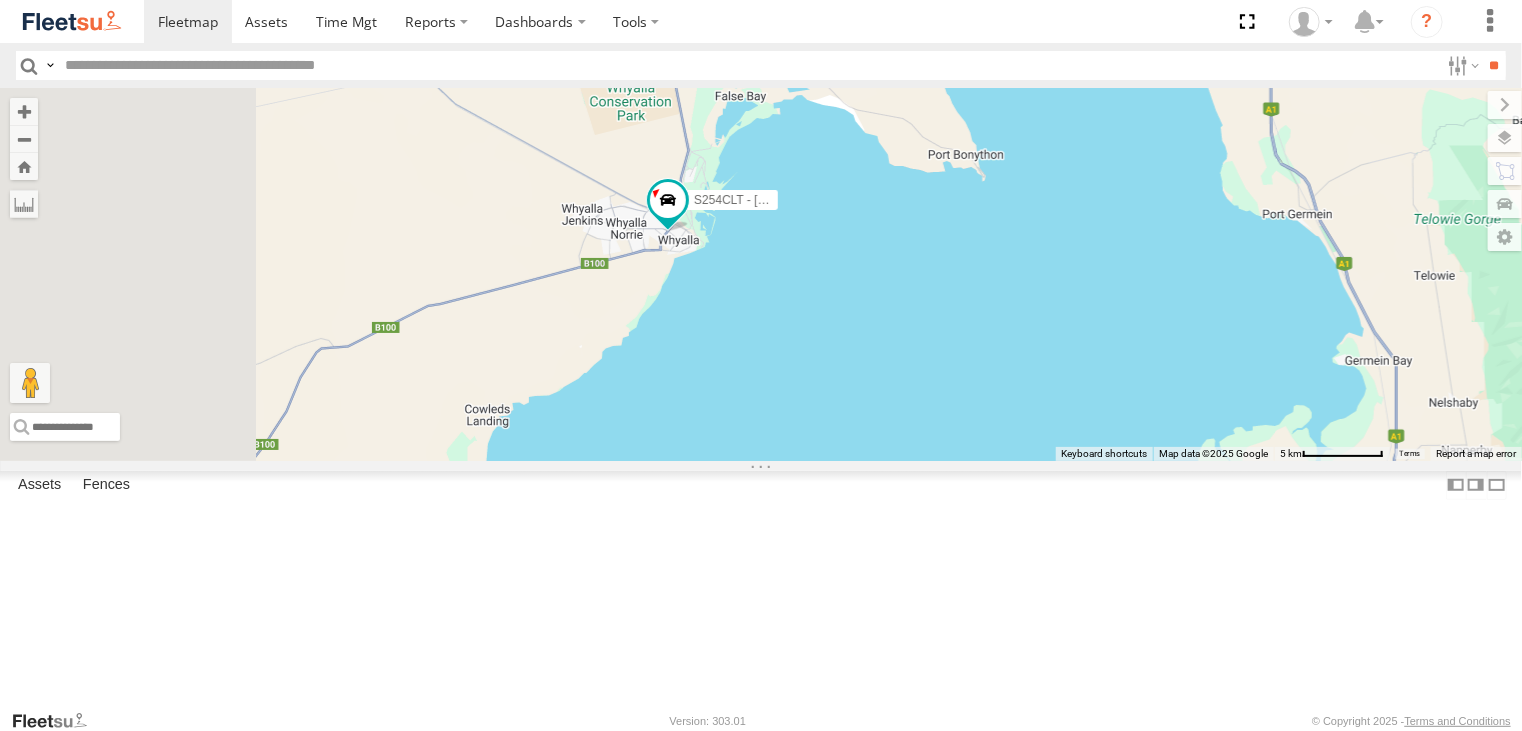 drag, startPoint x: 779, startPoint y: 382, endPoint x: 866, endPoint y: 366, distance: 88.45903 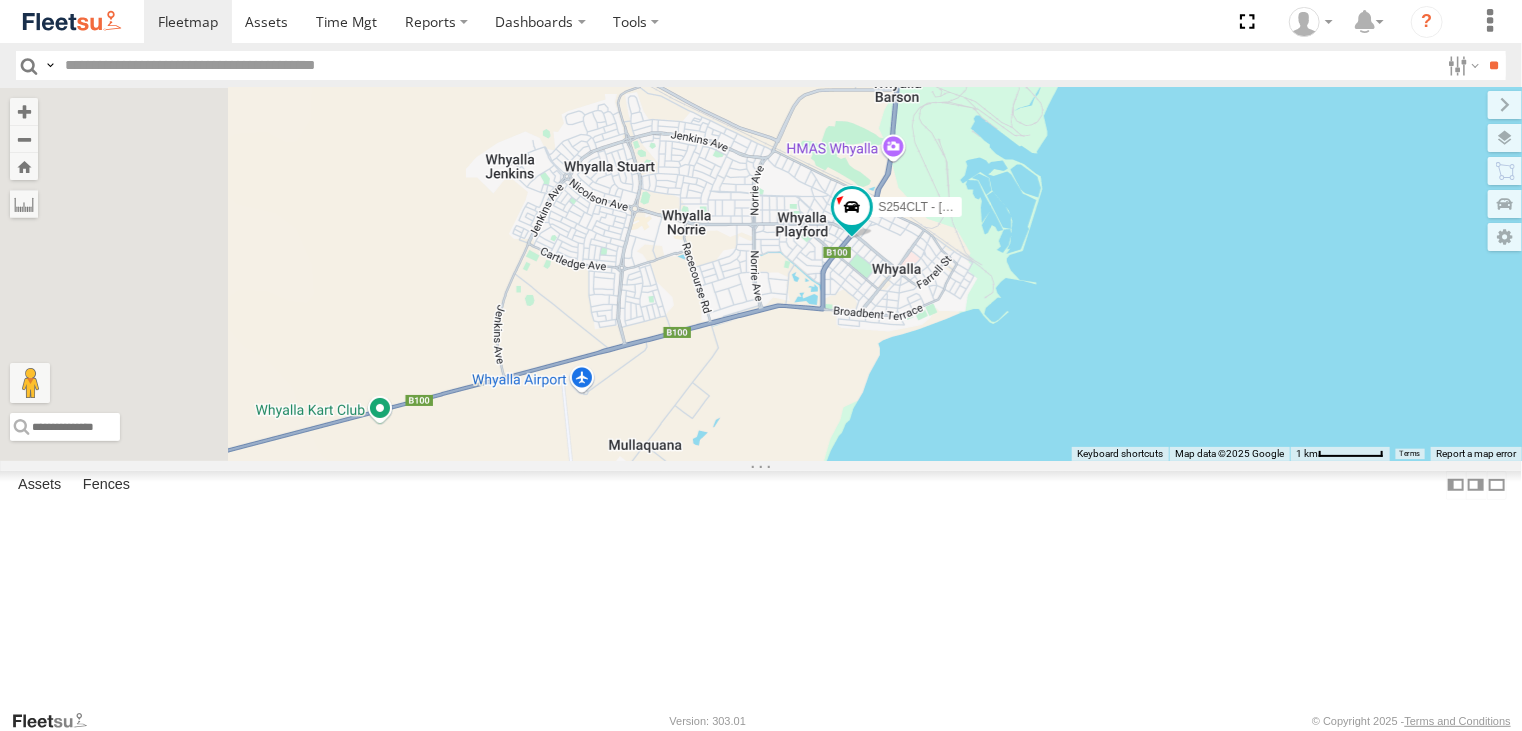 drag, startPoint x: 948, startPoint y: 319, endPoint x: 809, endPoint y: 342, distance: 140.89003 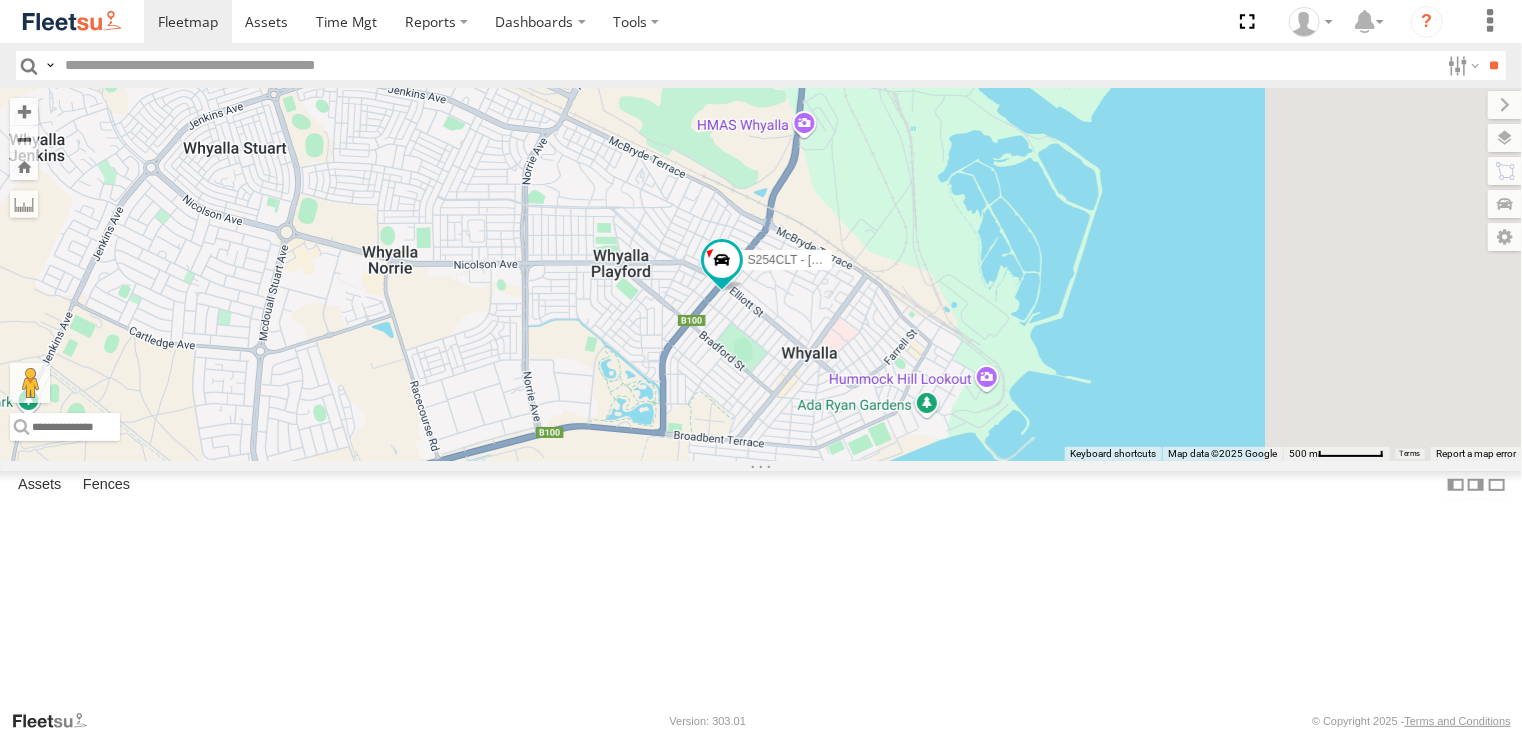 drag, startPoint x: 892, startPoint y: 341, endPoint x: 814, endPoint y: 326, distance: 79.429214 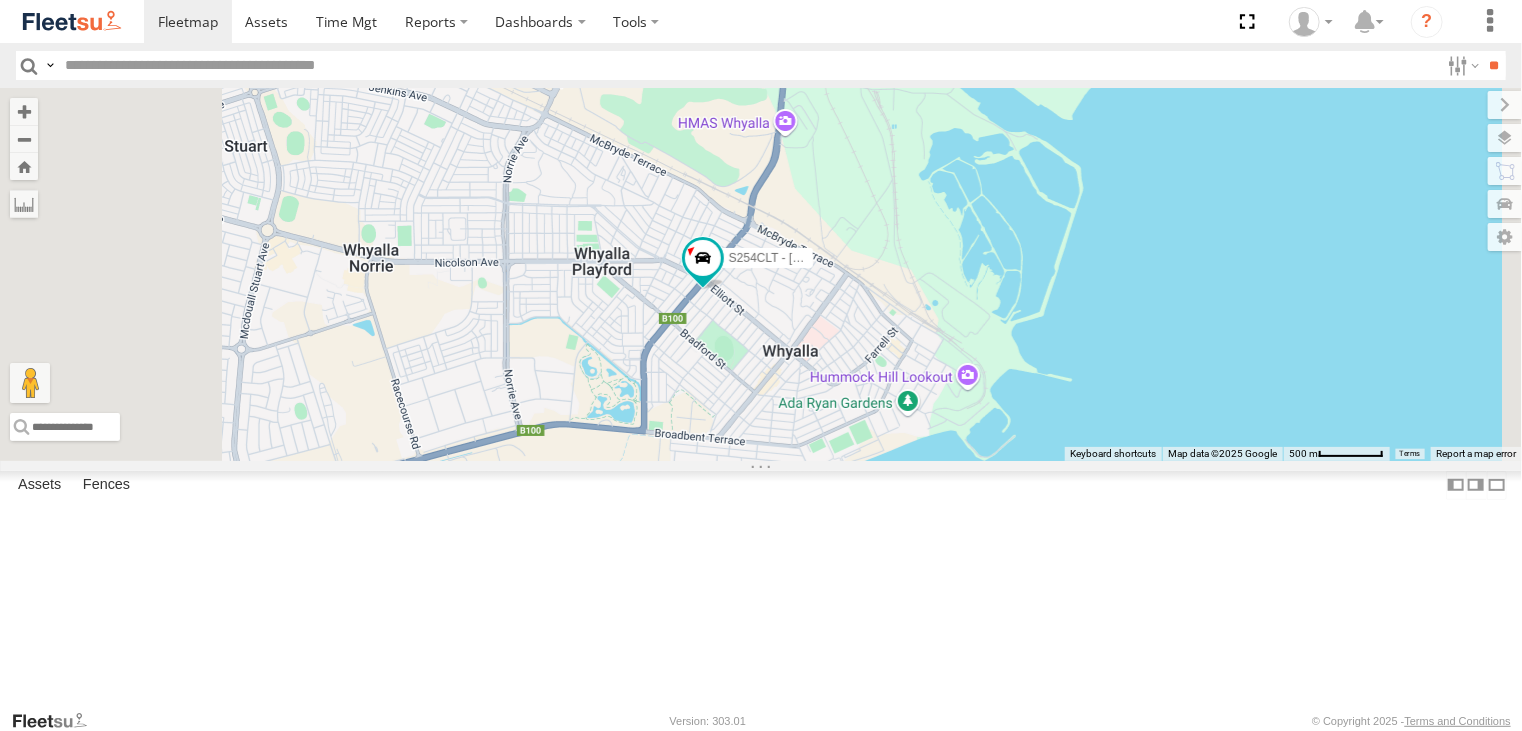 click on "Satellite" at bounding box center [0, 0] 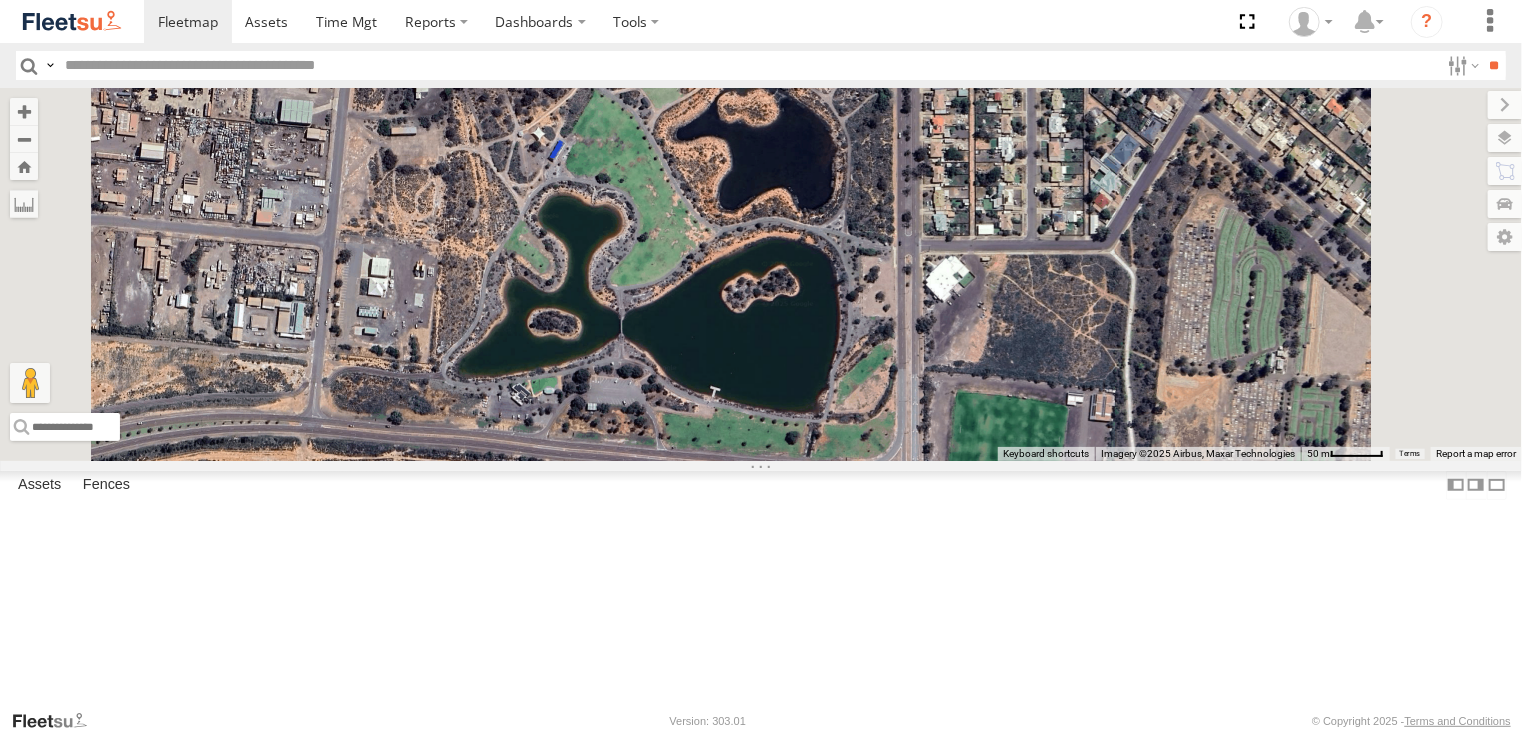 drag, startPoint x: 992, startPoint y: 645, endPoint x: 949, endPoint y: 422, distance: 227.10791 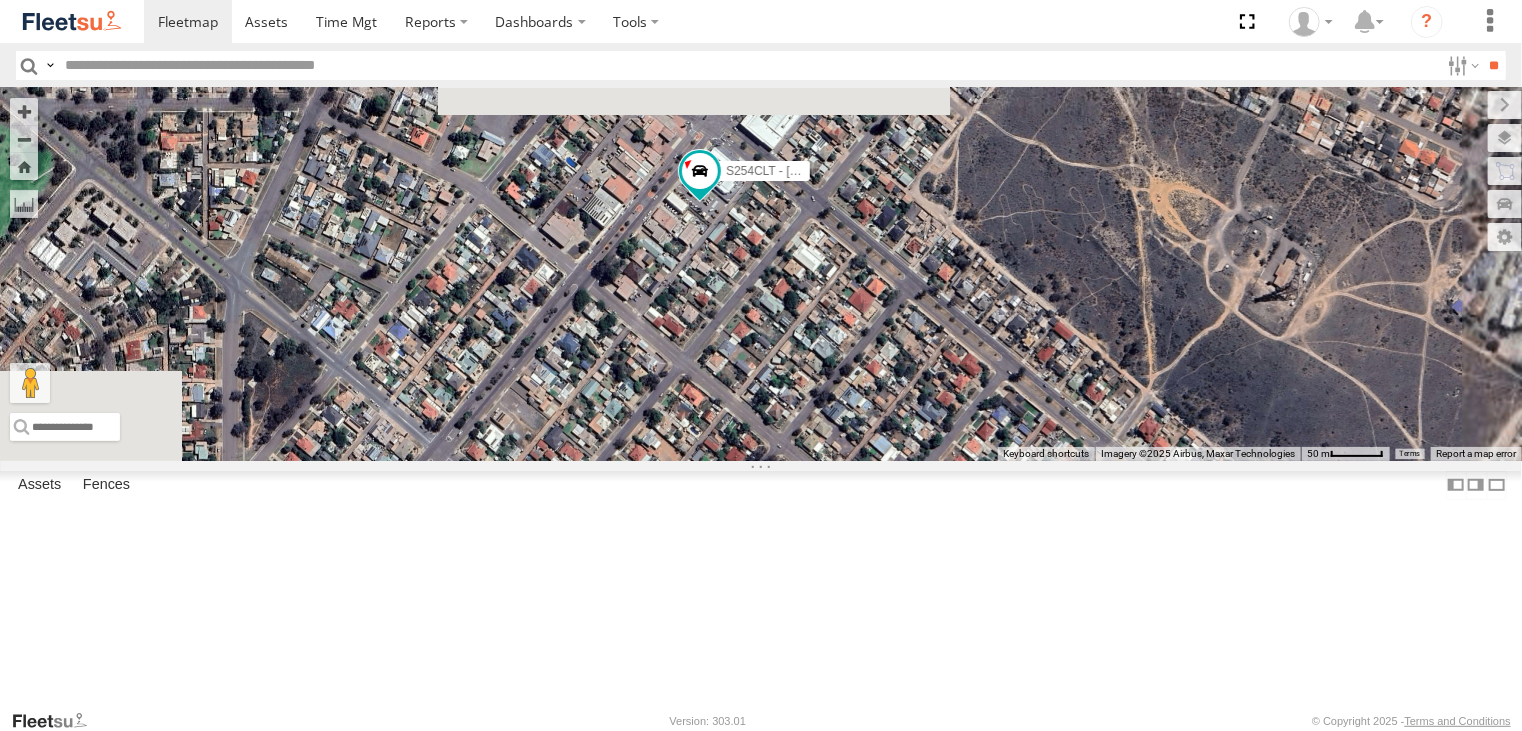 drag, startPoint x: 928, startPoint y: 134, endPoint x: 980, endPoint y: 368, distance: 239.70816 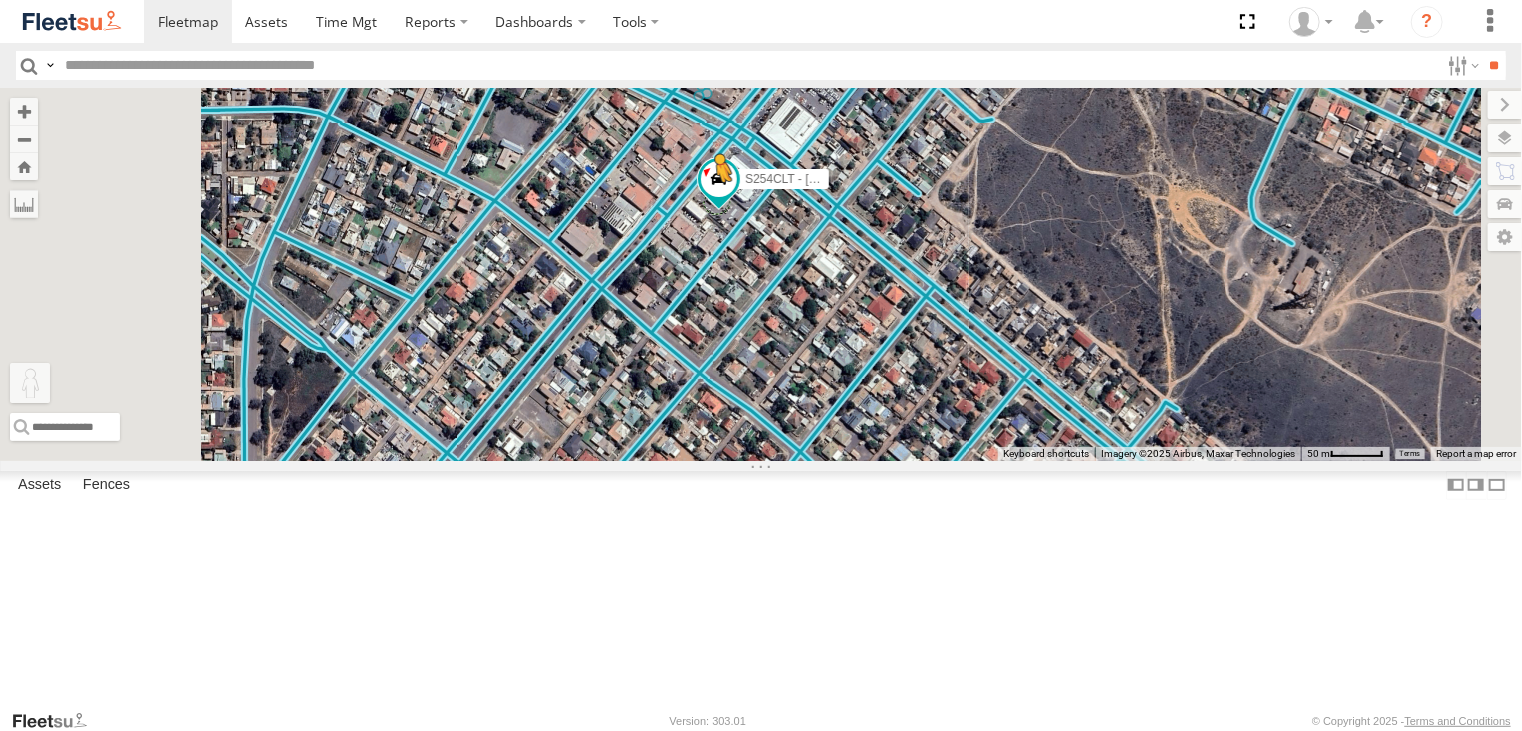 drag, startPoint x: 544, startPoint y: 620, endPoint x: 968, endPoint y: 326, distance: 515.95734 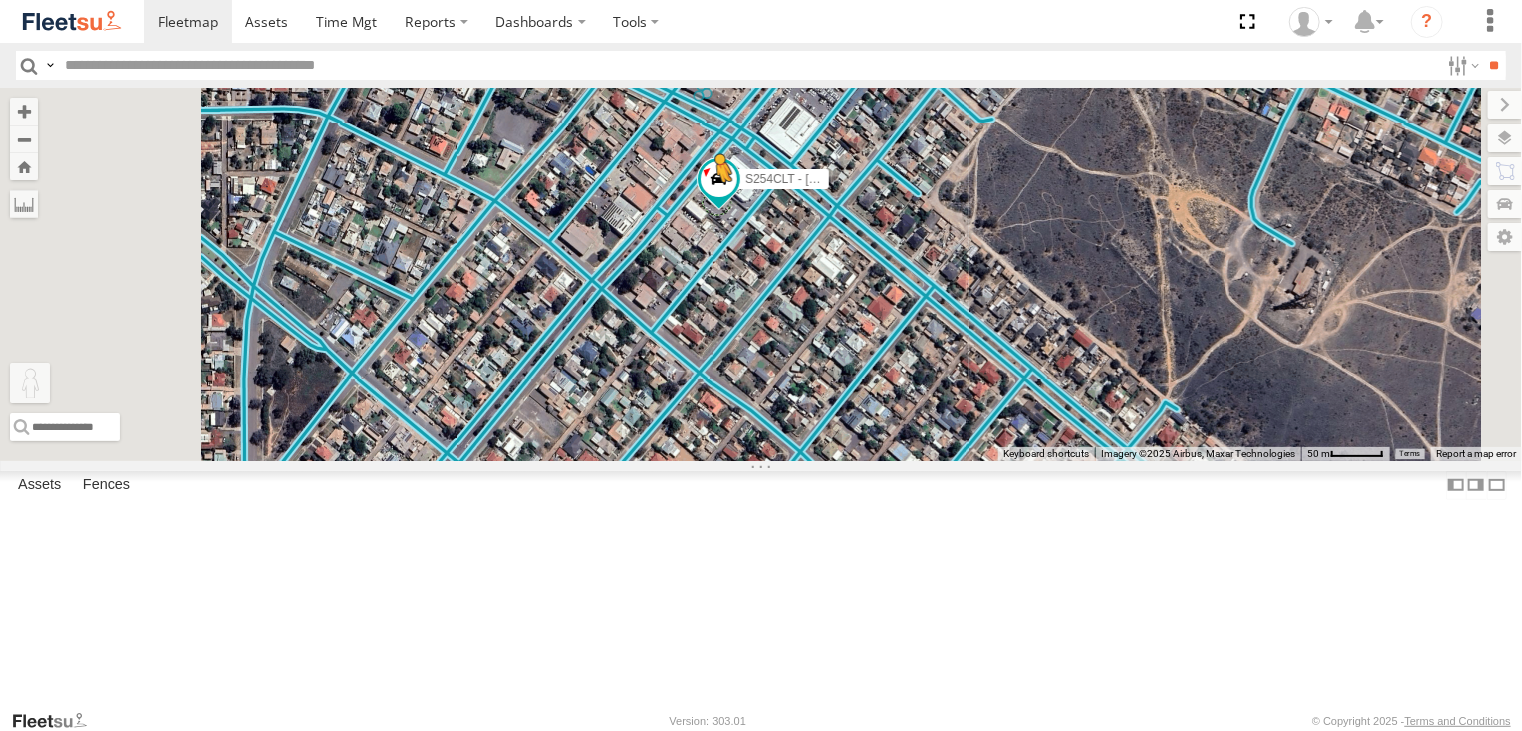 click on "S254CLT - [PERSON_NAME] S678CGD - Fridge It Sprinter To activate drag with keyboard, press Alt + Enter. Once in keyboard drag state, use the arrow keys to move the marker. To complete the drag, press the Enter key. To cancel, press Escape. Loading... Keyboard shortcuts Map Data Imagery ©2025 Airbus, Maxar Technologies Imagery ©2025 Airbus, Maxar Technologies 50 m  Click to toggle between metric and imperial units Terms Report a map error" at bounding box center (761, 274) 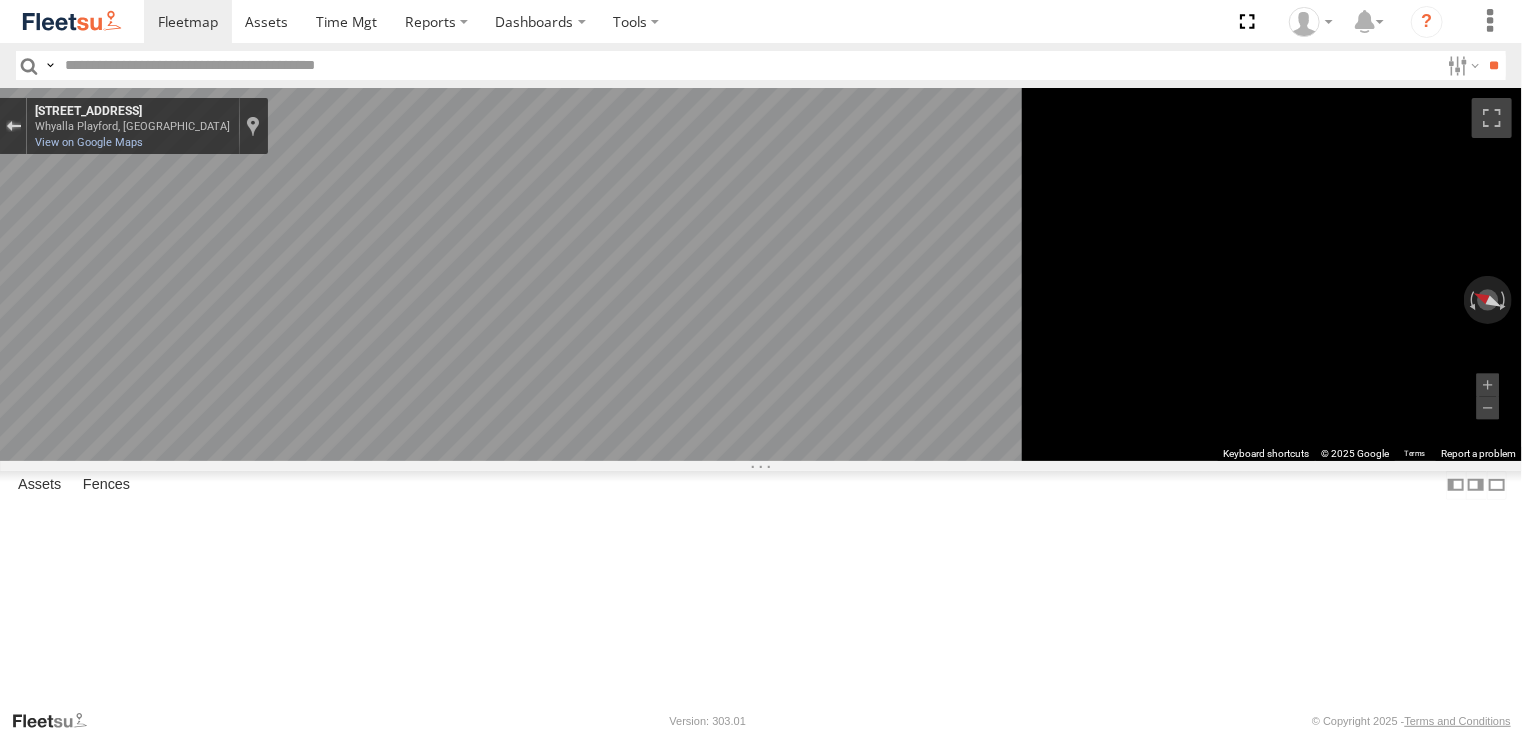 click at bounding box center [13, 126] 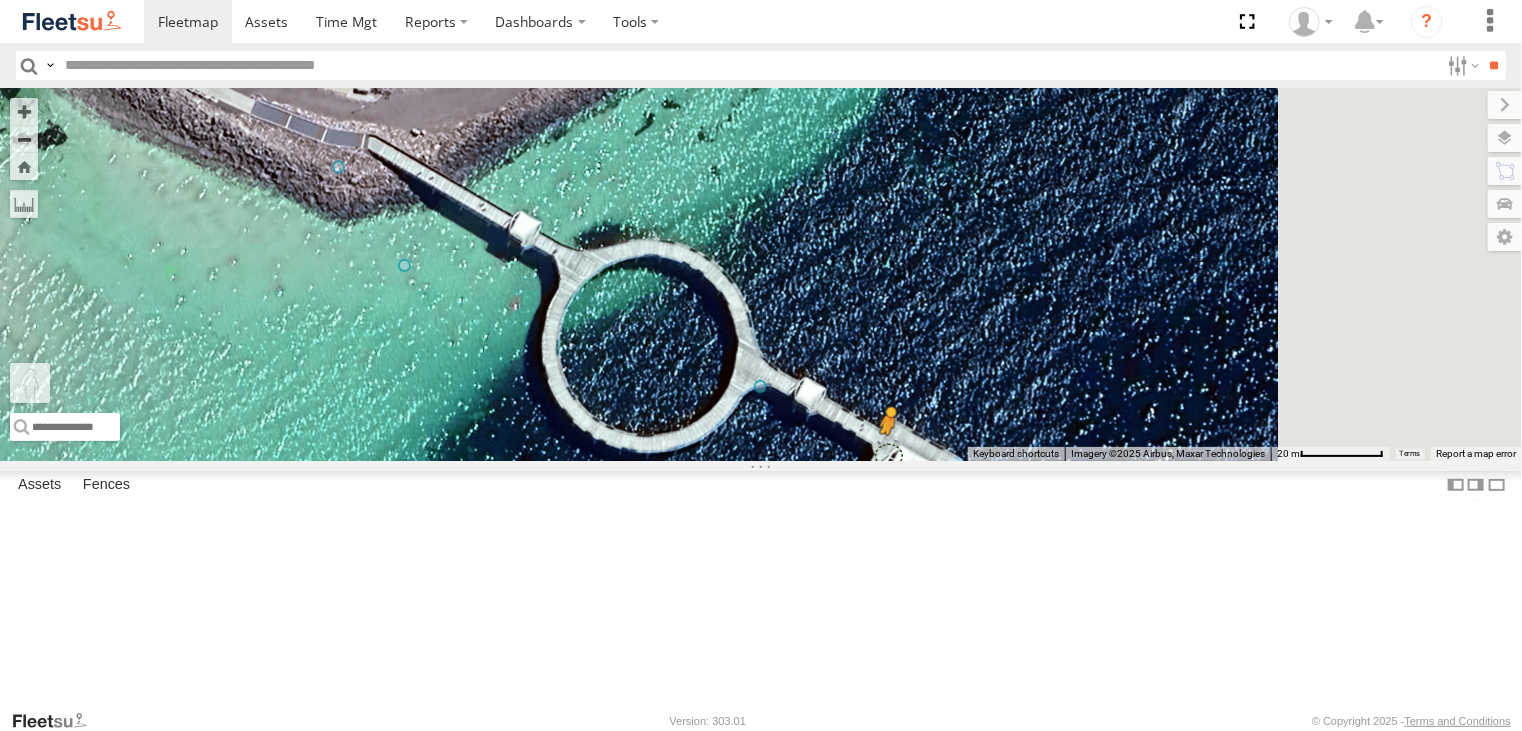 drag, startPoint x: 531, startPoint y: 623, endPoint x: 1140, endPoint y: 579, distance: 610.5874 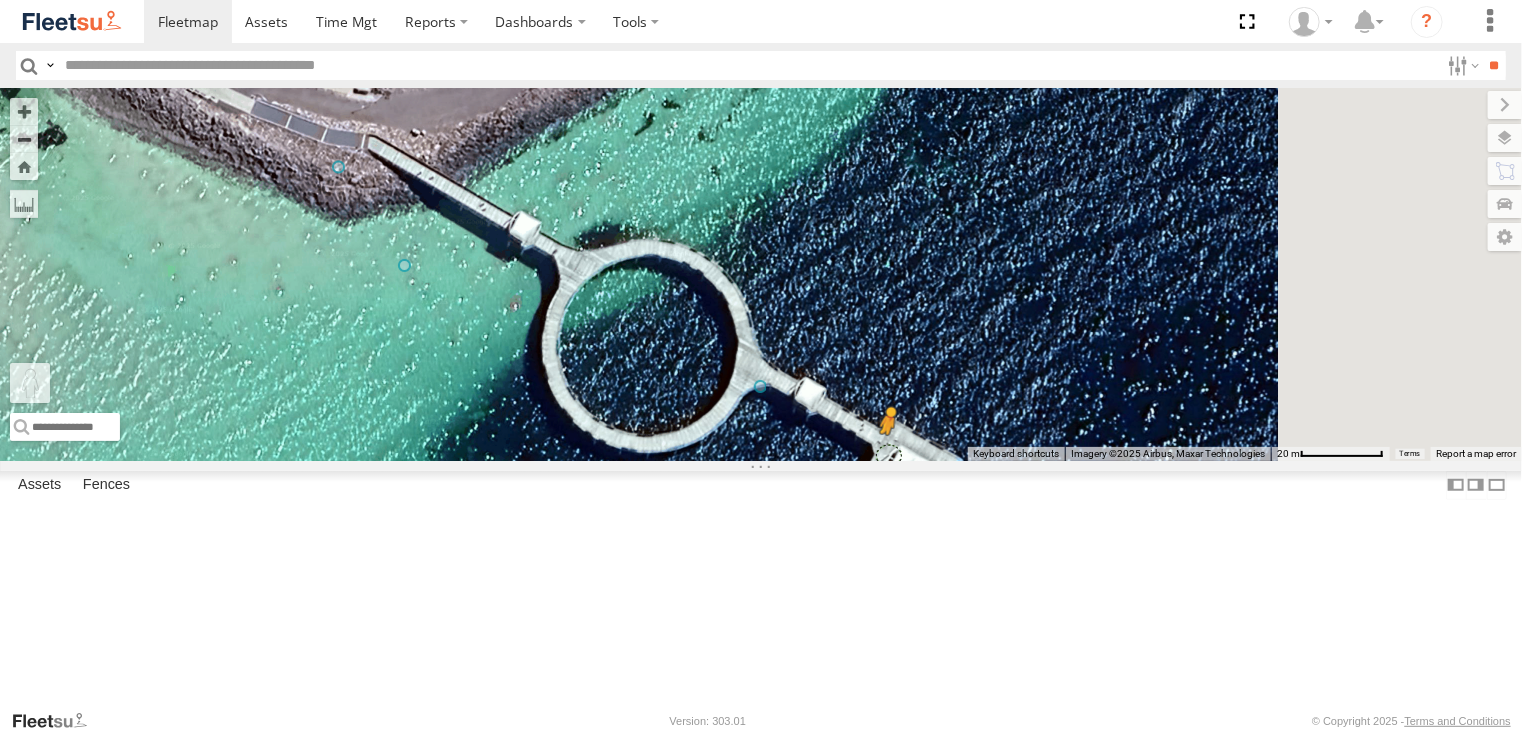 click on "S254CLT - [PERSON_NAME] To activate drag with keyboard, press Alt + Enter. Once in keyboard drag state, use the arrow keys to move the marker. To complete the drag, press the Enter key. To cancel, press Escape. Loading... Keyboard shortcuts Map Data Imagery ©2025 Airbus, Maxar Technologies Imagery ©2025 Airbus, Maxar Technologies 20 m  Click to toggle between metric and imperial units Terms Report a map error" at bounding box center [761, 274] 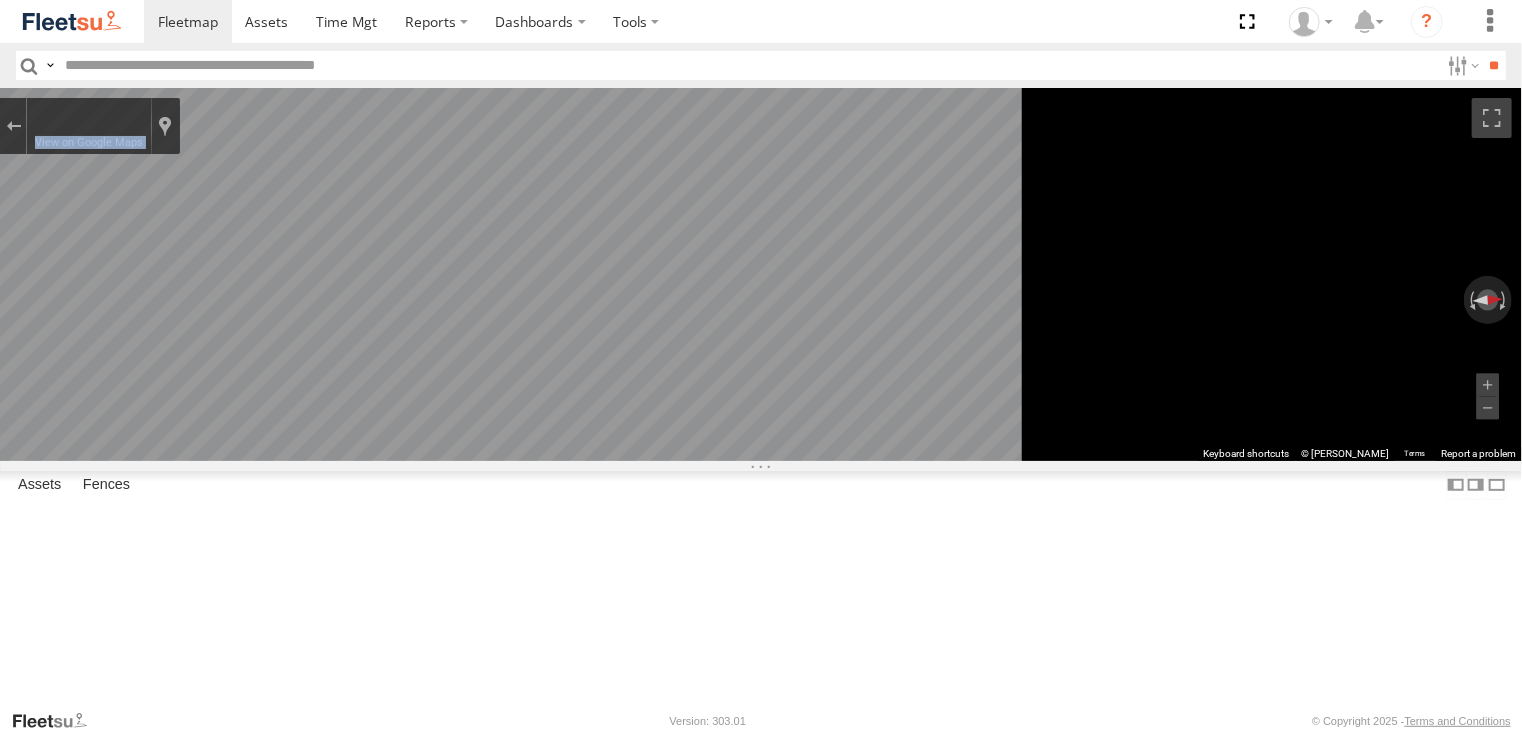 click on "← Move left → Move right ↑ Move up ↓ Move down + Zoom in - Zoom out Home Jump left by 75% End Jump right by 75% Page Up Jump up by 75% Page Down Jump down by 75% S254CLT - [PERSON_NAME] To activate drag with keyboard, press Alt + Enter. Once in keyboard drag state, use the arrow keys to move the marker. To complete the drag, press the Enter key. To cancel, press Escape. Loading... Keyboard shortcuts Map Data Imagery ©2025 Airbus, Maxar Technologies Imagery ©2025 Airbus, Maxar Technologies 20 m  Click to toggle between metric and imperial units Terms Report a map error                 ← Move left → Move right ↑ Move up ↓ Move down + Zoom in - Zoom out                     Whyalla Marina           View on Google Maps       Custom Imagery                 This image is no longer available                                     Rotate view         Keyboard shortcuts Map Data © [PERSON_NAME] © [PERSON_NAME] Terms Report a problem
," at bounding box center [761, 274] 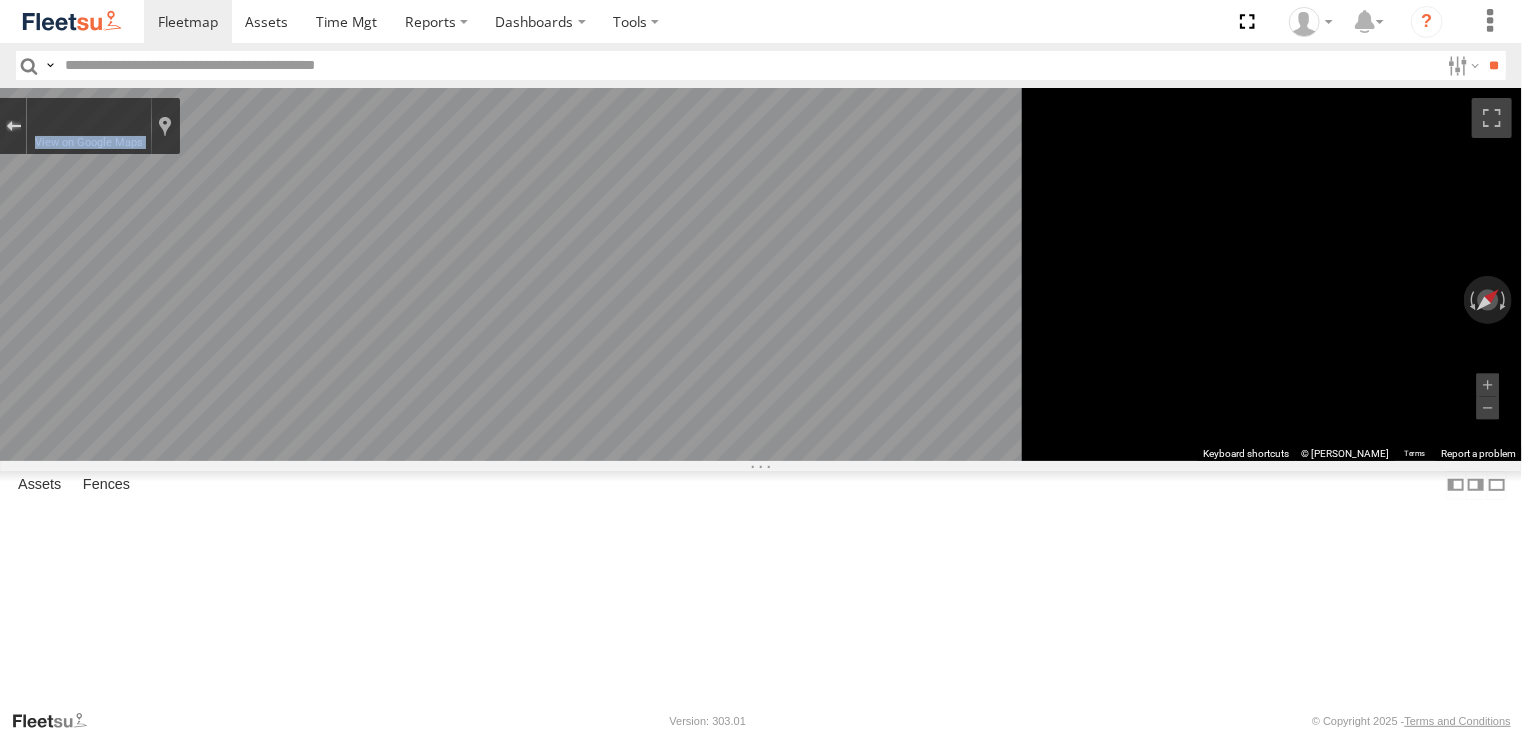 click at bounding box center (13, 126) 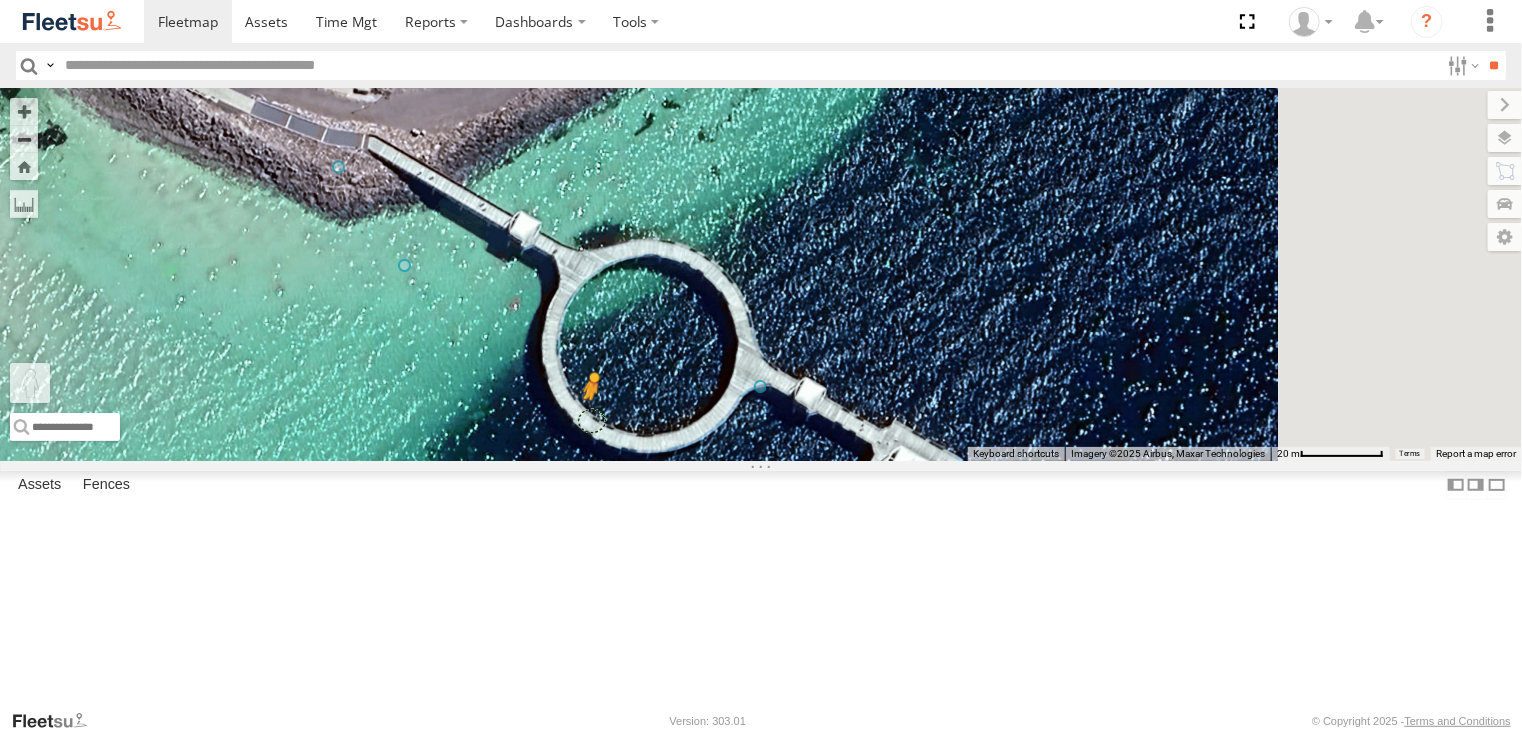drag, startPoint x: 533, startPoint y: 620, endPoint x: 842, endPoint y: 544, distance: 318.20905 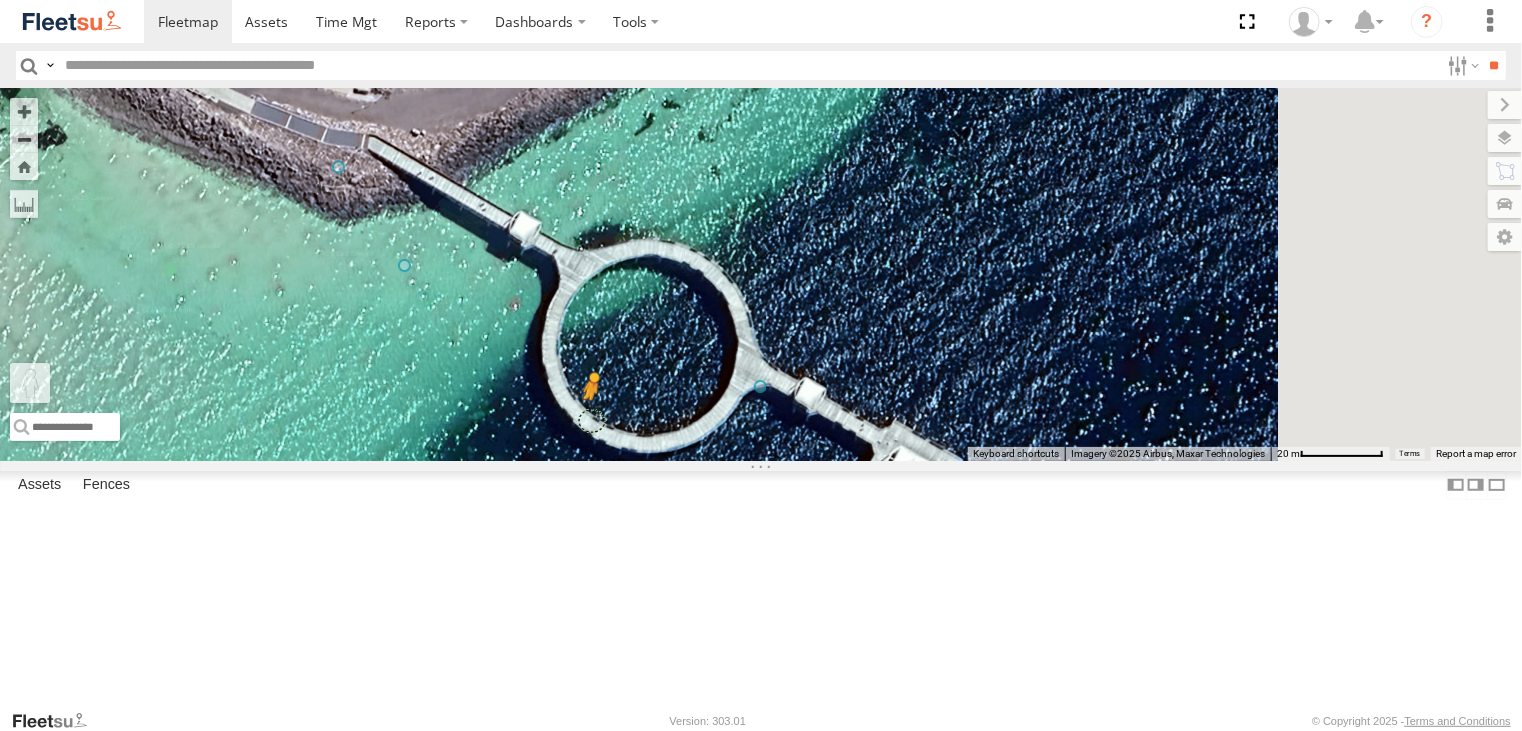 click on "S254CLT - [PERSON_NAME] To activate drag with keyboard, press Alt + Enter. Once in keyboard drag state, use the arrow keys to move the marker. To complete the drag, press the Enter key. To cancel, press Escape. Loading... Keyboard shortcuts Map Data Imagery ©2025 Airbus, Maxar Technologies Imagery ©2025 Airbus, Maxar Technologies 20 m  Click to toggle between metric and imperial units Terms Report a map error" at bounding box center (761, 274) 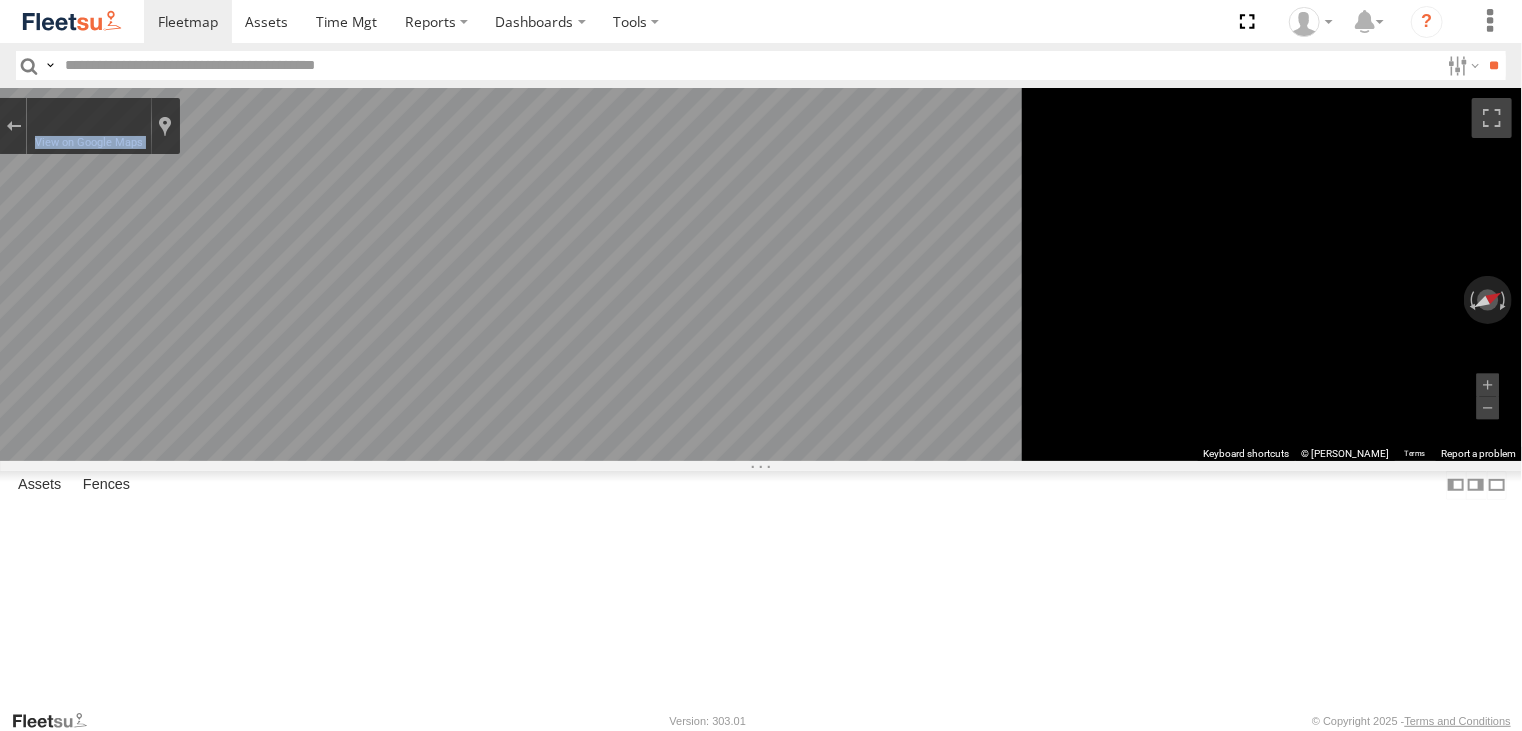 click on "← Move left → Move right ↑ Move up ↓ Move down + Zoom in - Zoom out Home Jump left by 75% End Jump right by 75% Page Up Jump up by 75% Page Down Jump down by 75% S254CLT - [PERSON_NAME] To activate drag with keyboard, press Alt + Enter. Once in keyboard drag state, use the arrow keys to move the marker. To complete the drag, press the Enter key. To cancel, press Escape. Loading... Keyboard shortcuts Map Data Imagery ©2025 Airbus, Maxar Technologies Imagery ©2025 Airbus, Maxar Technologies 20 m  Click to toggle between metric and imperial units Terms Report a map error                 ← Move left → Move right ↑ Move up ↓ Move down + Zoom in - Zoom out                     Whyalla Marina           View on Google Maps       Custom Imagery                 This image is no longer available                                     Rotate view         Keyboard shortcuts Map Data © [PERSON_NAME] © [PERSON_NAME] Terms Report a problem
," at bounding box center [761, 274] 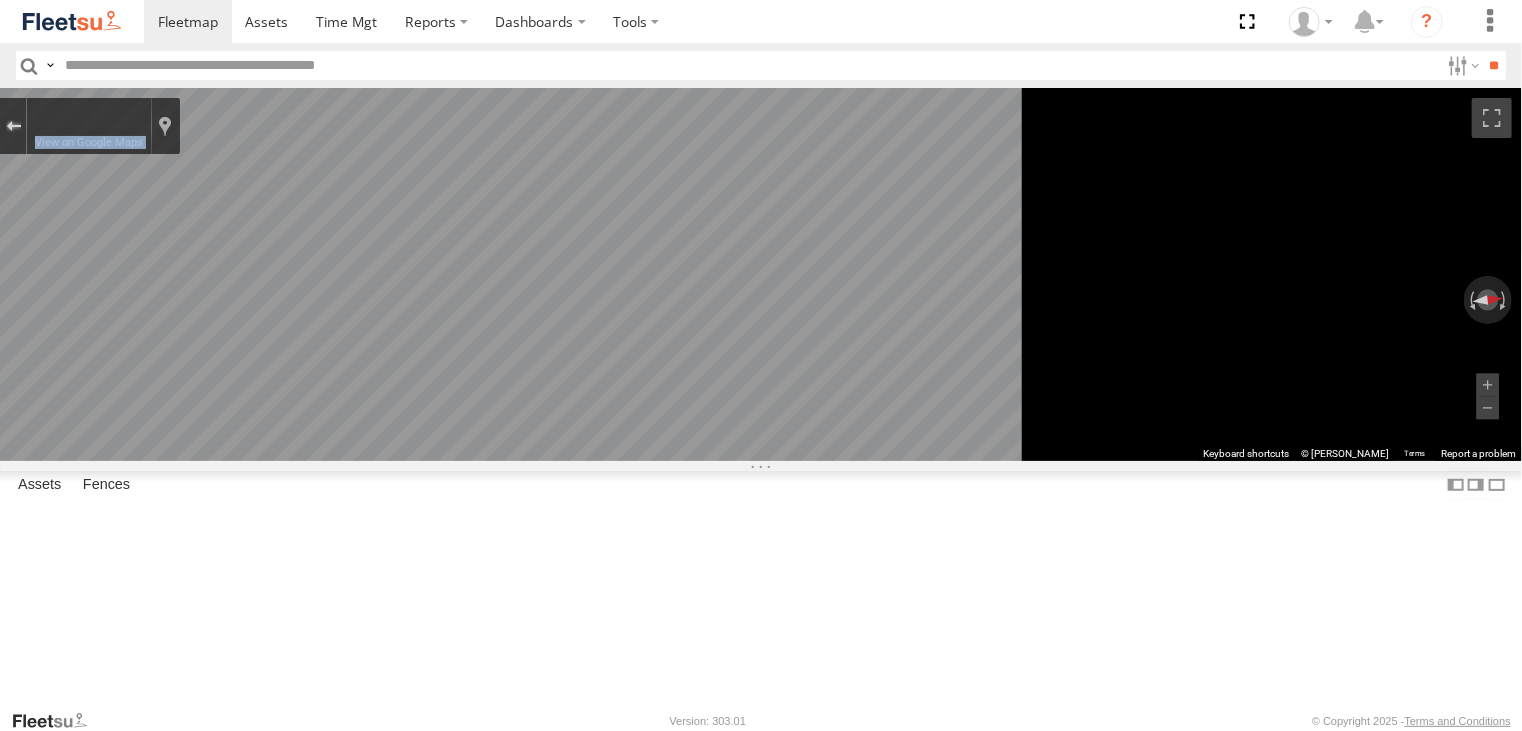 click at bounding box center [13, 126] 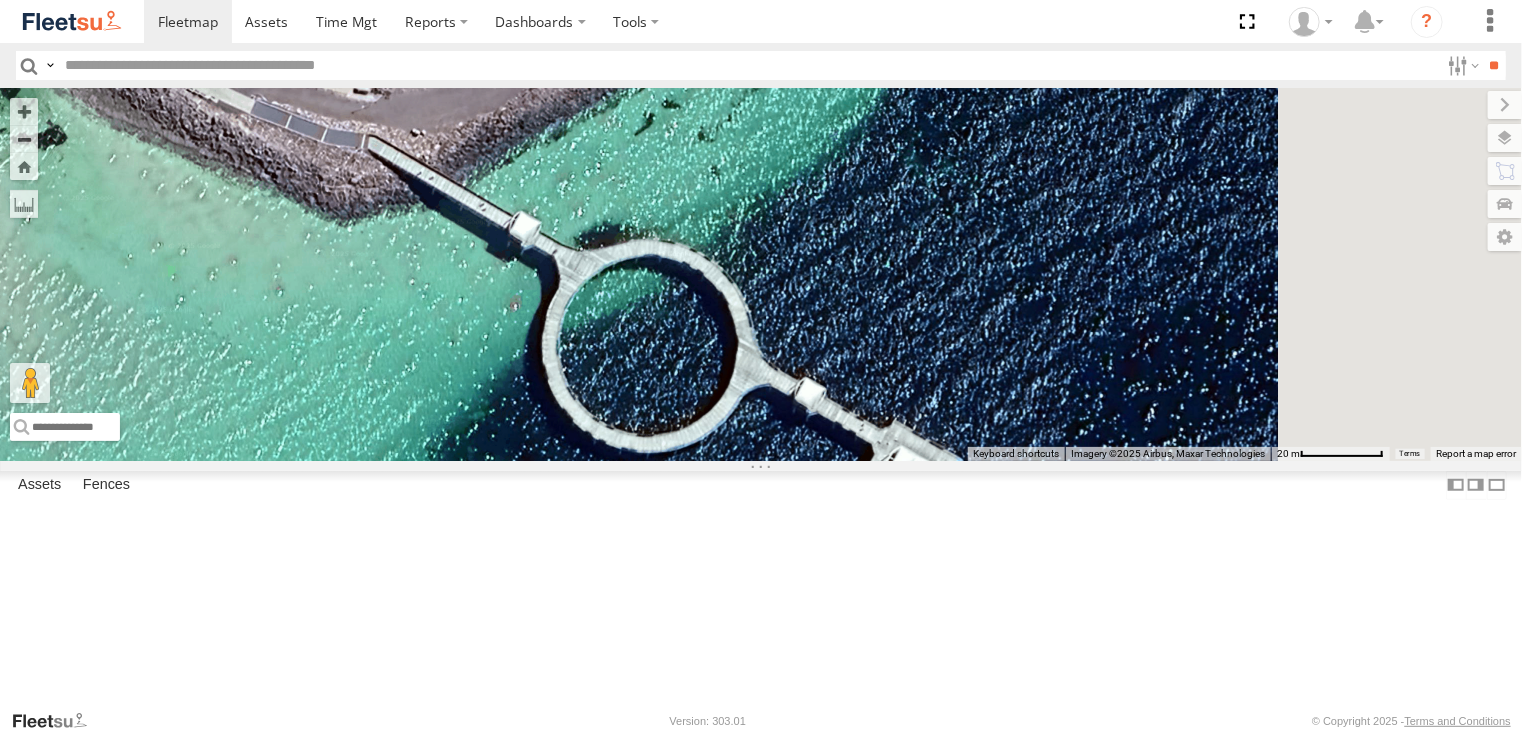 click on "Roadmap" at bounding box center [0, 0] 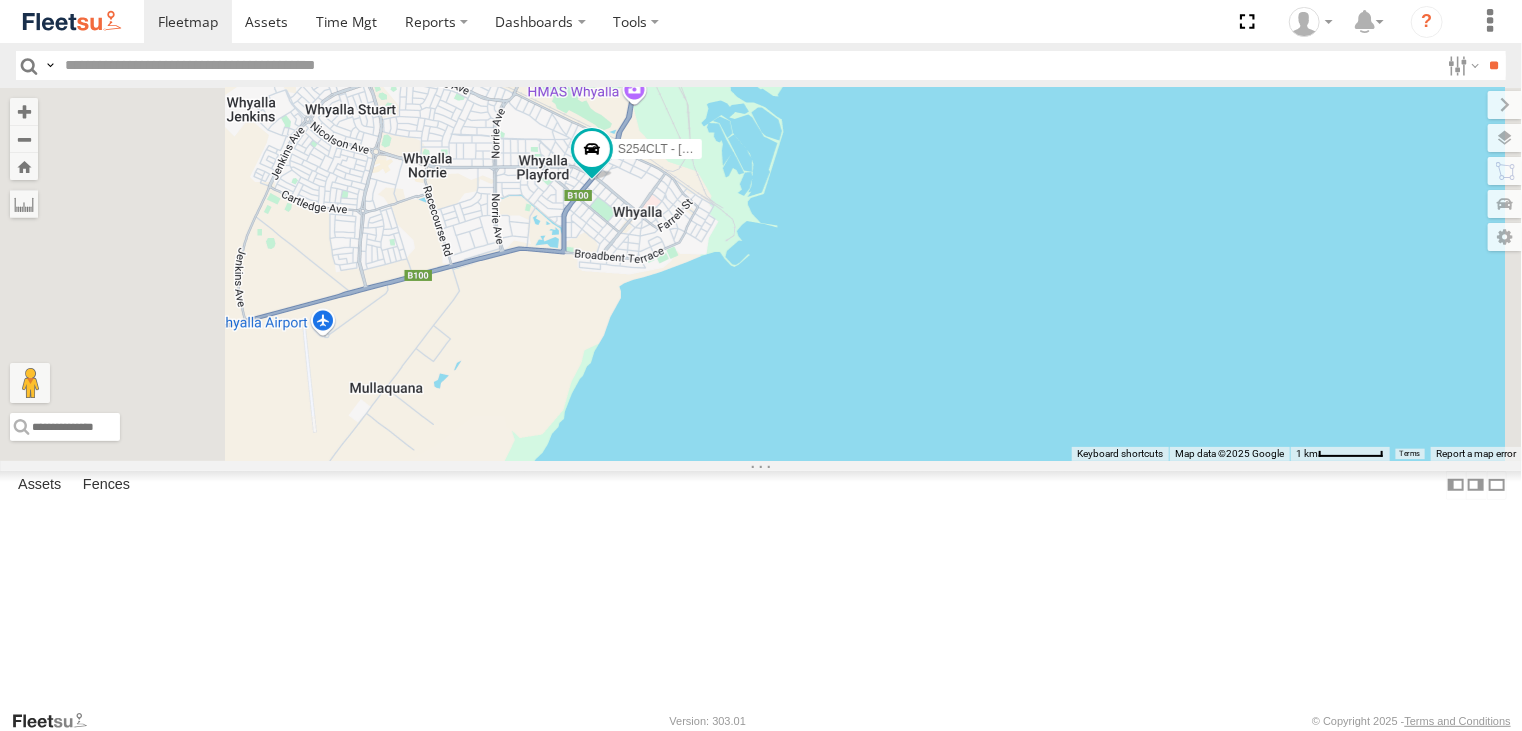 drag, startPoint x: 793, startPoint y: 235, endPoint x: 888, endPoint y: 435, distance: 221.4159 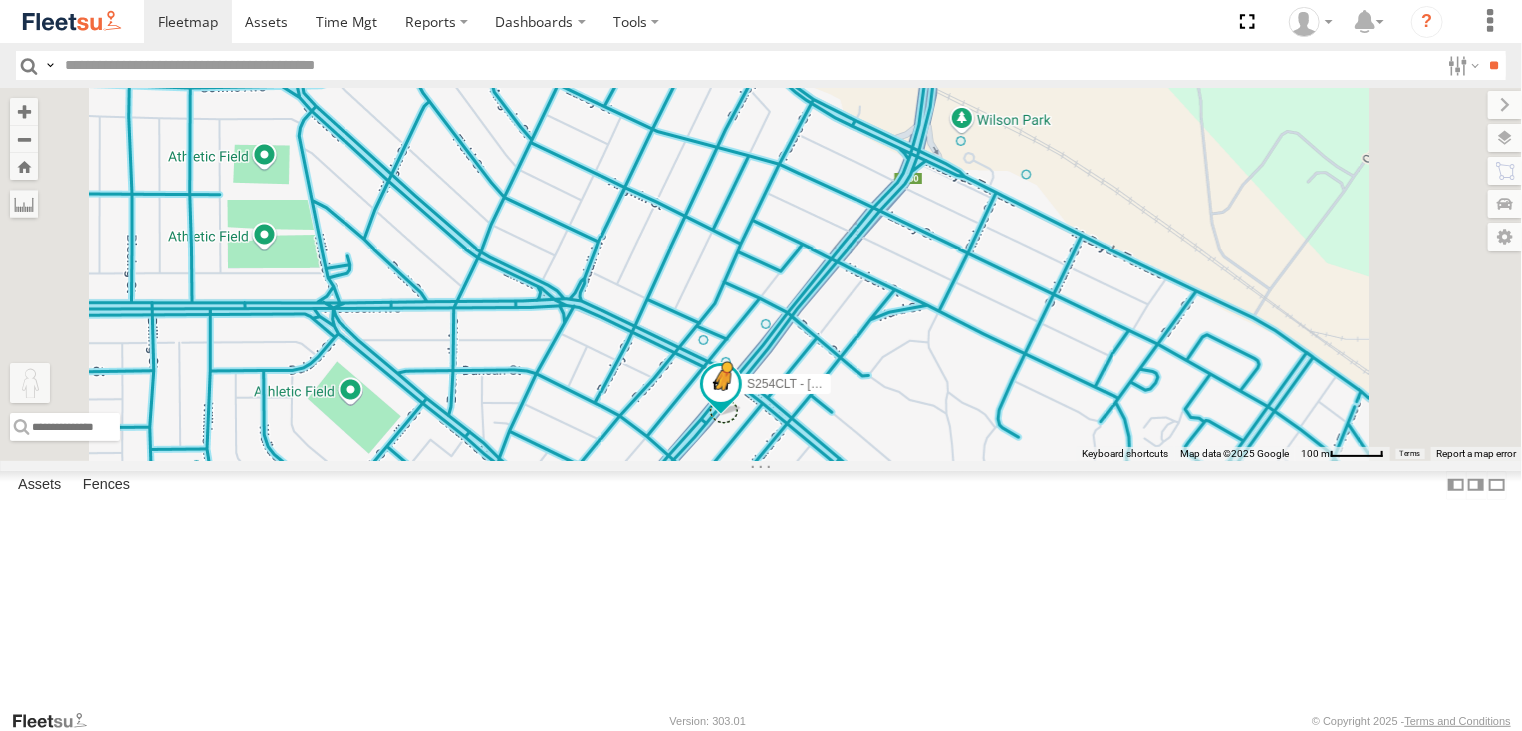 drag, startPoint x: 539, startPoint y: 620, endPoint x: 975, endPoint y: 534, distance: 444.40073 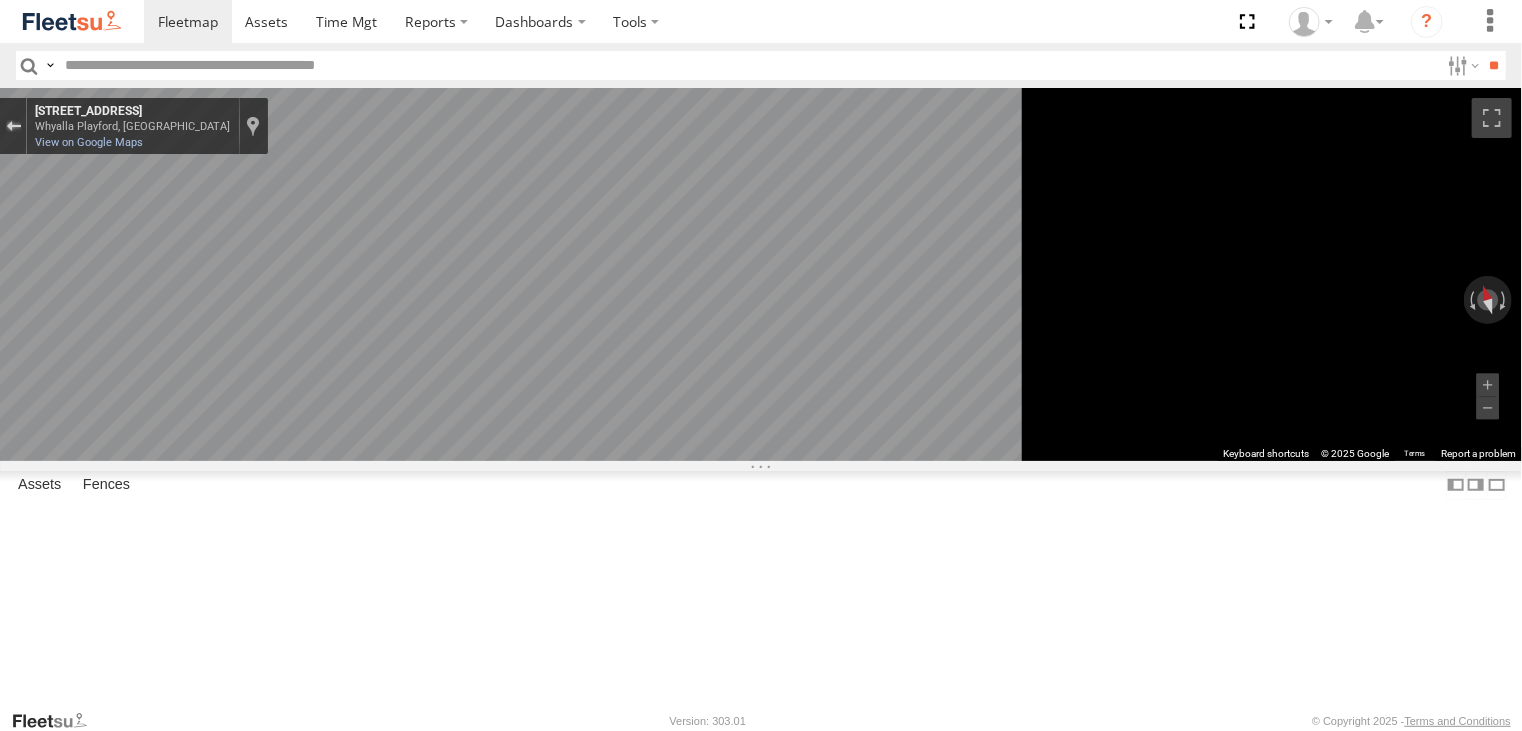 click at bounding box center [13, 126] 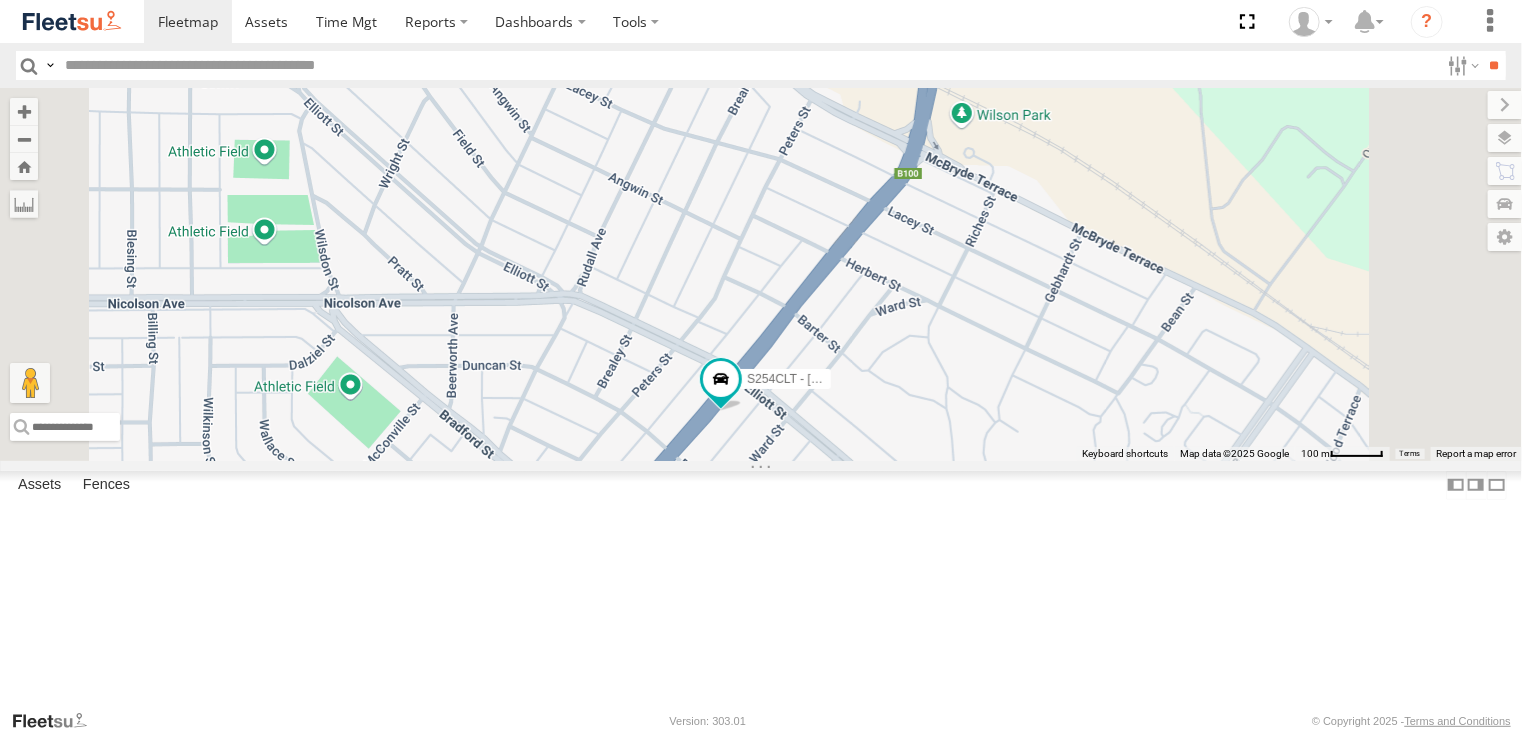 drag, startPoint x: 900, startPoint y: 590, endPoint x: 867, endPoint y: 566, distance: 40.804413 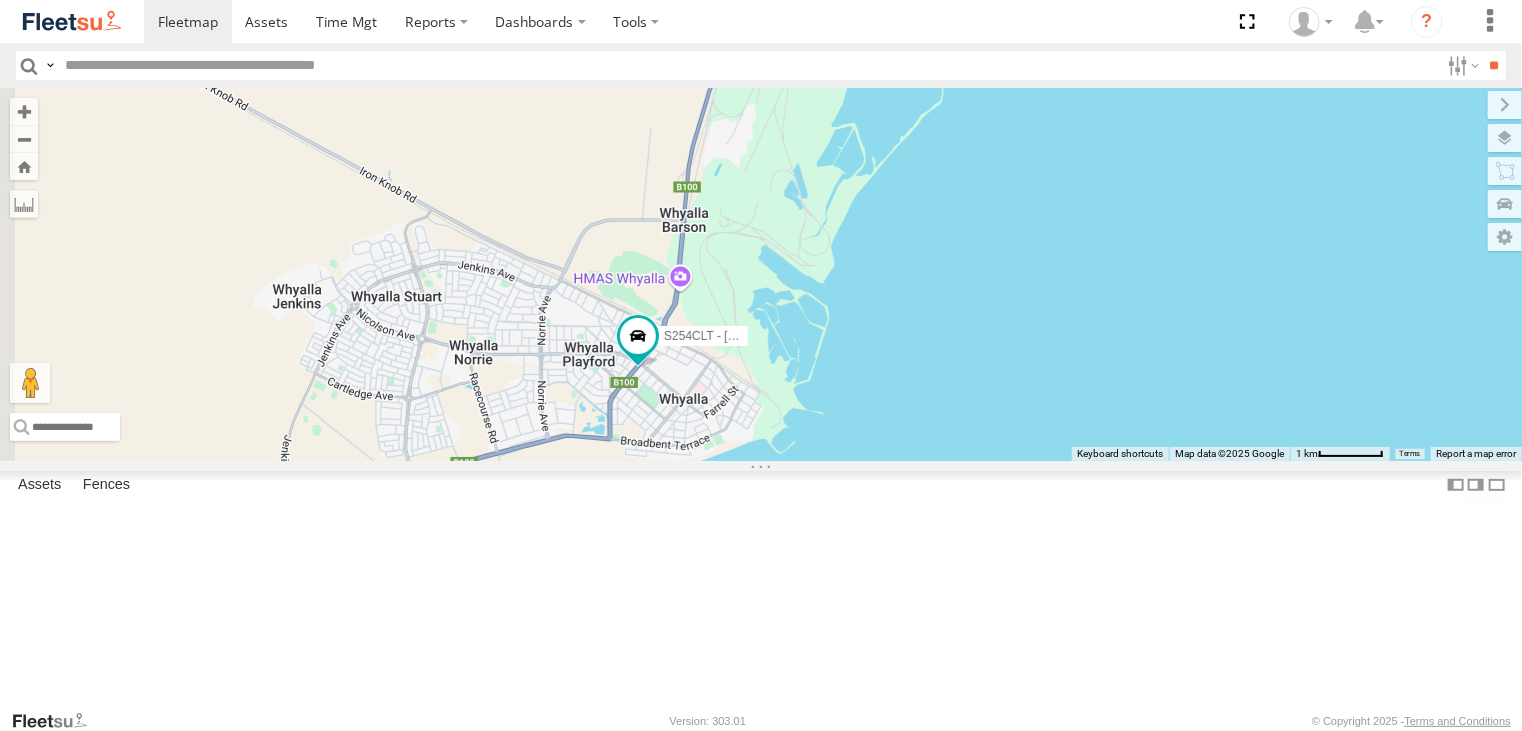 drag, startPoint x: 916, startPoint y: 578, endPoint x: 918, endPoint y: 551, distance: 27.073973 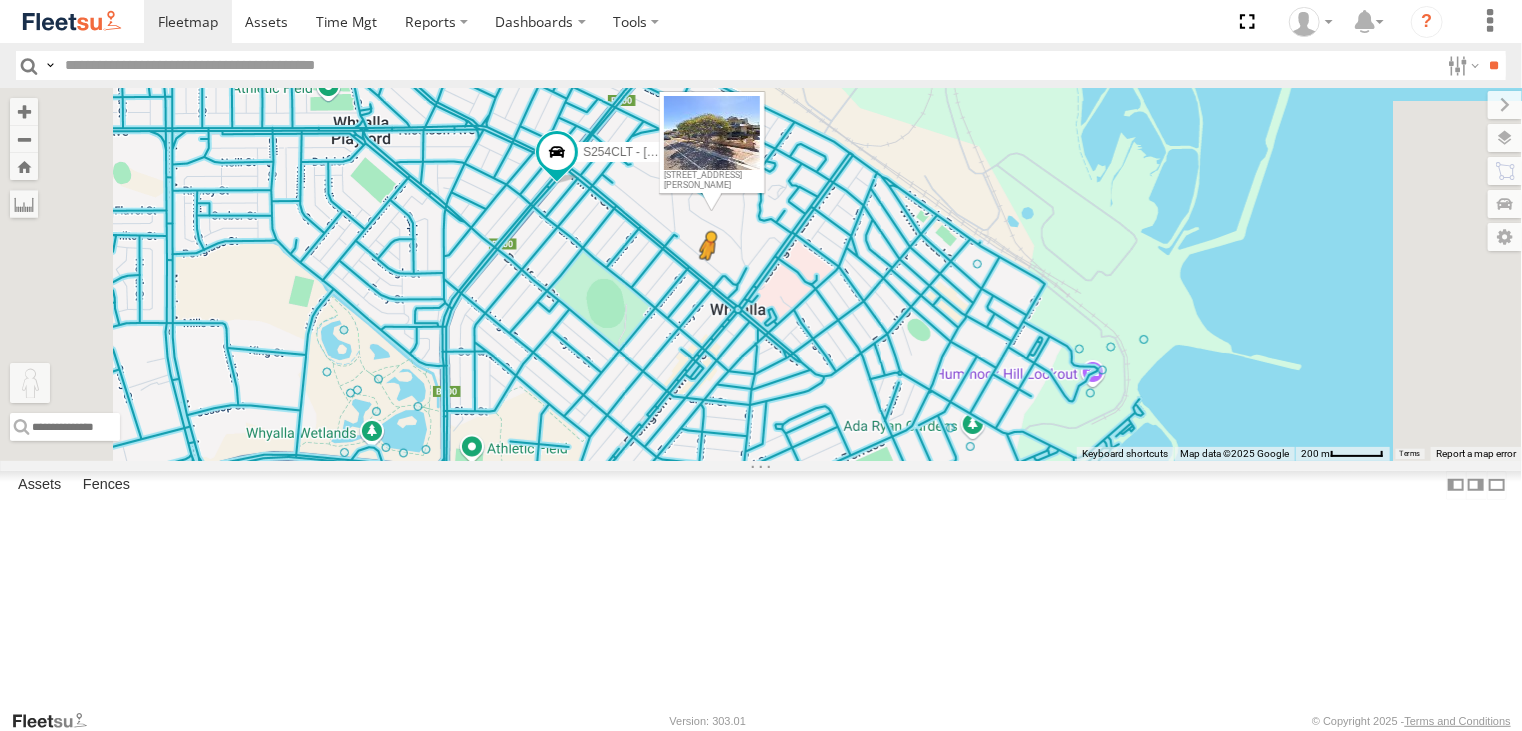 drag, startPoint x: 535, startPoint y: 622, endPoint x: 959, endPoint y: 404, distance: 476.7599 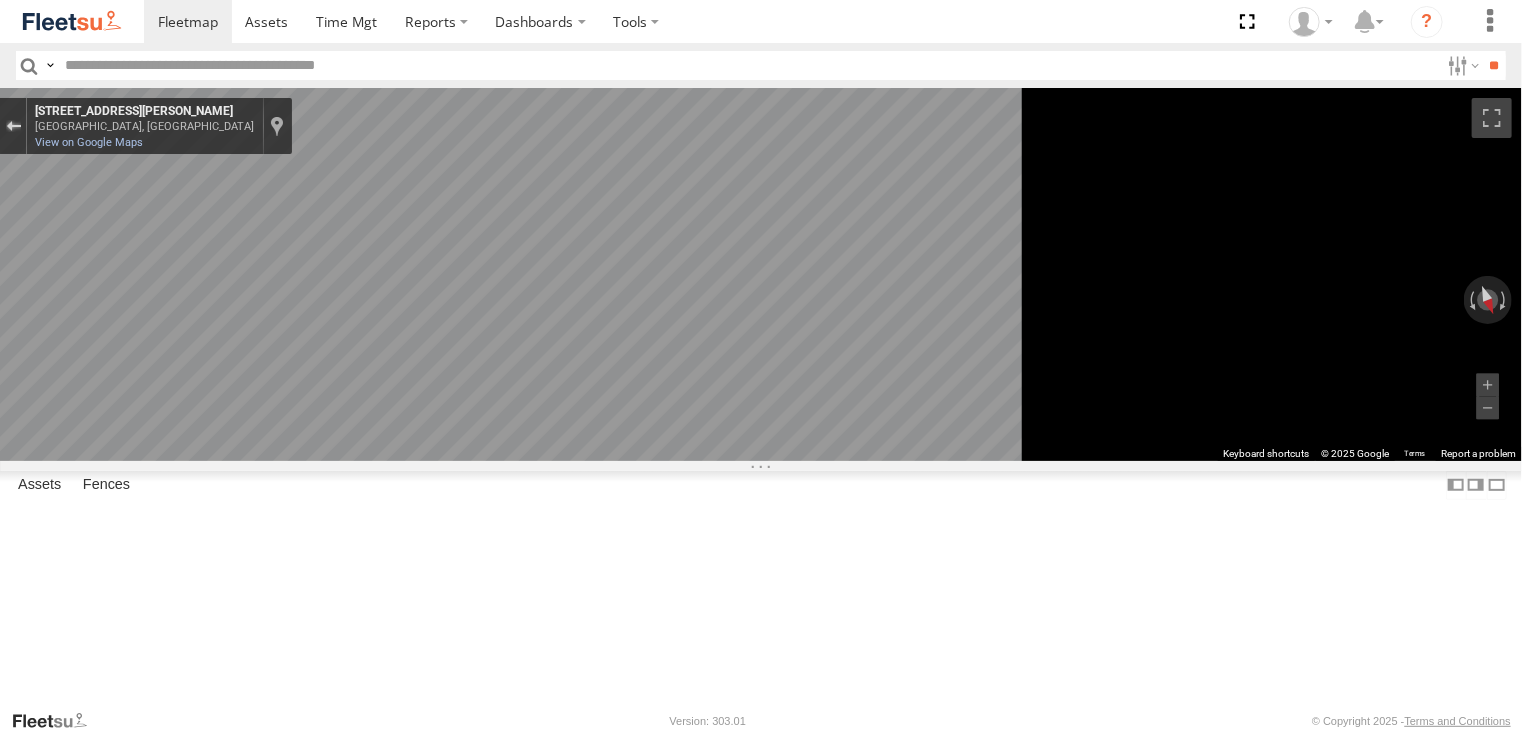 click at bounding box center (13, 126) 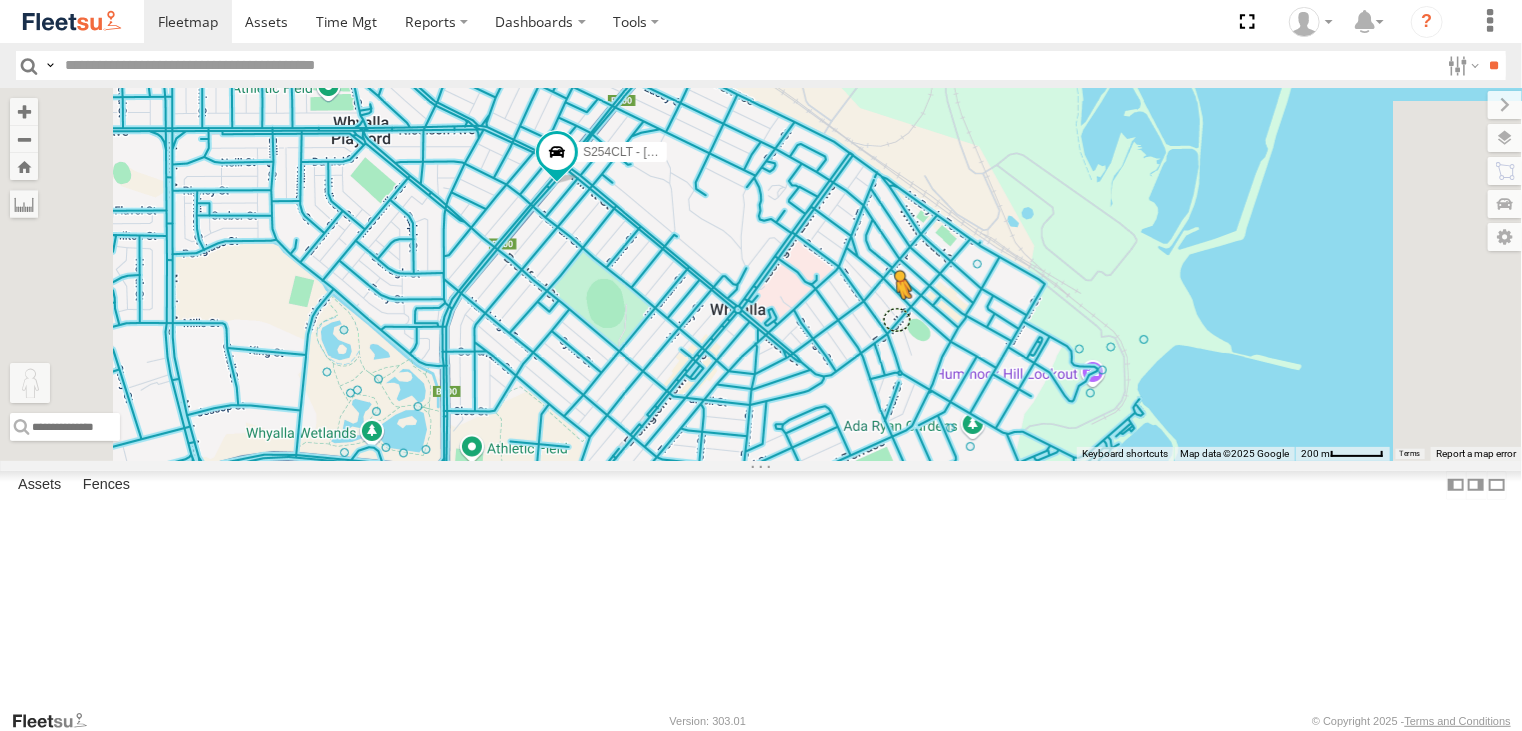 drag, startPoint x: 536, startPoint y: 618, endPoint x: 1148, endPoint y: 443, distance: 636.5289 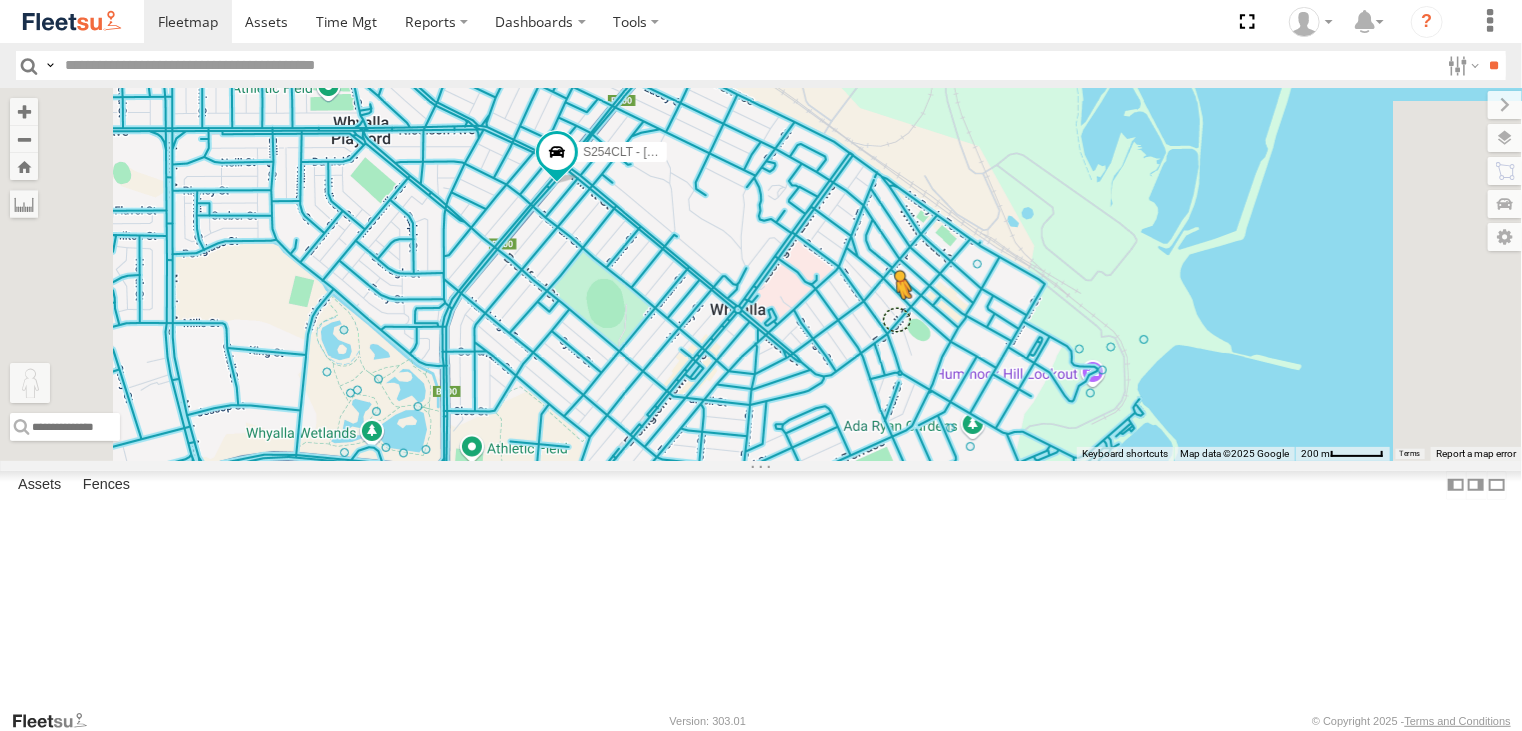 click on "S254CLT - [PERSON_NAME] To activate drag with keyboard, press Alt + Enter. Once in keyboard drag state, use the arrow keys to move the marker. To complete the drag, press the Enter key. To cancel, press Escape. Loading... Keyboard shortcuts Map Data Map data ©2025 Google Map data ©2025 Google 200 m  Click to toggle between metric and imperial units Terms Report a map error" at bounding box center (761, 274) 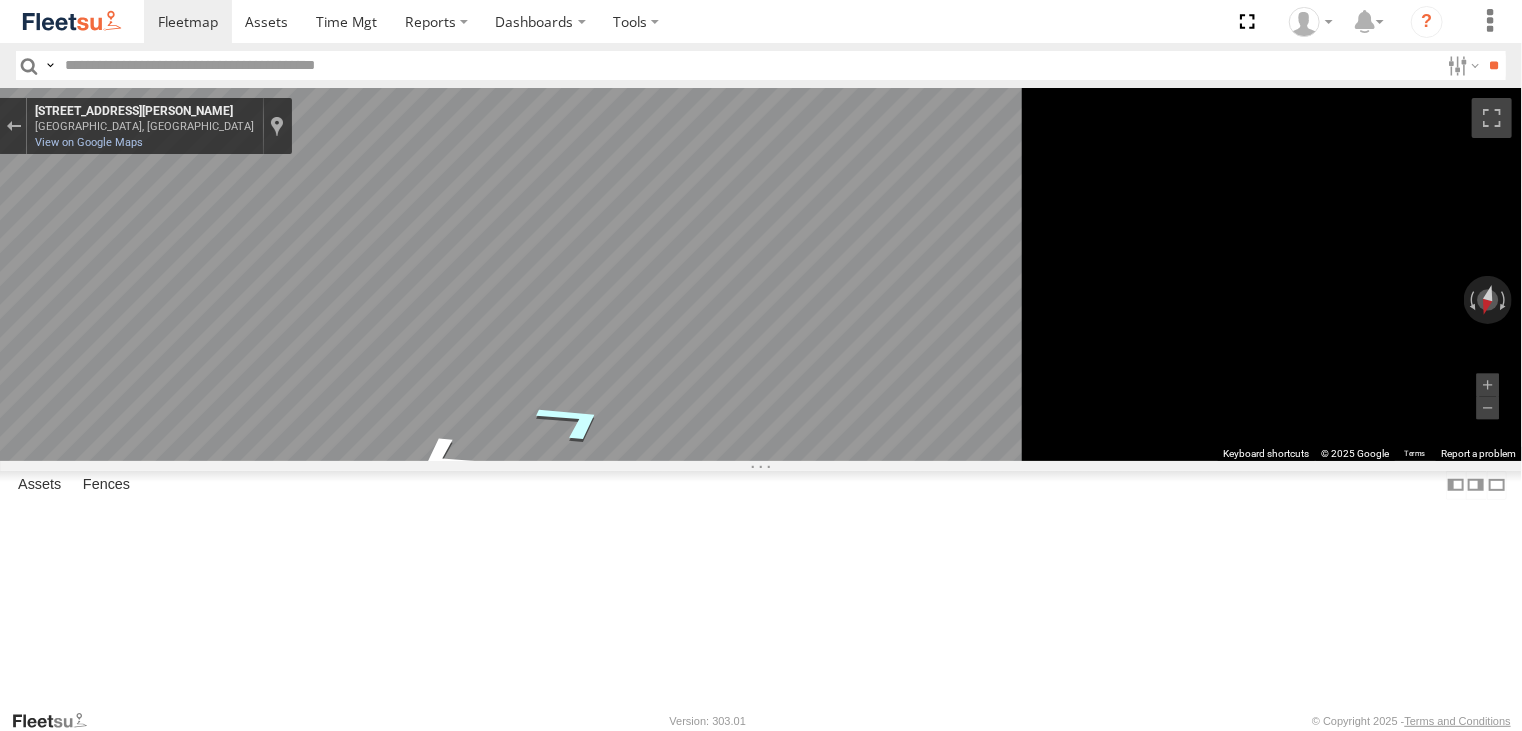 click 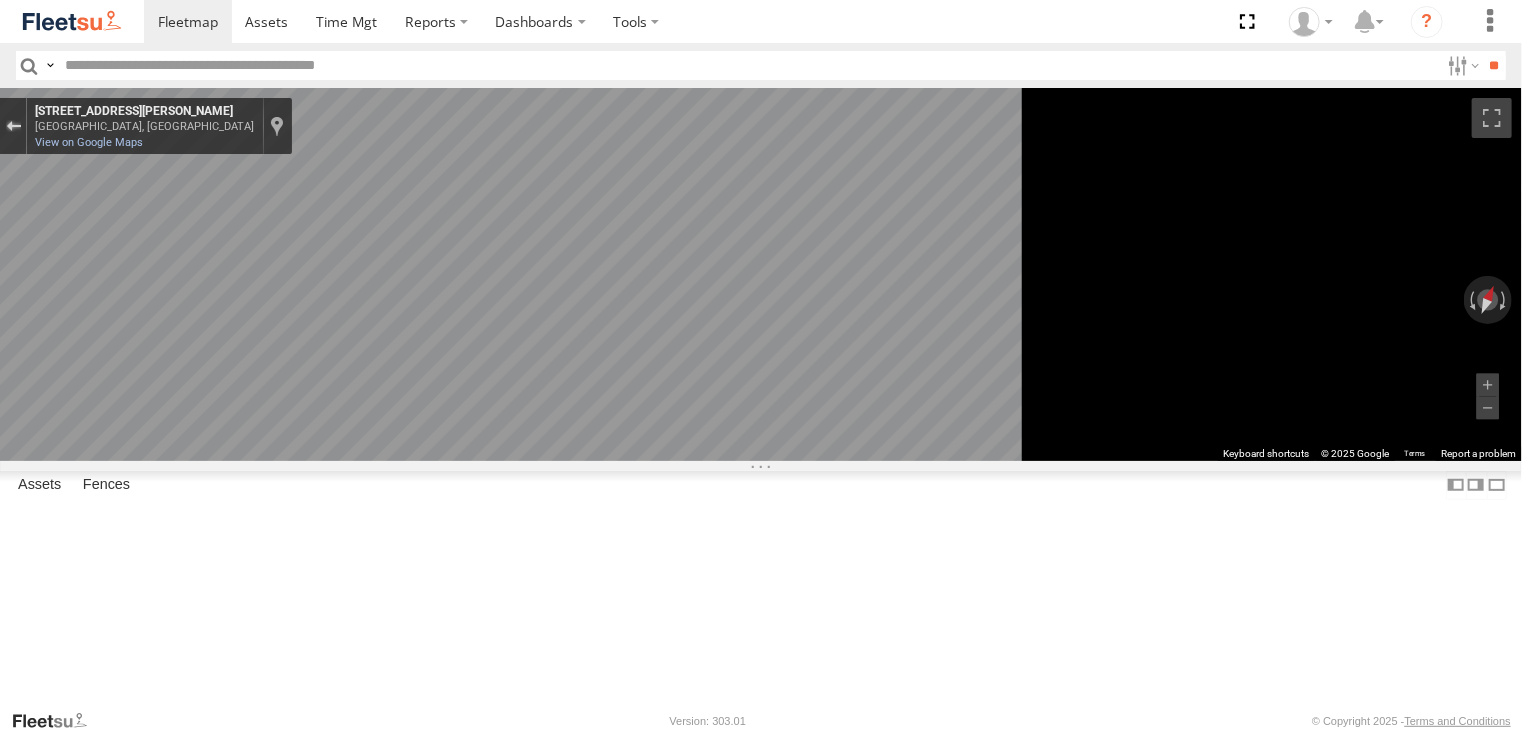 click at bounding box center (13, 126) 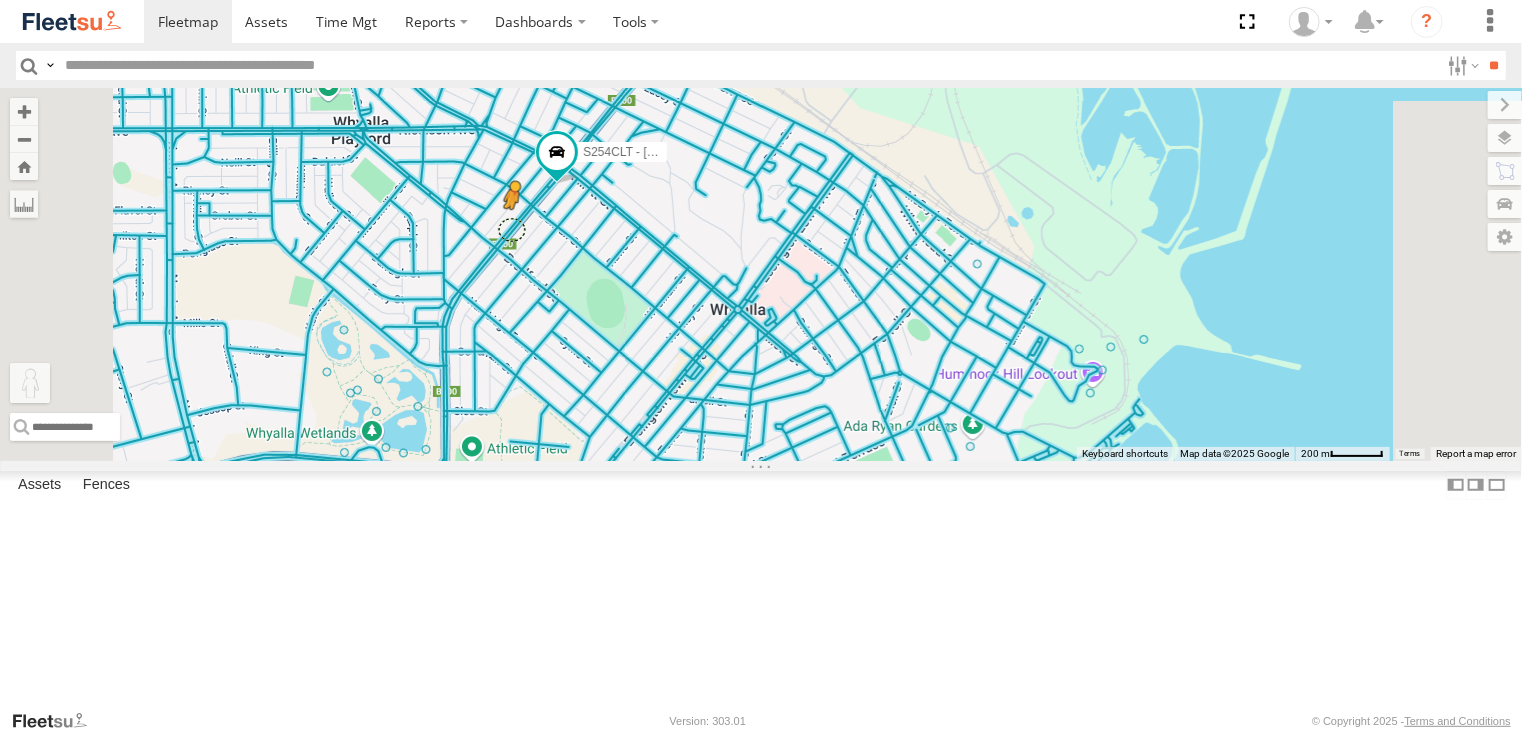 drag, startPoint x: 536, startPoint y: 625, endPoint x: 762, endPoint y: 353, distance: 353.63824 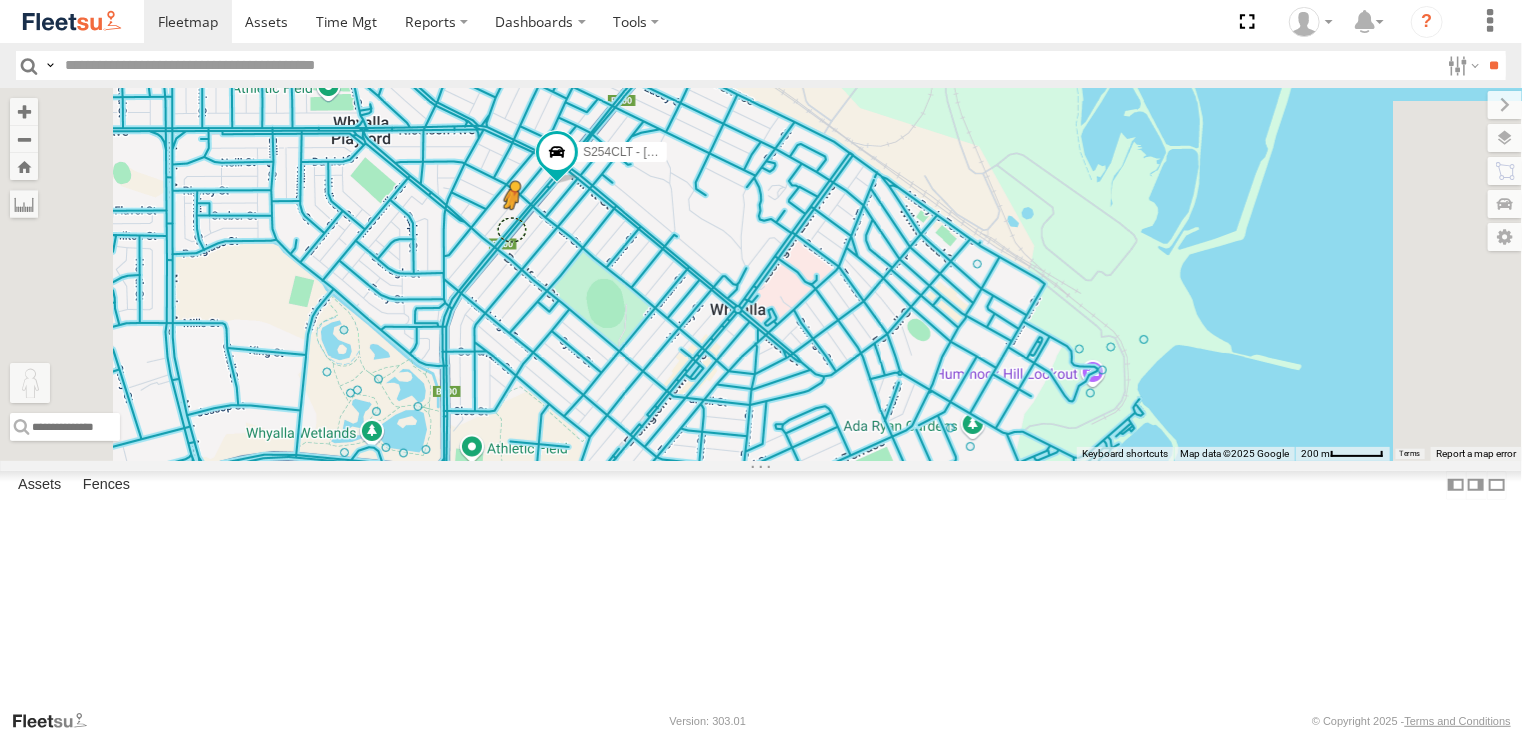 click on "S254CLT - [PERSON_NAME] To activate drag with keyboard, press Alt + Enter. Once in keyboard drag state, use the arrow keys to move the marker. To complete the drag, press the Enter key. To cancel, press Escape. Loading... Keyboard shortcuts Map Data Map data ©2025 Google Map data ©2025 Google 200 m  Click to toggle between metric and imperial units Terms Report a map error" at bounding box center [761, 274] 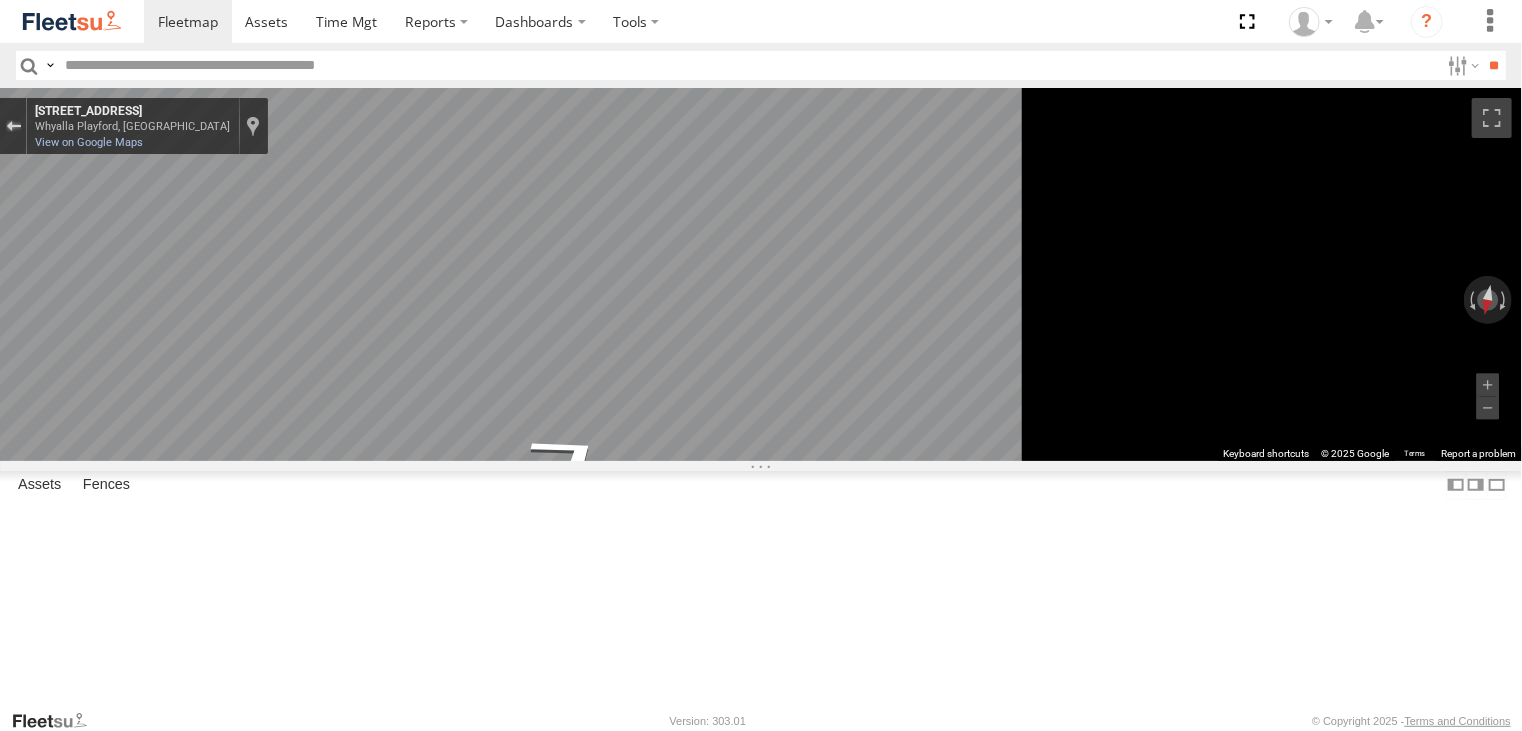 click at bounding box center [13, 126] 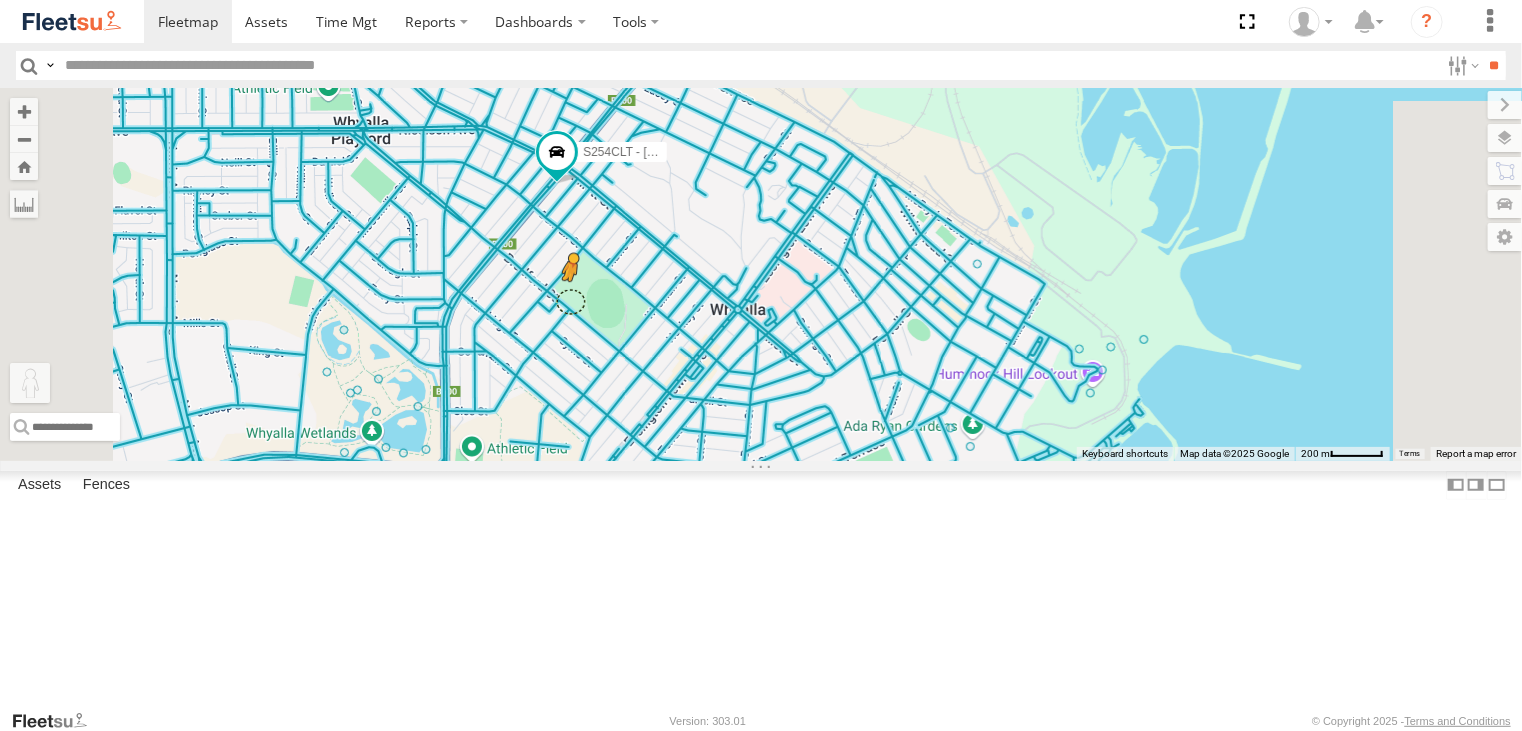 drag, startPoint x: 538, startPoint y: 629, endPoint x: 822, endPoint y: 426, distance: 349.09167 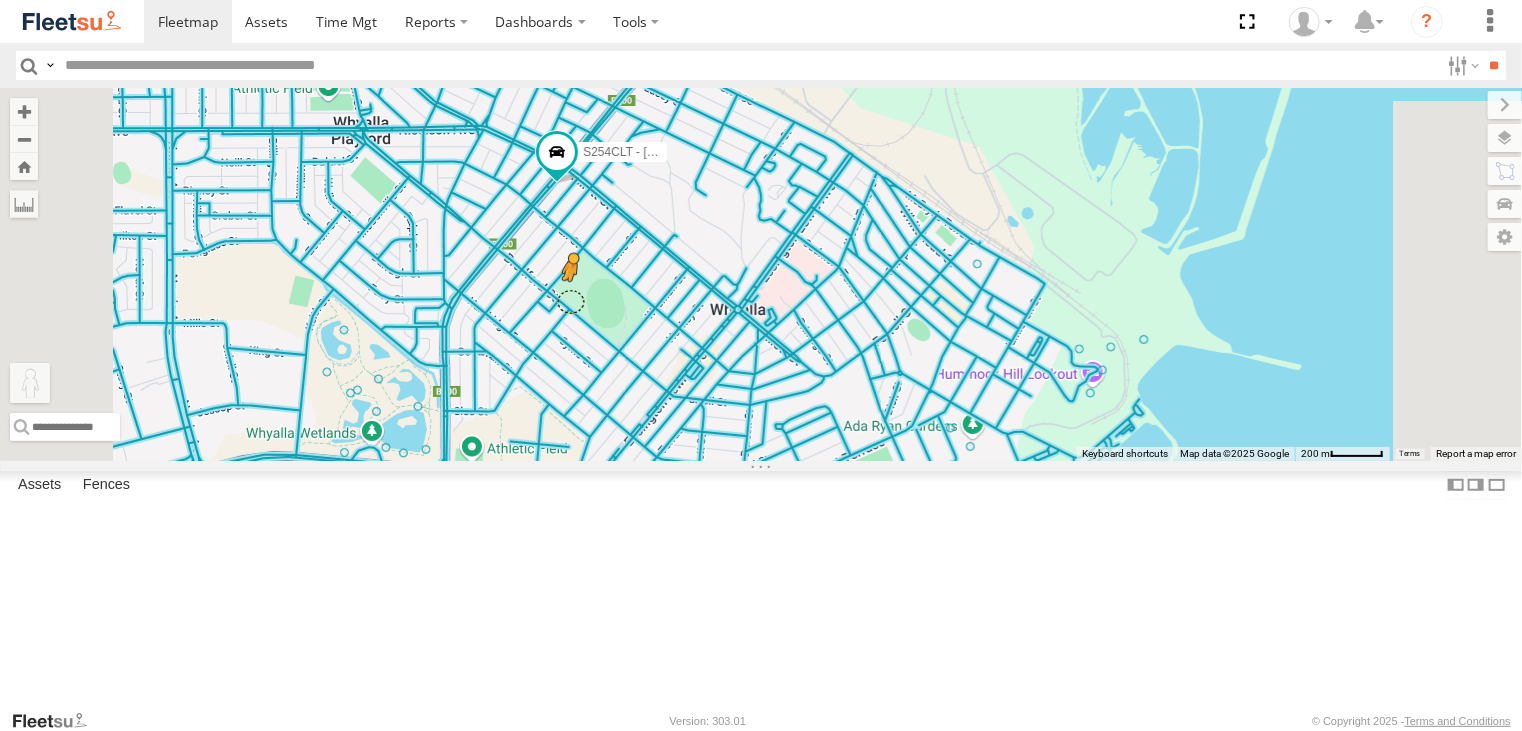click on "S254CLT - [PERSON_NAME] To activate drag with keyboard, press Alt + Enter. Once in keyboard drag state, use the arrow keys to move the marker. To complete the drag, press the Enter key. To cancel, press Escape. Loading... Keyboard shortcuts Map Data Map data ©2025 Google Map data ©2025 Google 200 m  Click to toggle between metric and imperial units Terms Report a map error" at bounding box center (761, 274) 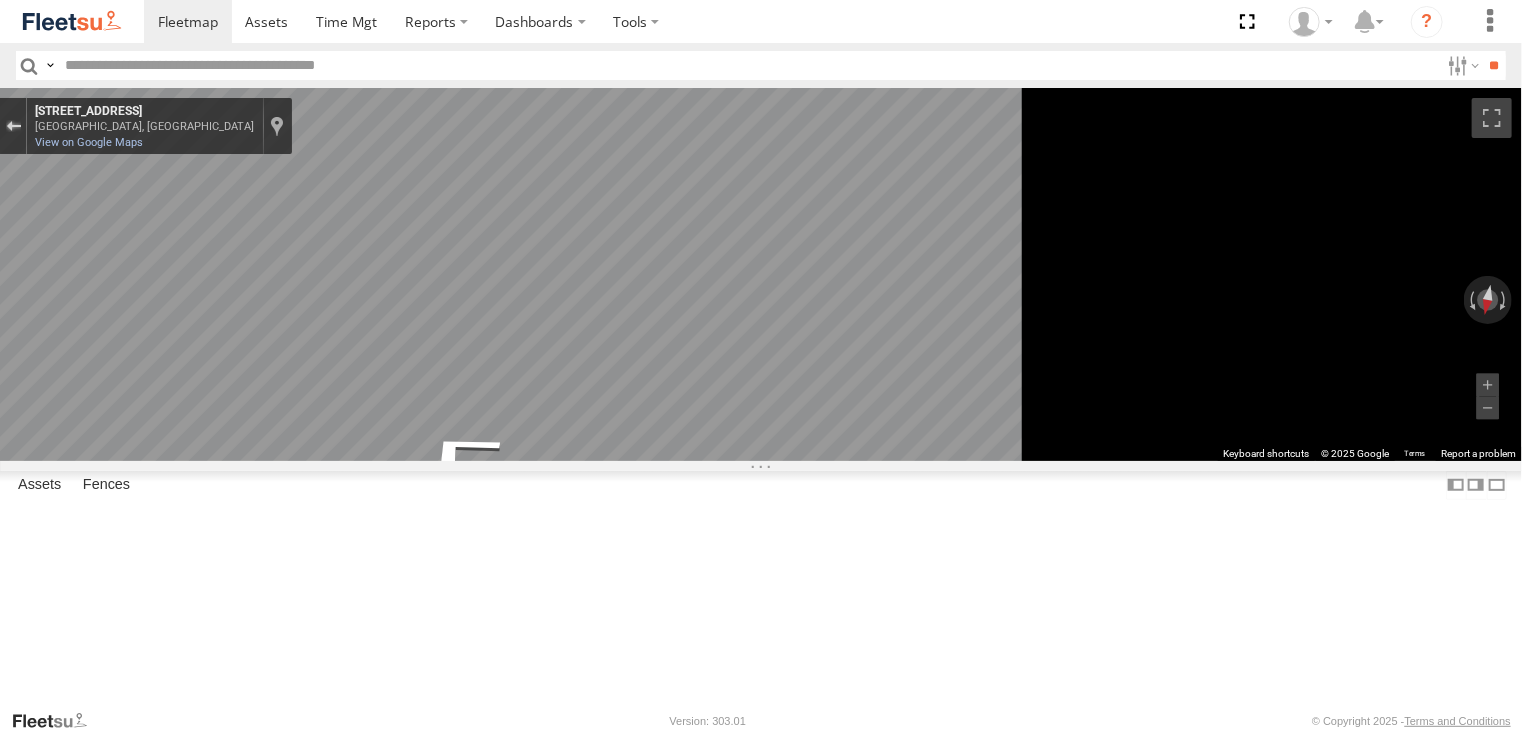 click at bounding box center [13, 126] 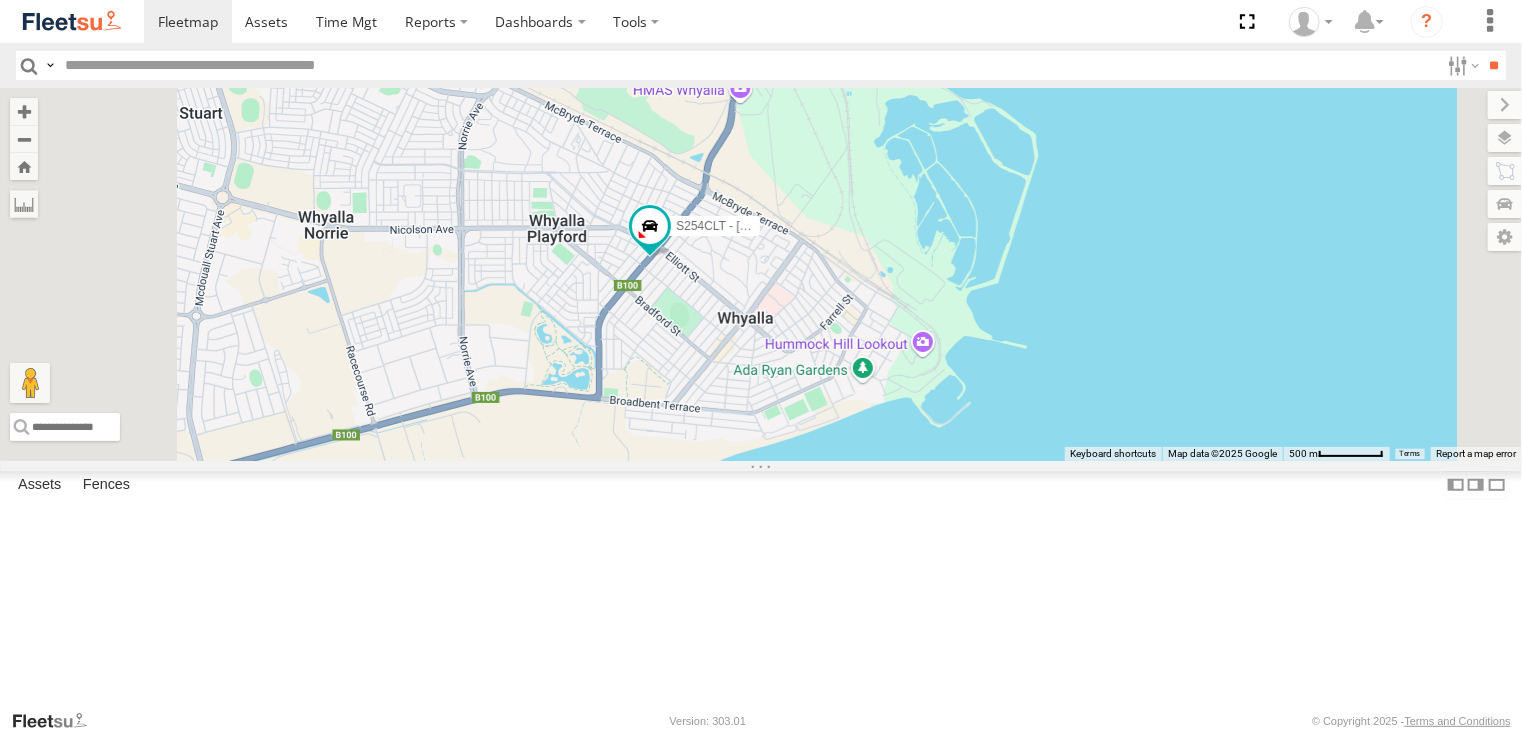 drag, startPoint x: 630, startPoint y: 369, endPoint x: 796, endPoint y: 381, distance: 166.43317 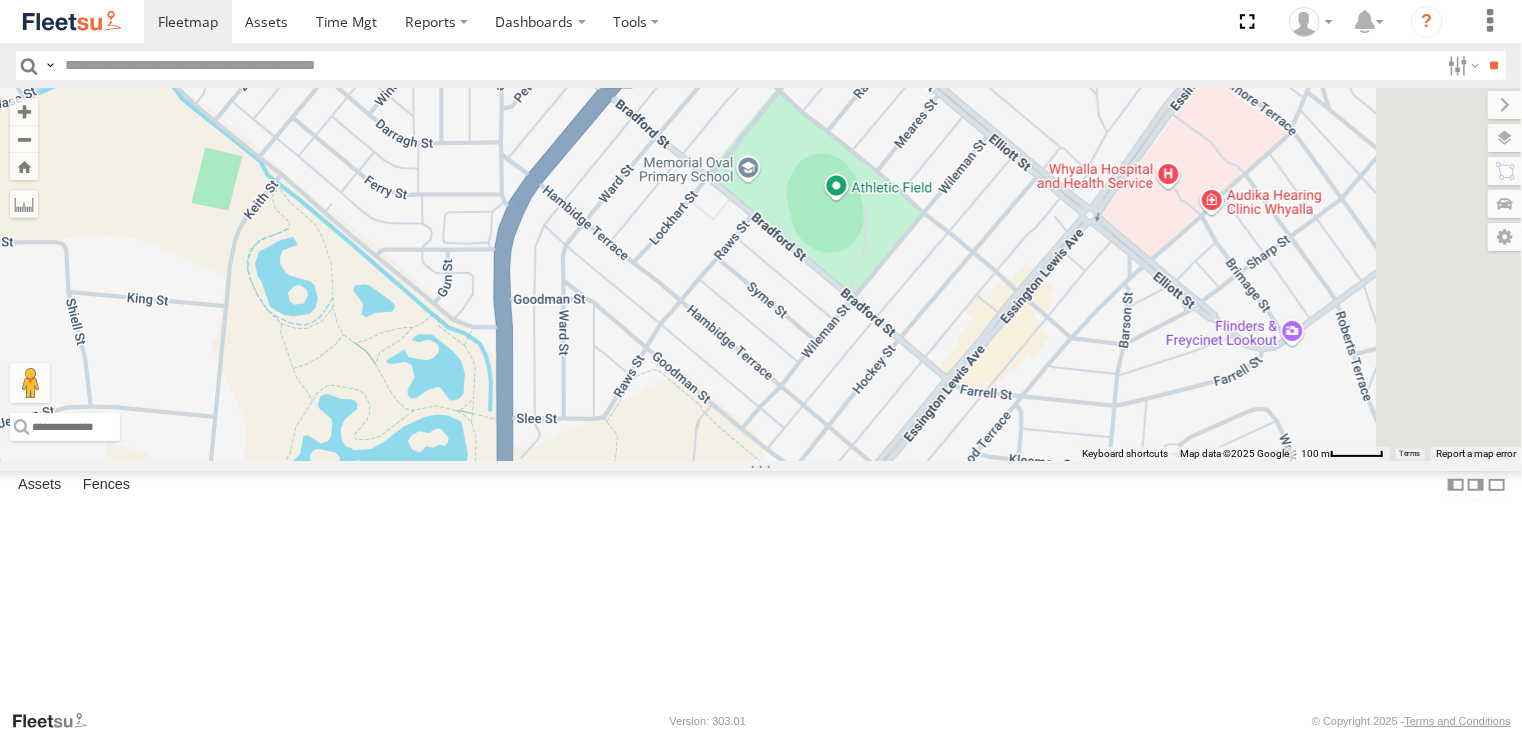drag, startPoint x: 938, startPoint y: 420, endPoint x: 652, endPoint y: 158, distance: 387.86597 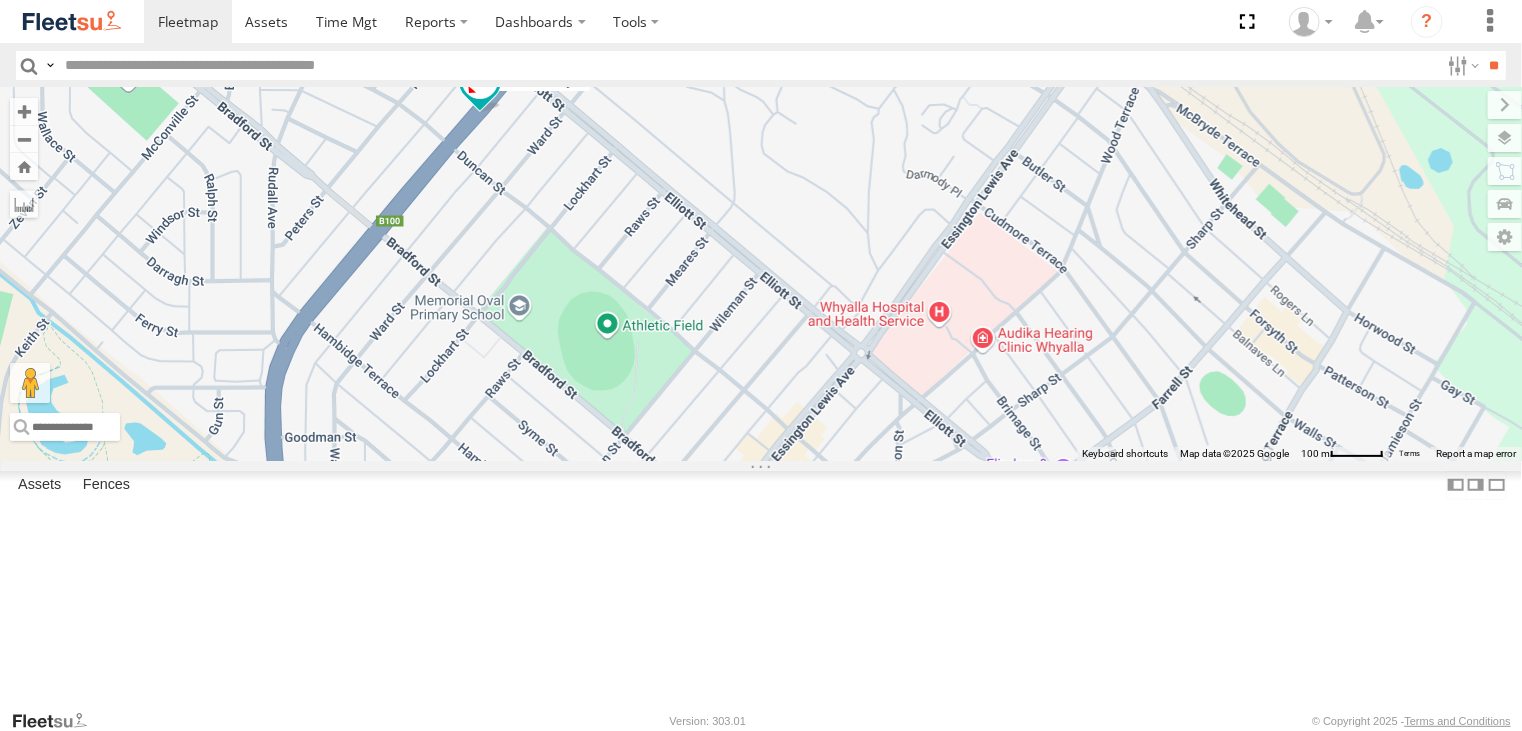 drag, startPoint x: 976, startPoint y: 474, endPoint x: 783, endPoint y: 547, distance: 206.34438 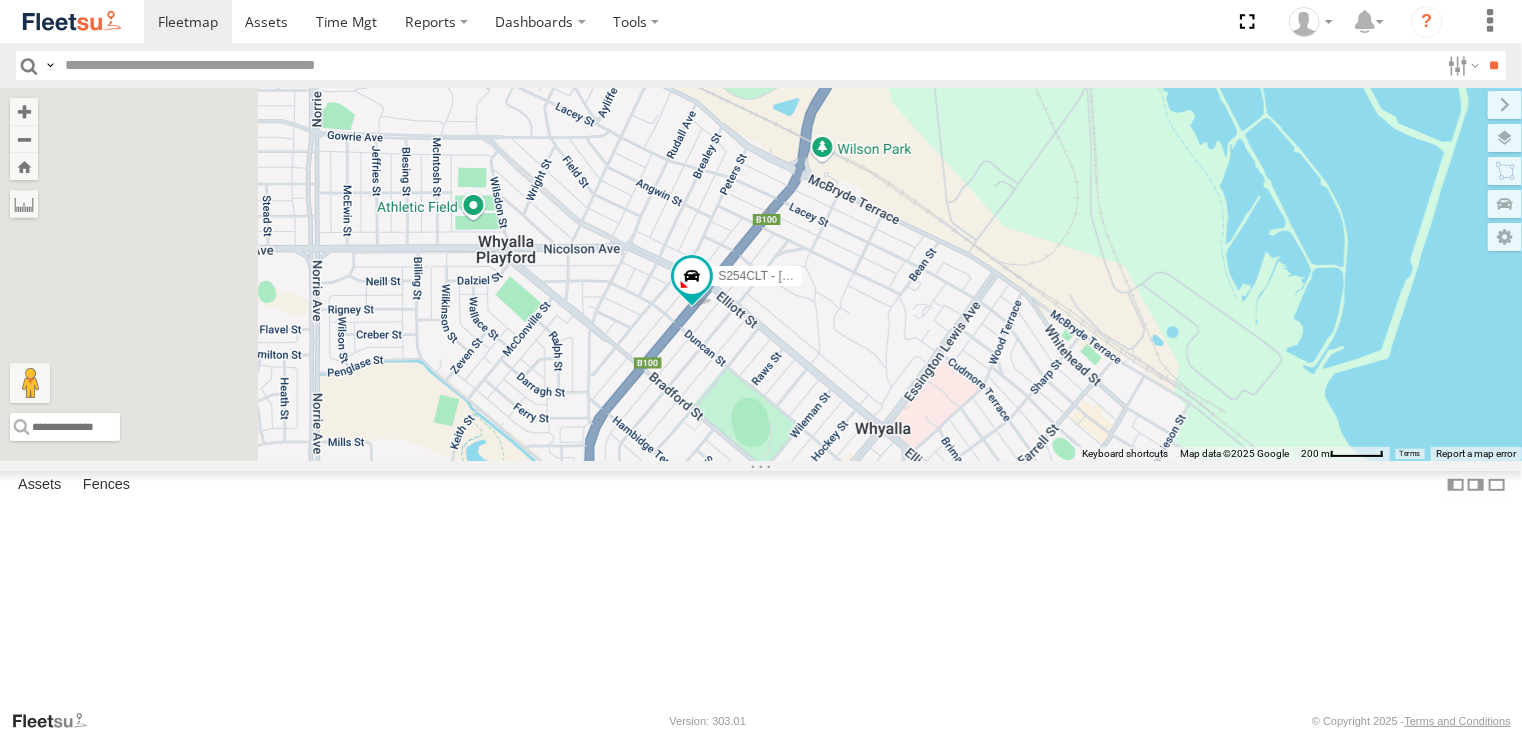 drag, startPoint x: 777, startPoint y: 357, endPoint x: 958, endPoint y: 482, distance: 219.96819 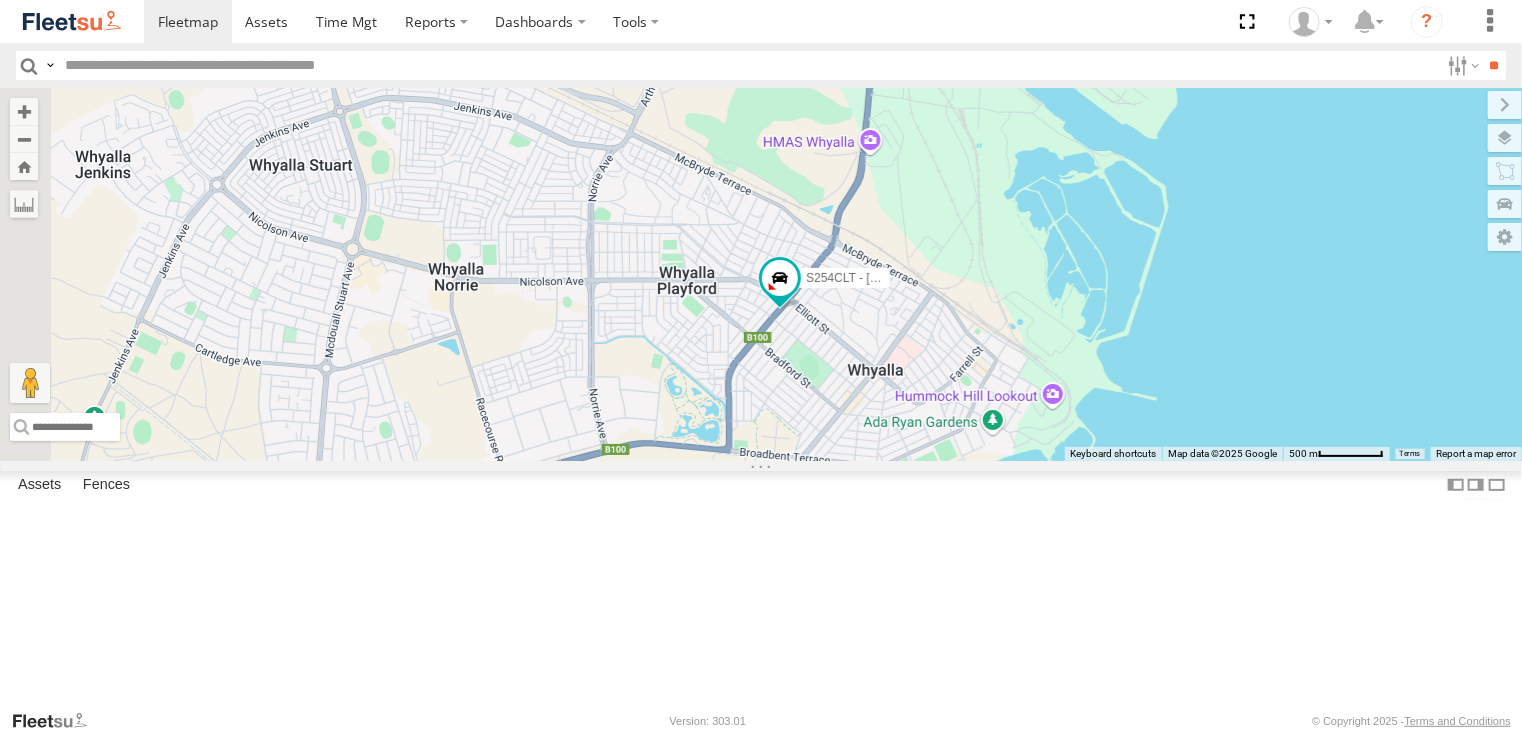 drag, startPoint x: 723, startPoint y: 386, endPoint x: 942, endPoint y: 404, distance: 219.73848 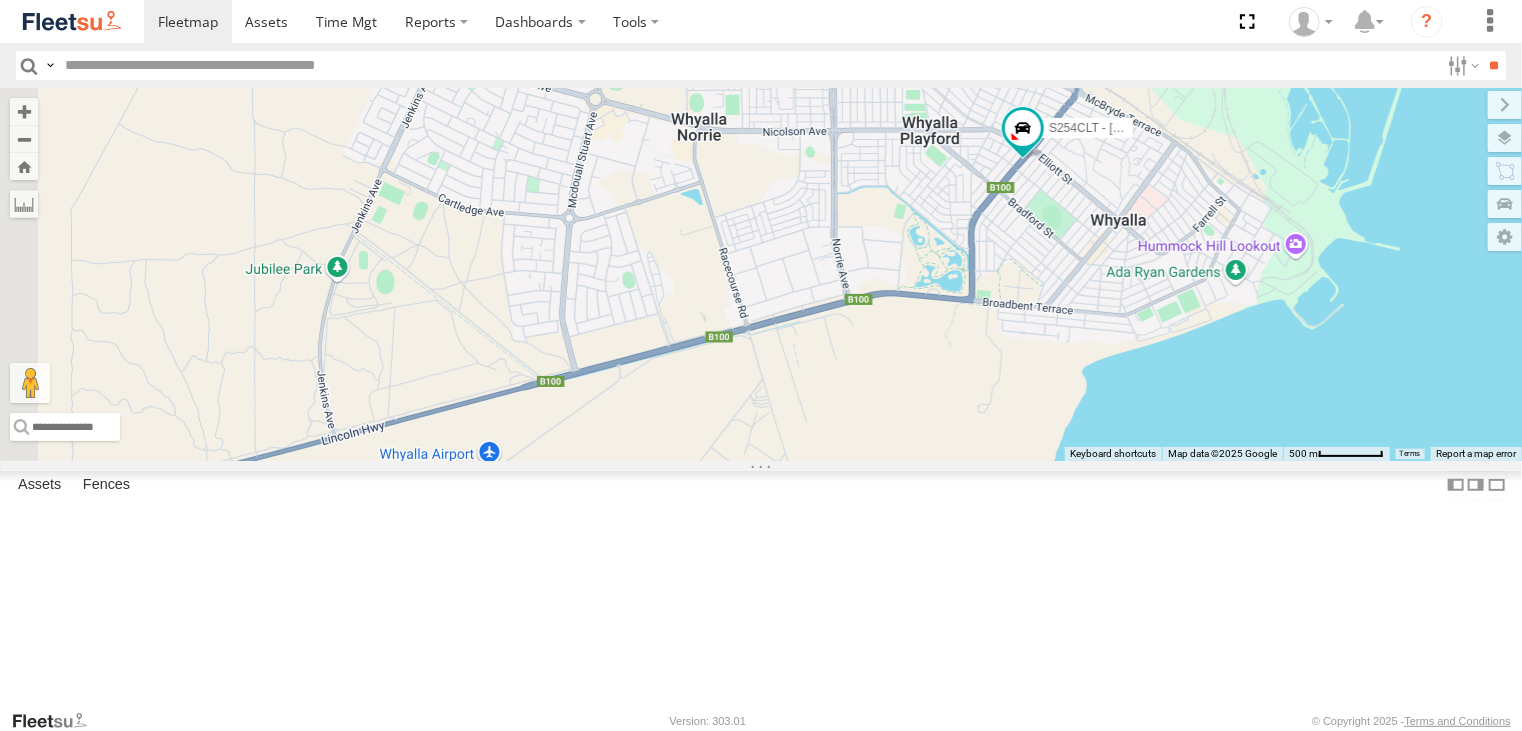 drag, startPoint x: 755, startPoint y: 382, endPoint x: 930, endPoint y: 240, distance: 225.36415 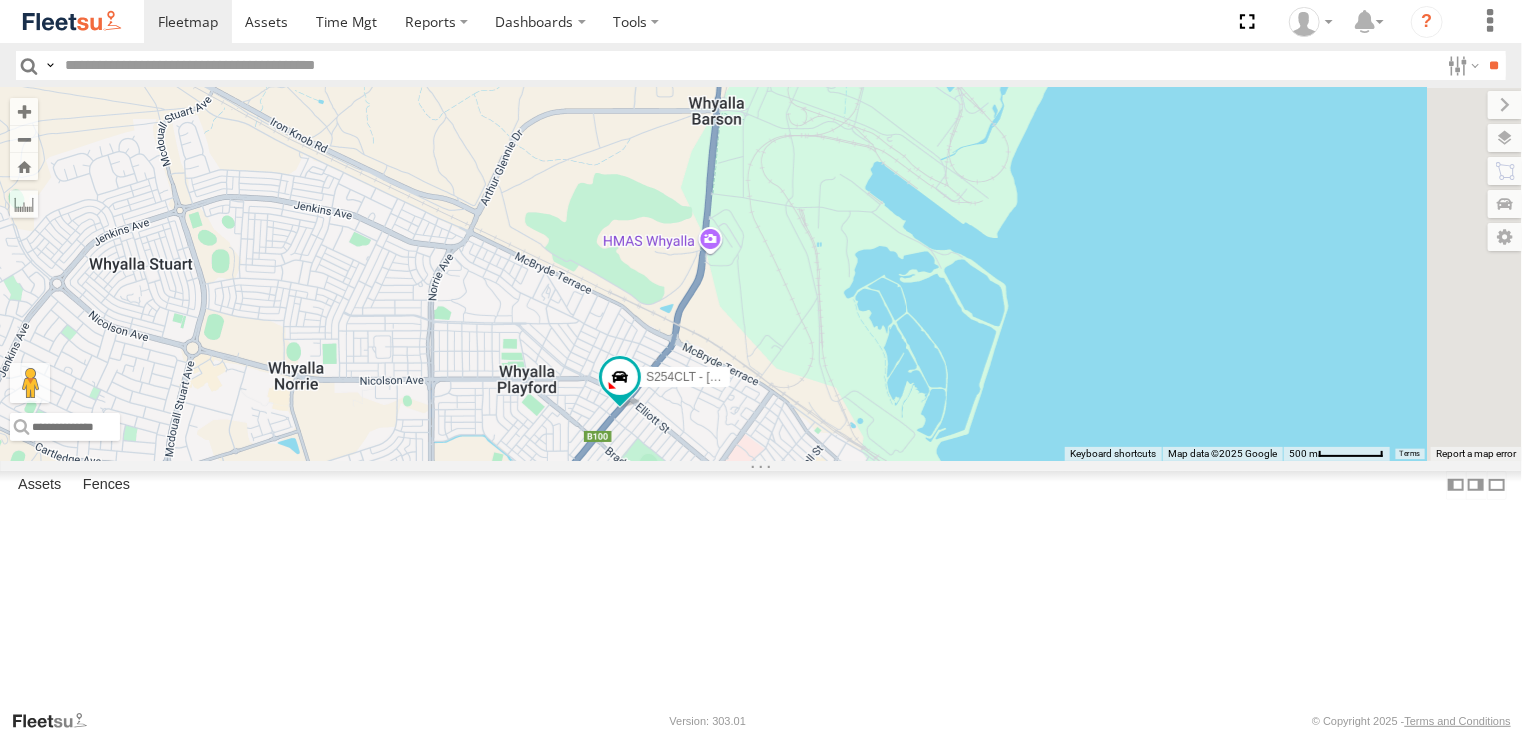 drag, startPoint x: 930, startPoint y: 239, endPoint x: 528, endPoint y: 490, distance: 473.9251 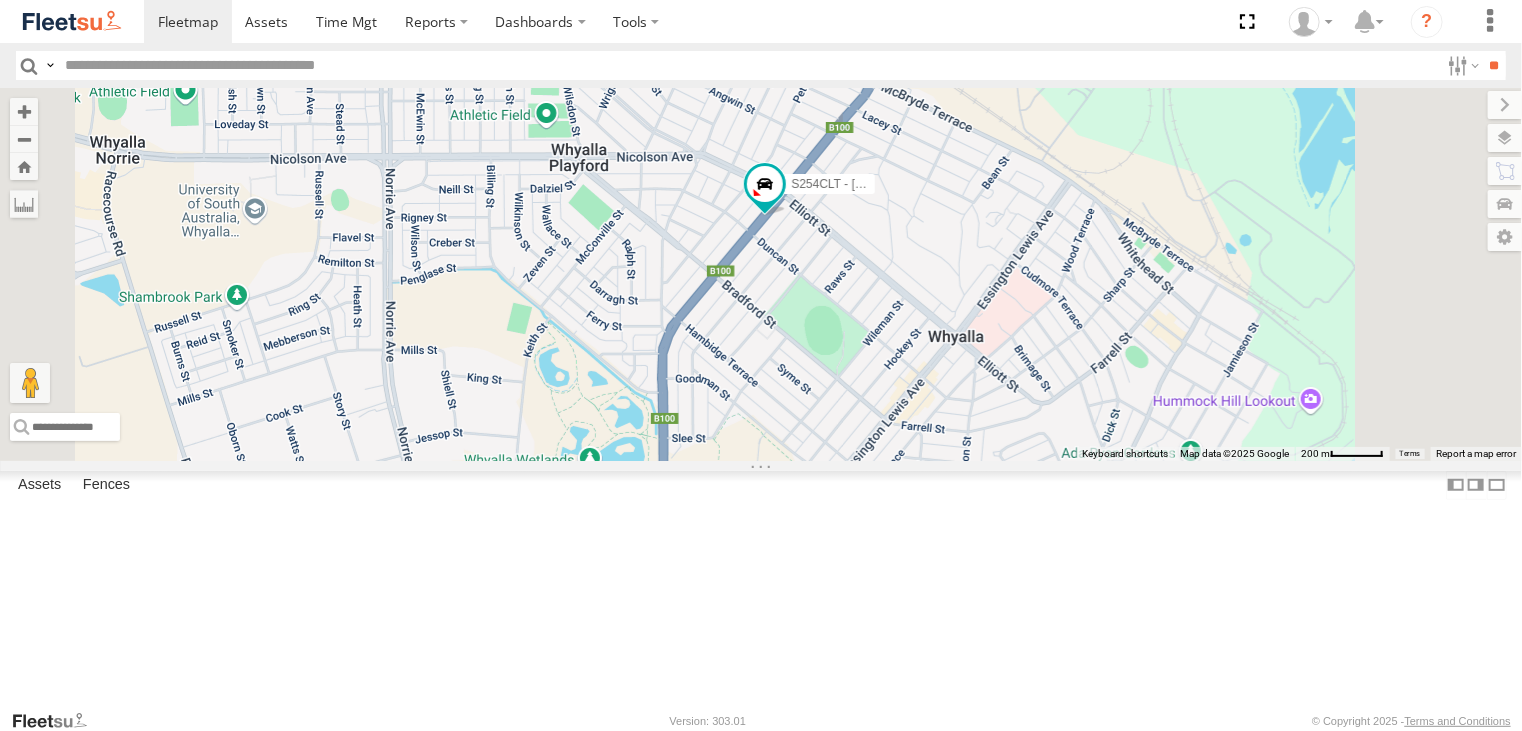 drag, startPoint x: 882, startPoint y: 580, endPoint x: 911, endPoint y: 324, distance: 257.63733 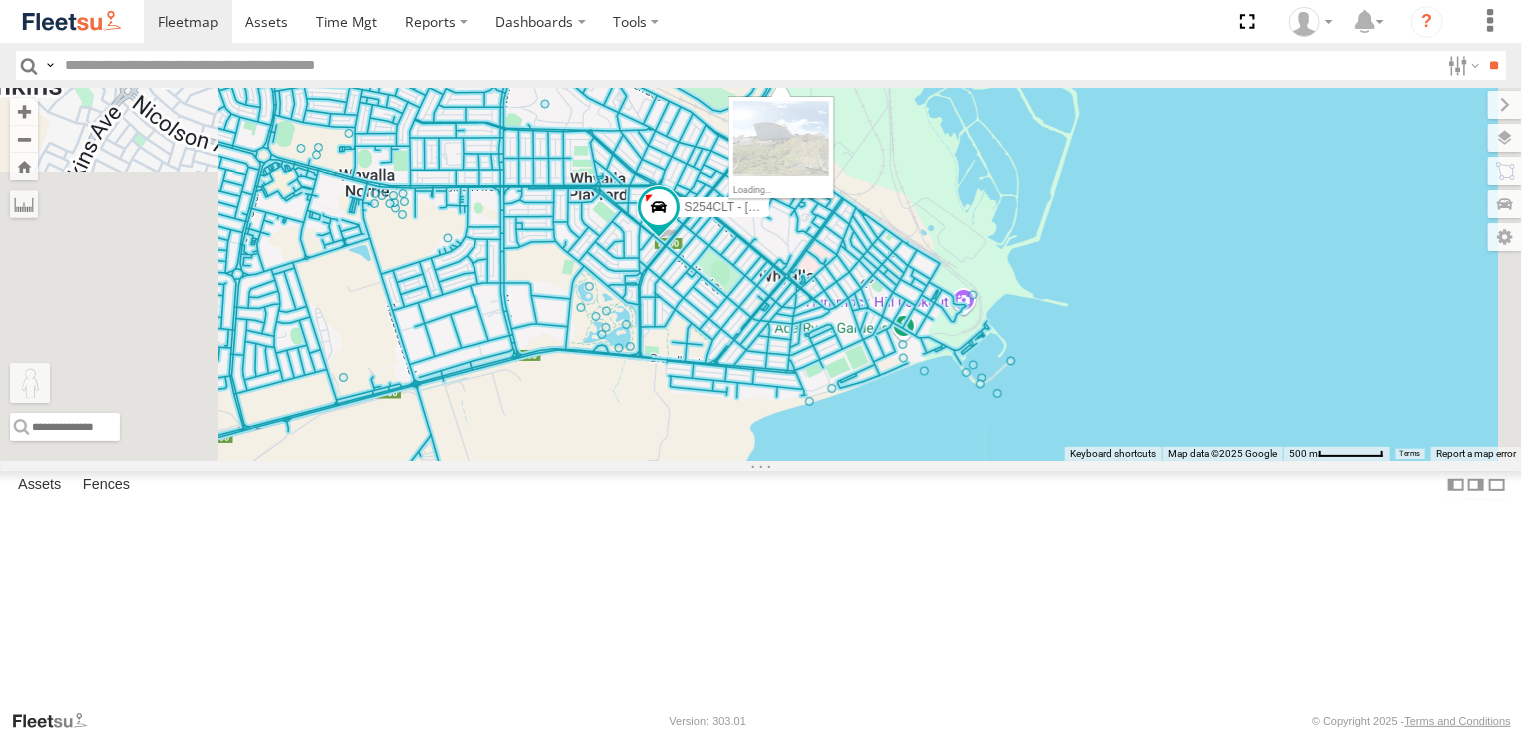 drag, startPoint x: 538, startPoint y: 626, endPoint x: 1027, endPoint y: 178, distance: 663.19305 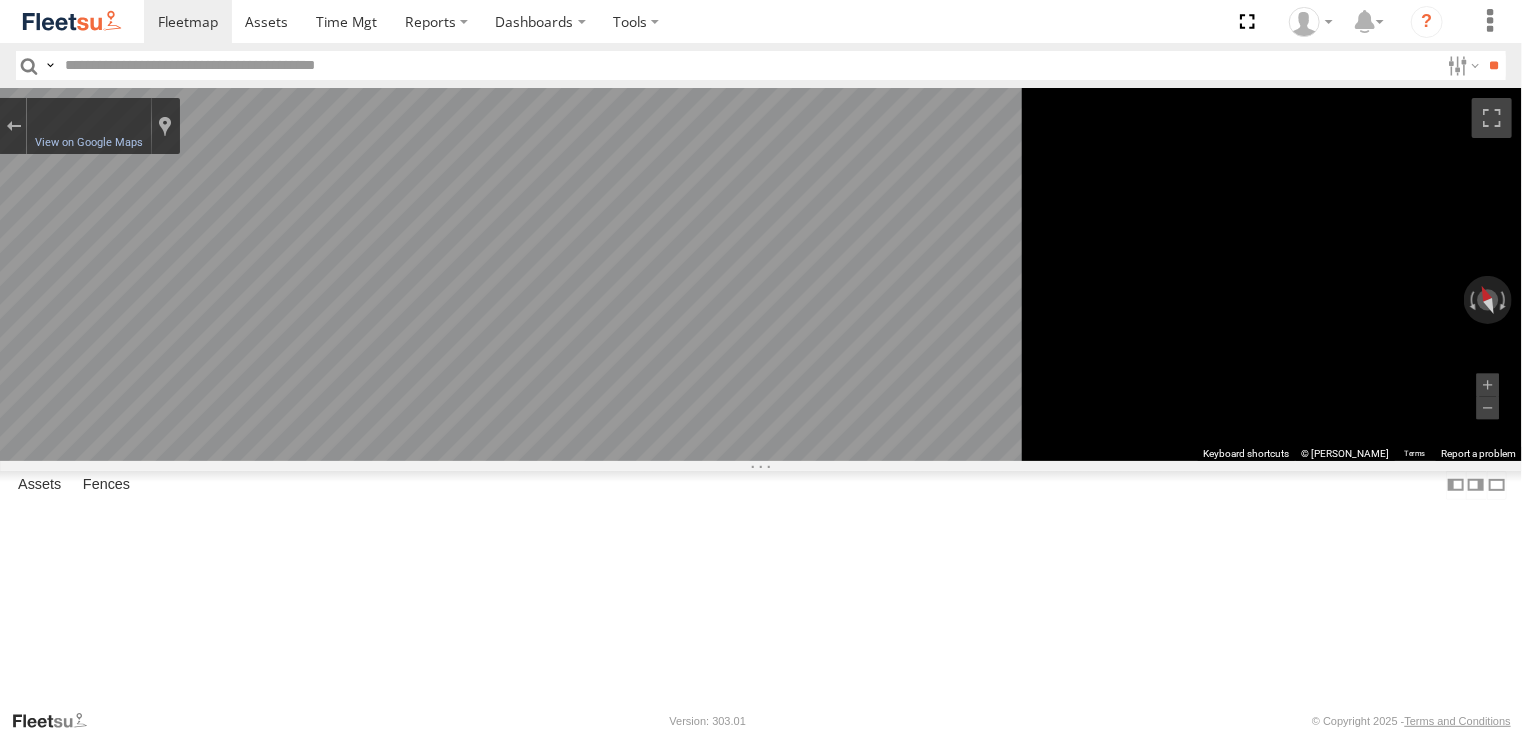click 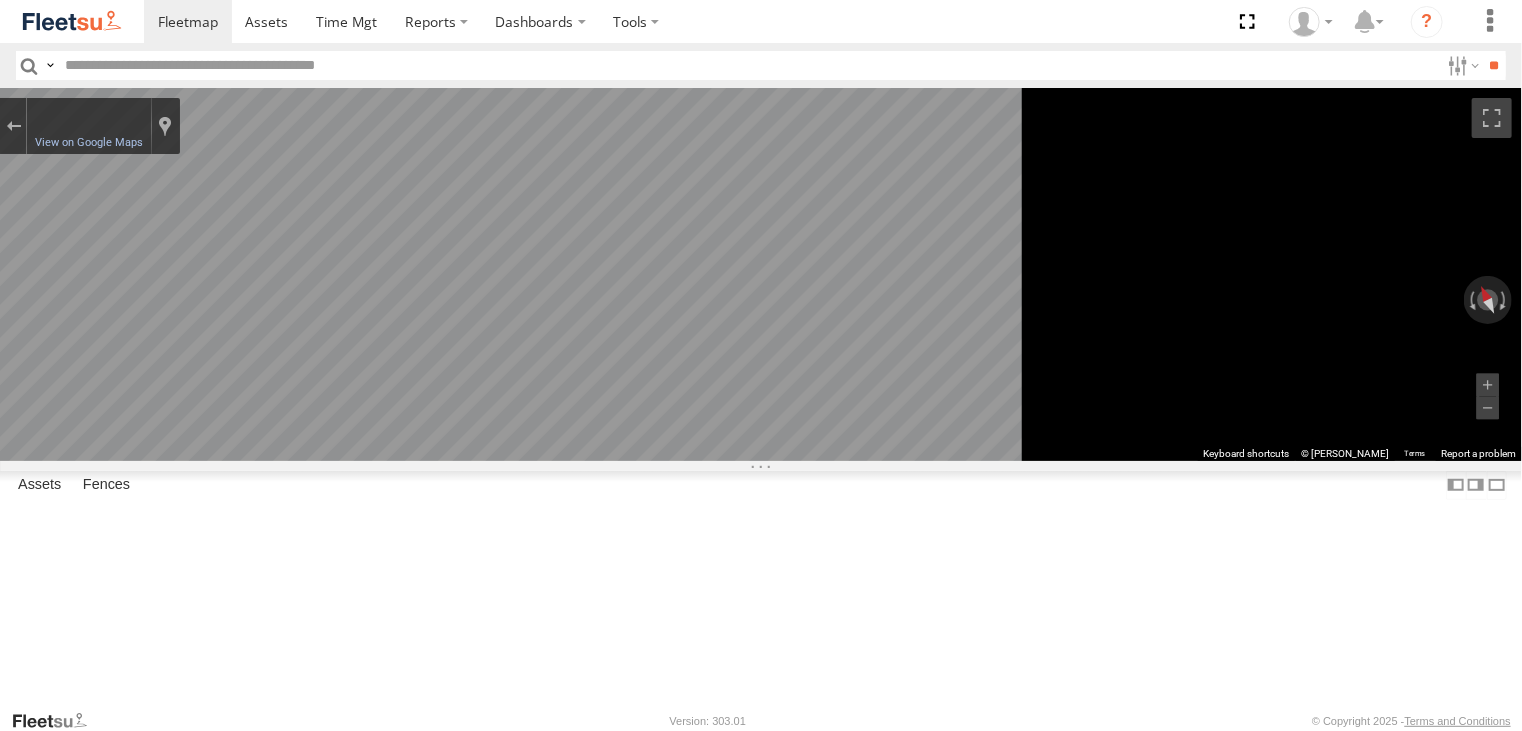 click on "← Move left → Move right ↑ Move up ↓ Move down + Zoom in - Zoom out Home Jump left by 75% End Jump right by 75% Page Up Jump up by 75% Page Down Jump down by 75% S254CLT - [PERSON_NAME] To activate drag with keyboard, press Alt + Enter. Once in keyboard drag state, use the arrow keys to move the marker. To complete the drag, press the Enter key. To cancel, press Escape. Loading... Keyboard shortcuts Map Data Map data ©2025 Google Map data ©2025 Google 500 m  Click to toggle between metric and imperial units Terms Report a map error                 ← Move left → Move right ↑ Move up ↓ Move down + Zoom in - Zoom out                     [GEOGRAPHIC_DATA]           View on Google Maps       Custom Imagery                 This image is no longer available                                     Rotate view         Keyboard shortcuts Map Data © [PERSON_NAME] © [PERSON_NAME] Report a problem" at bounding box center (761, 274) 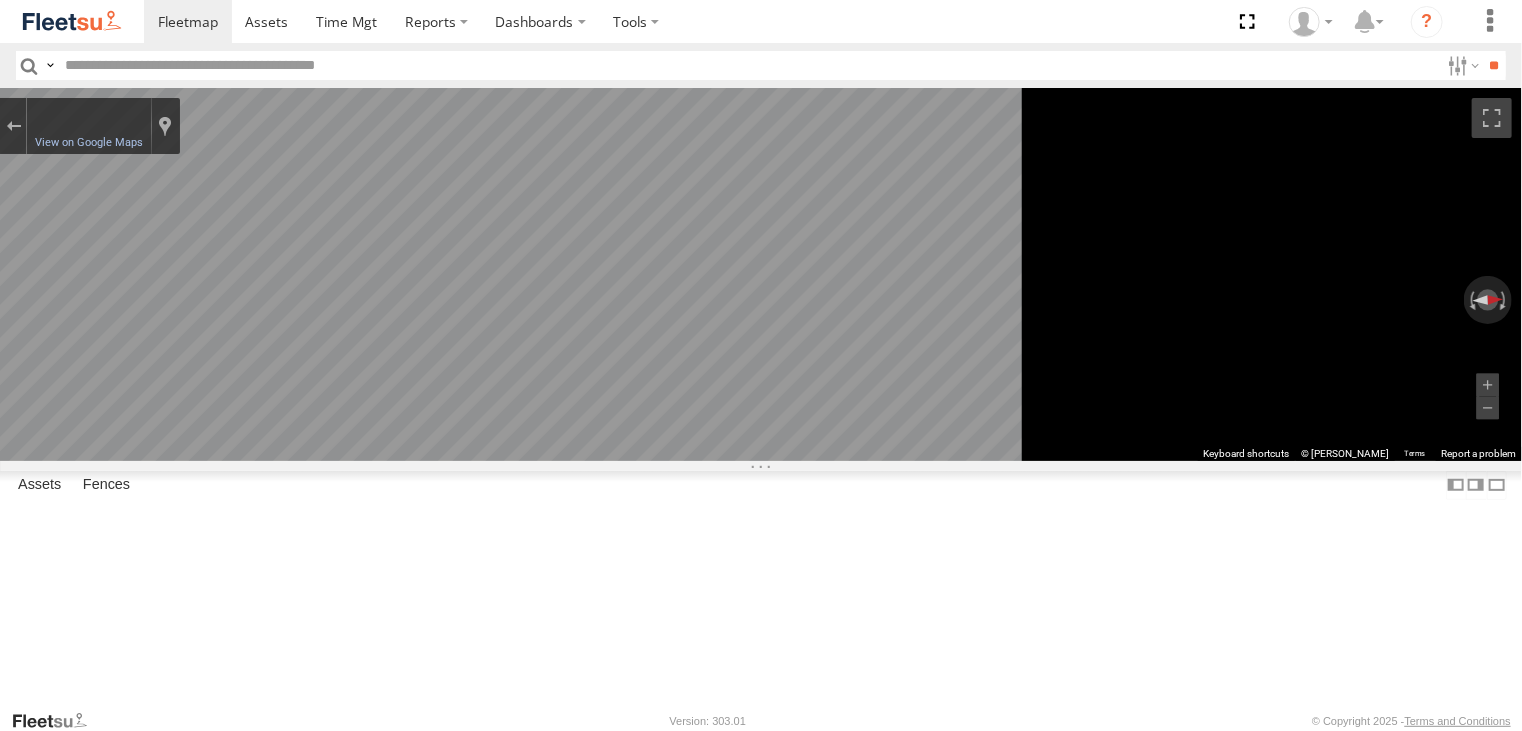 click 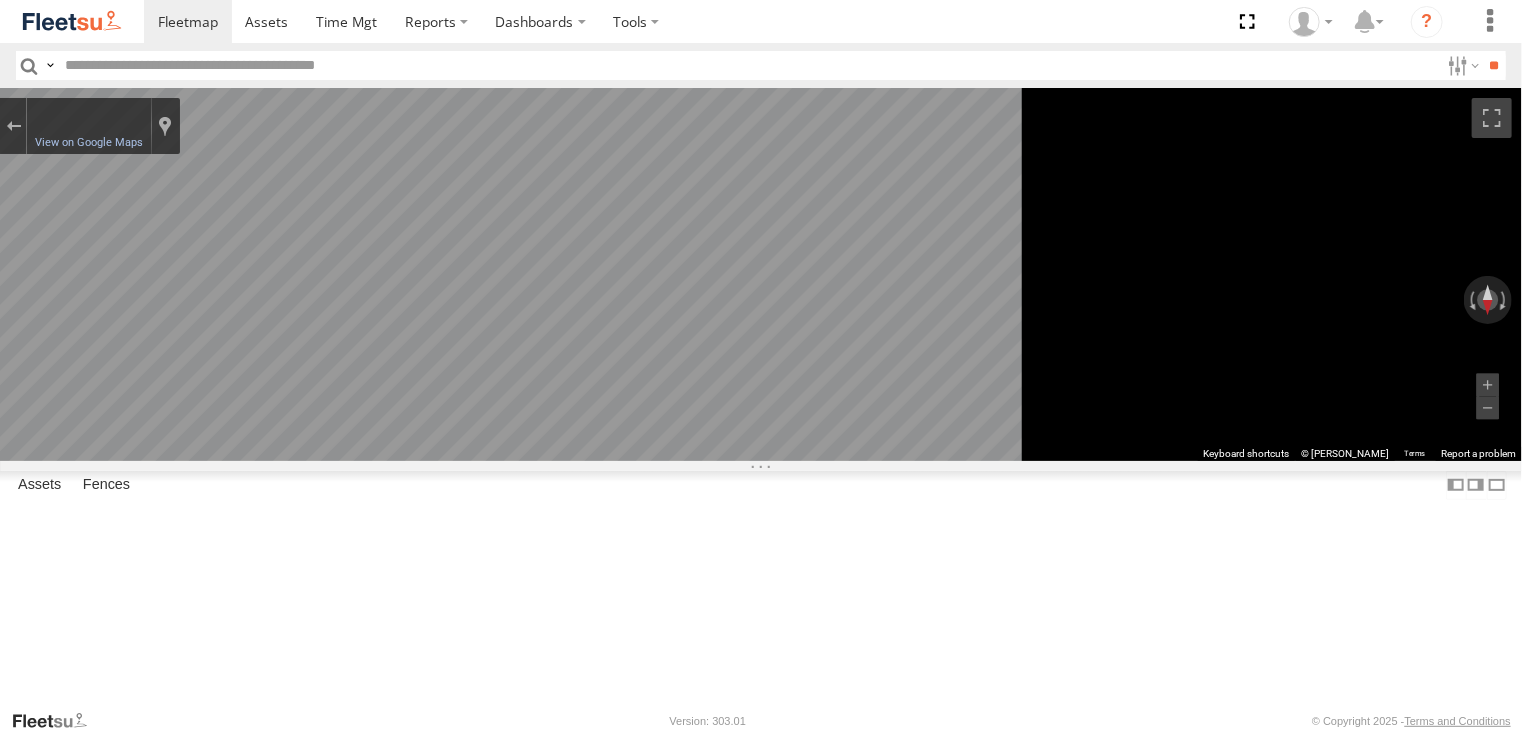 click 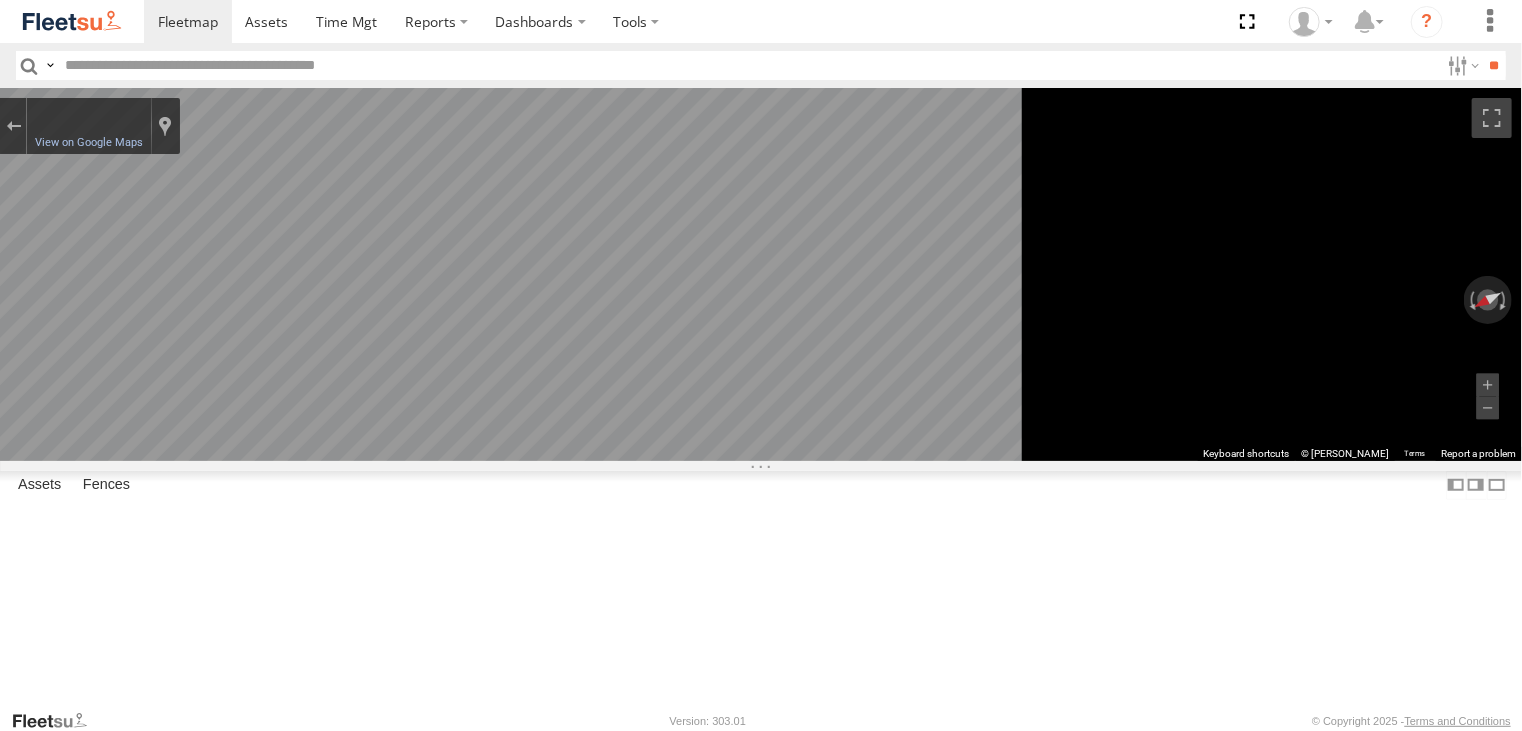 click on "← Move left → Move right ↑ Move up ↓ Move down + Zoom in - Zoom out Home Jump left by 75% End Jump right by 75% Page Up Jump up by 75% Page Down Jump down by 75% S254CLT - [PERSON_NAME] To activate drag with keyboard, press Alt + Enter. Once in keyboard drag state, use the arrow keys to move the marker. To complete the drag, press the Enter key. To cancel, press Escape. Loading... Keyboard shortcuts Map Data Map data ©2025 Google Map data ©2025 Google 500 m  Click to toggle between metric and imperial units Terms Report a map error                 ← Move left → Move right ↑ Move up ↓ Move down + Zoom in - Zoom out                     [GEOGRAPHIC_DATA]           View on Google Maps       Custom Imagery                 This image is no longer available                                     Rotate view         Keyboard shortcuts Map Data © [PERSON_NAME] © [PERSON_NAME] Report a problem" at bounding box center (761, 274) 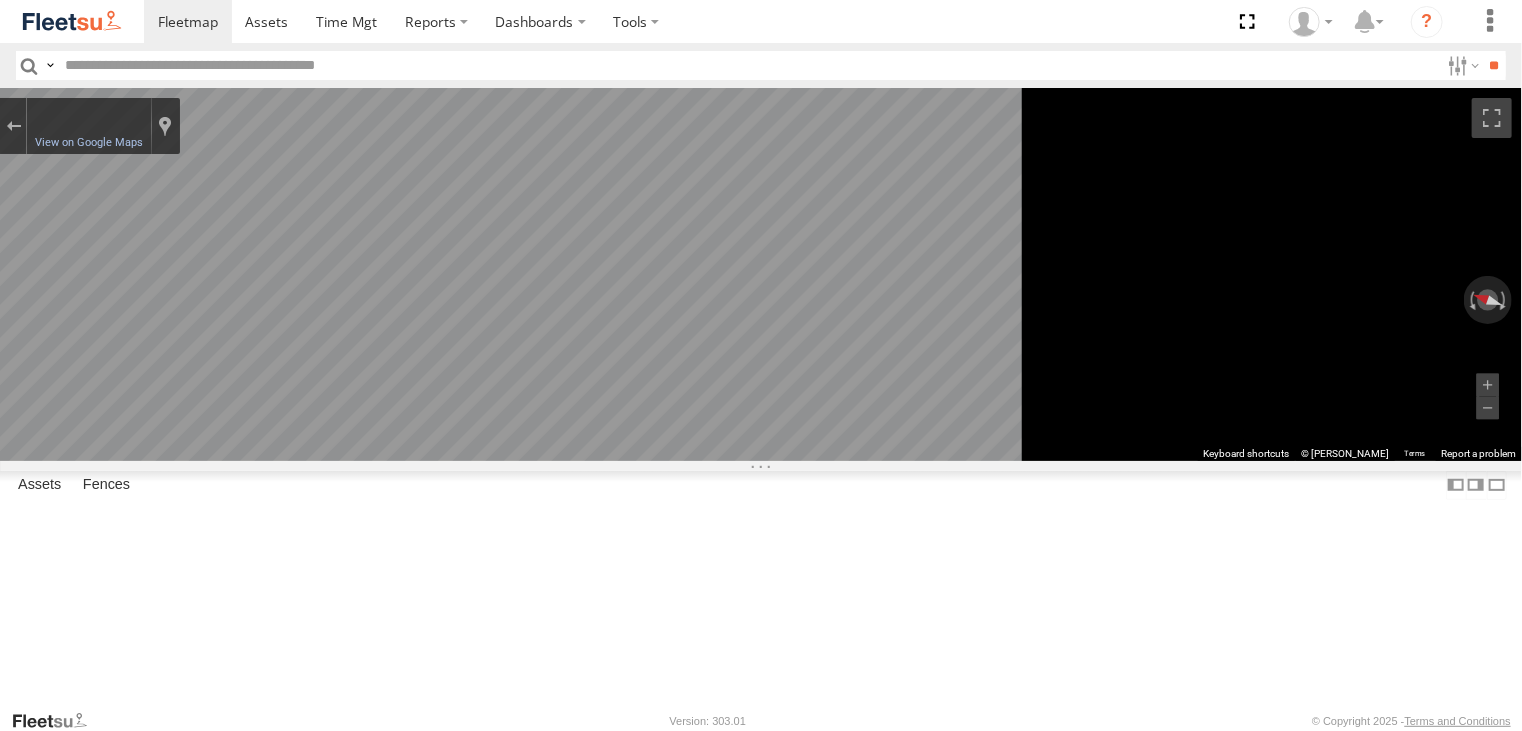 click on "← Move left → Move right ↑ Move up ↓ Move down + Zoom in - Zoom out Home Jump left by 75% End Jump right by 75% Page Up Jump up by 75% Page Down Jump down by 75% S254CLT - [PERSON_NAME] To activate drag with keyboard, press Alt + Enter. Once in keyboard drag state, use the arrow keys to move the marker. To complete the drag, press the Enter key. To cancel, press Escape. Loading... Keyboard shortcuts Map Data Map data ©2025 Google Map data ©2025 Google 500 m  Click to toggle between metric and imperial units Terms Report a map error                 ← Move left → Move right ↑ Move up ↓ Move down + Zoom in - Zoom out                     [GEOGRAPHIC_DATA]           View on Google Maps       Custom Imagery                 This image is no longer available                                     Rotate view         Keyboard shortcuts Map Data © [PERSON_NAME] © [PERSON_NAME] Report a problem" at bounding box center [761, 274] 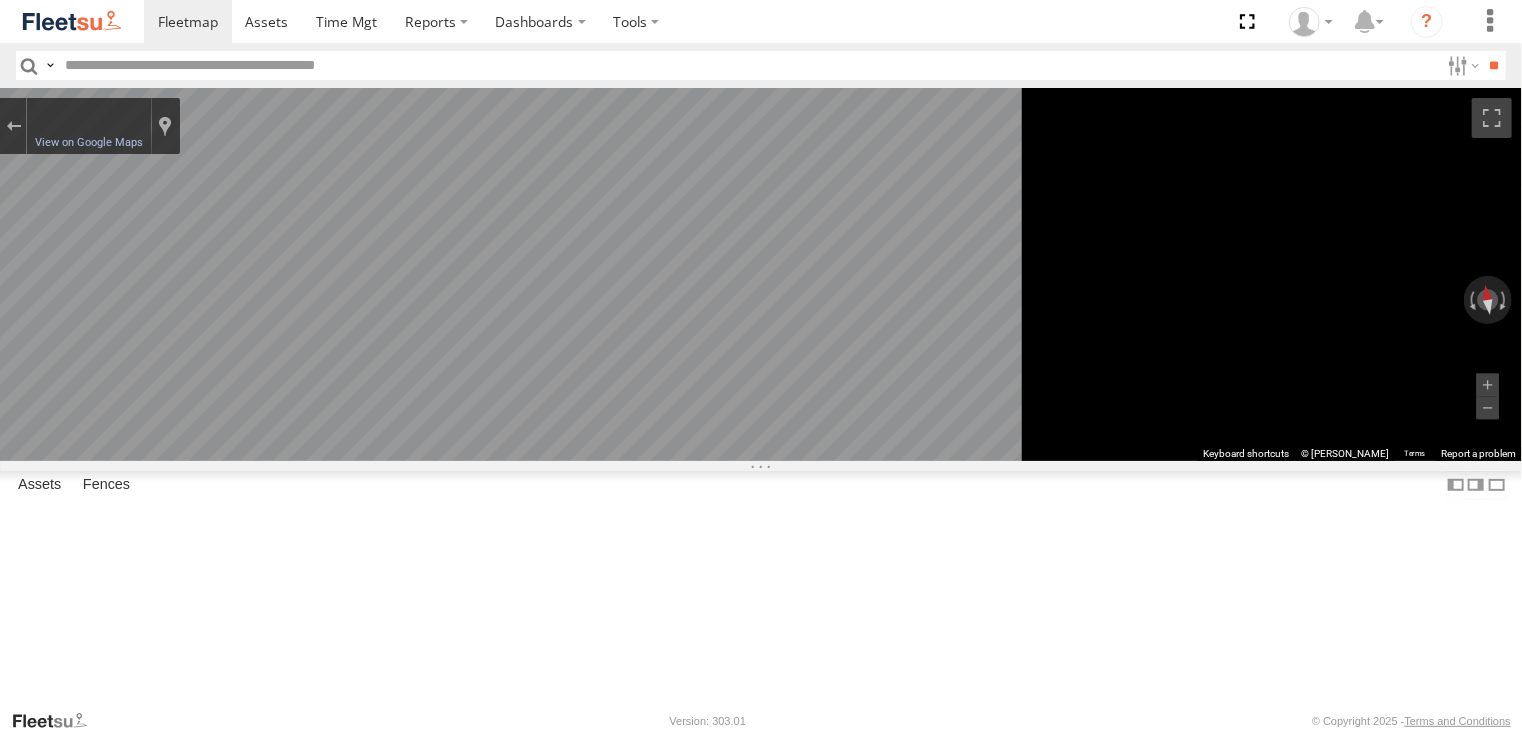 click on "← Move left → Move right ↑ Move up ↓ Move down + Zoom in - Zoom out Home Jump left by 75% End Jump right by 75% Page Up Jump up by 75% Page Down Jump down by 75% S254CLT - [PERSON_NAME] To activate drag with keyboard, press Alt + Enter. Once in keyboard drag state, use the arrow keys to move the marker. To complete the drag, press the Enter key. To cancel, press Escape. Loading... Keyboard shortcuts Map Data Map data ©2025 Google Map data ©2025 Google 500 m  Click to toggle between metric and imperial units Terms Report a map error                 ← Move left → Move right ↑ Move up ↓ Move down + Zoom in - Zoom out                     [GEOGRAPHIC_DATA]           View on Google Maps       Custom Imagery                 This image is no longer available                                     Rotate view         Keyboard shortcuts Map Data © [PERSON_NAME] © [PERSON_NAME] Report a problem" at bounding box center (761, 274) 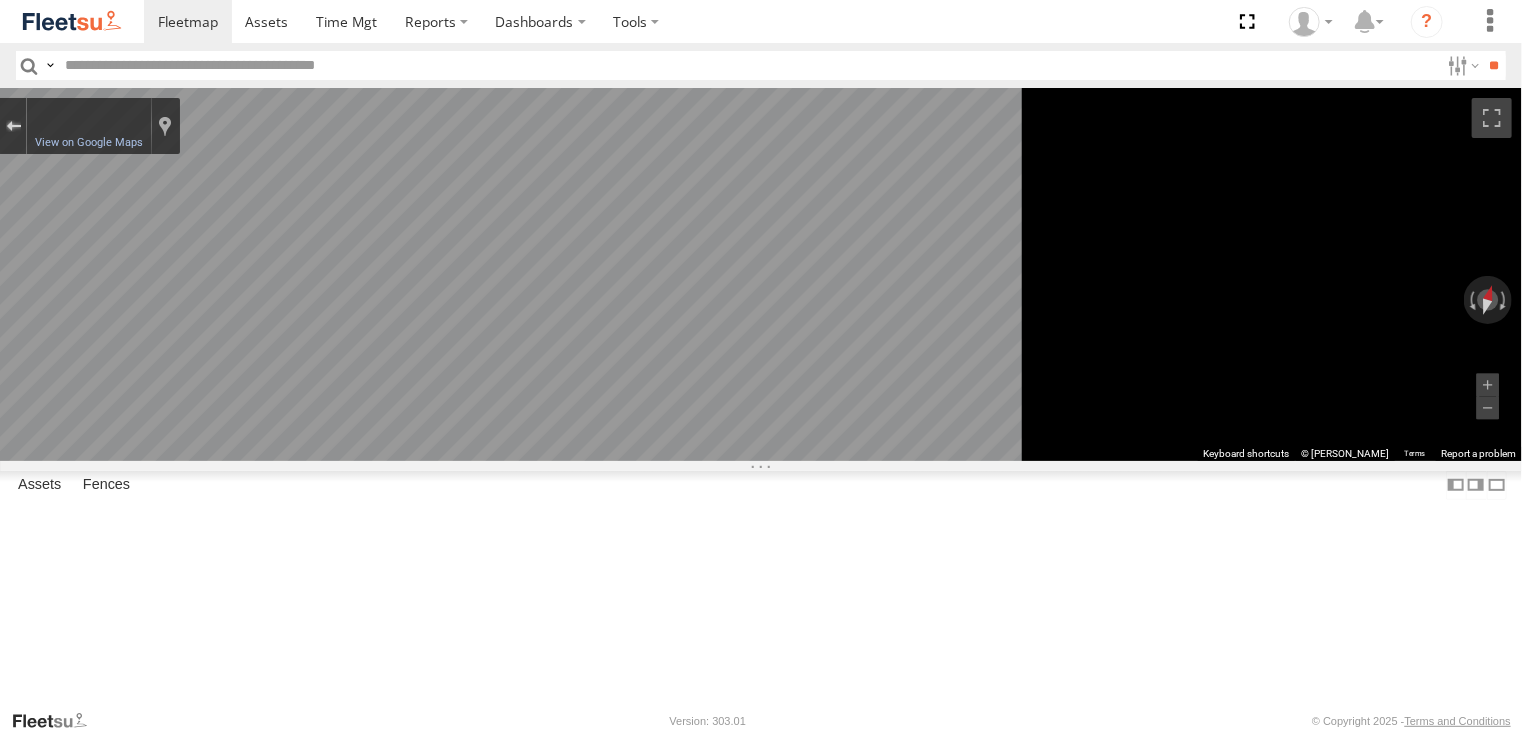 drag, startPoint x: 512, startPoint y: 126, endPoint x: 545, endPoint y: 179, distance: 62.433964 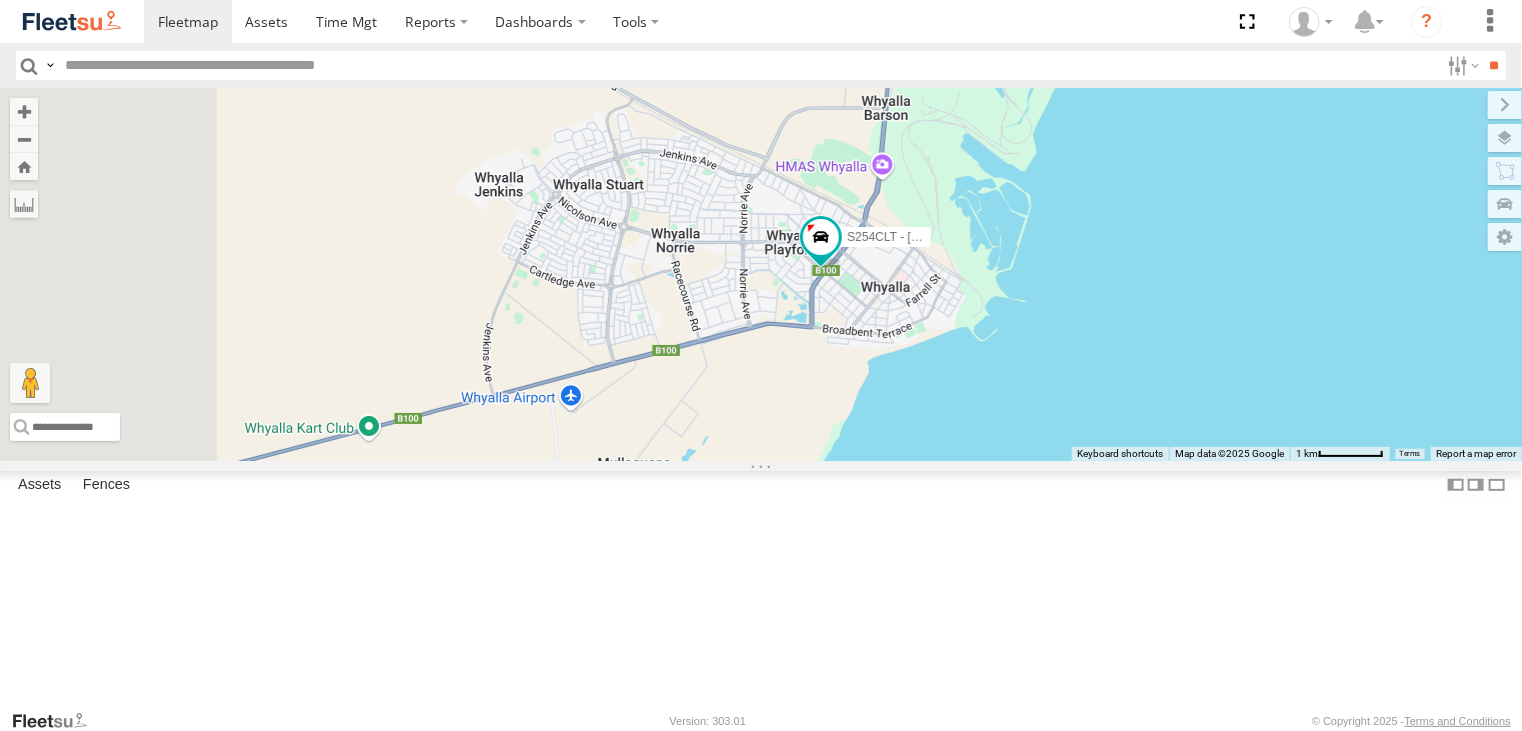 drag, startPoint x: 704, startPoint y: 314, endPoint x: 952, endPoint y: 365, distance: 253.18965 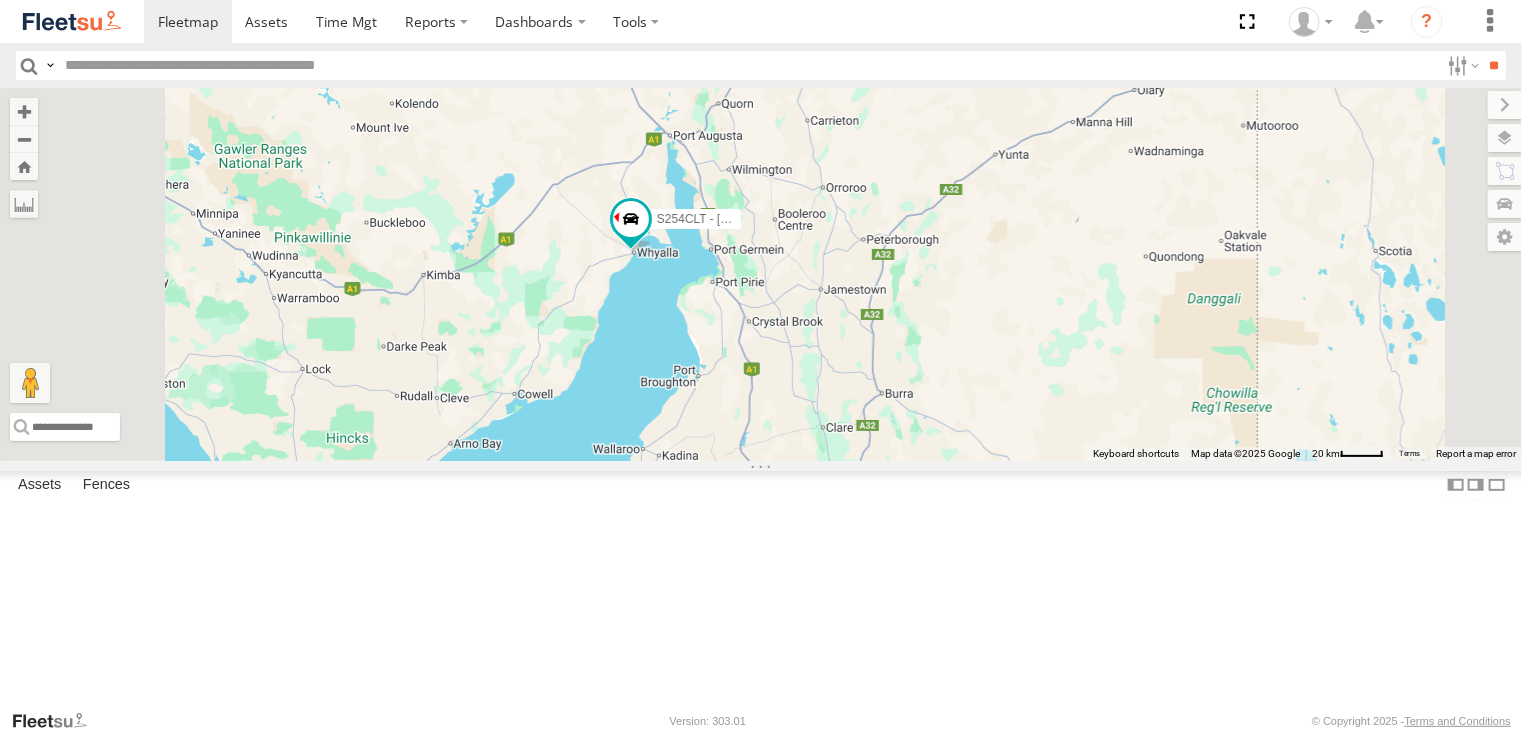 drag, startPoint x: 996, startPoint y: 321, endPoint x: 986, endPoint y: 386, distance: 65.76473 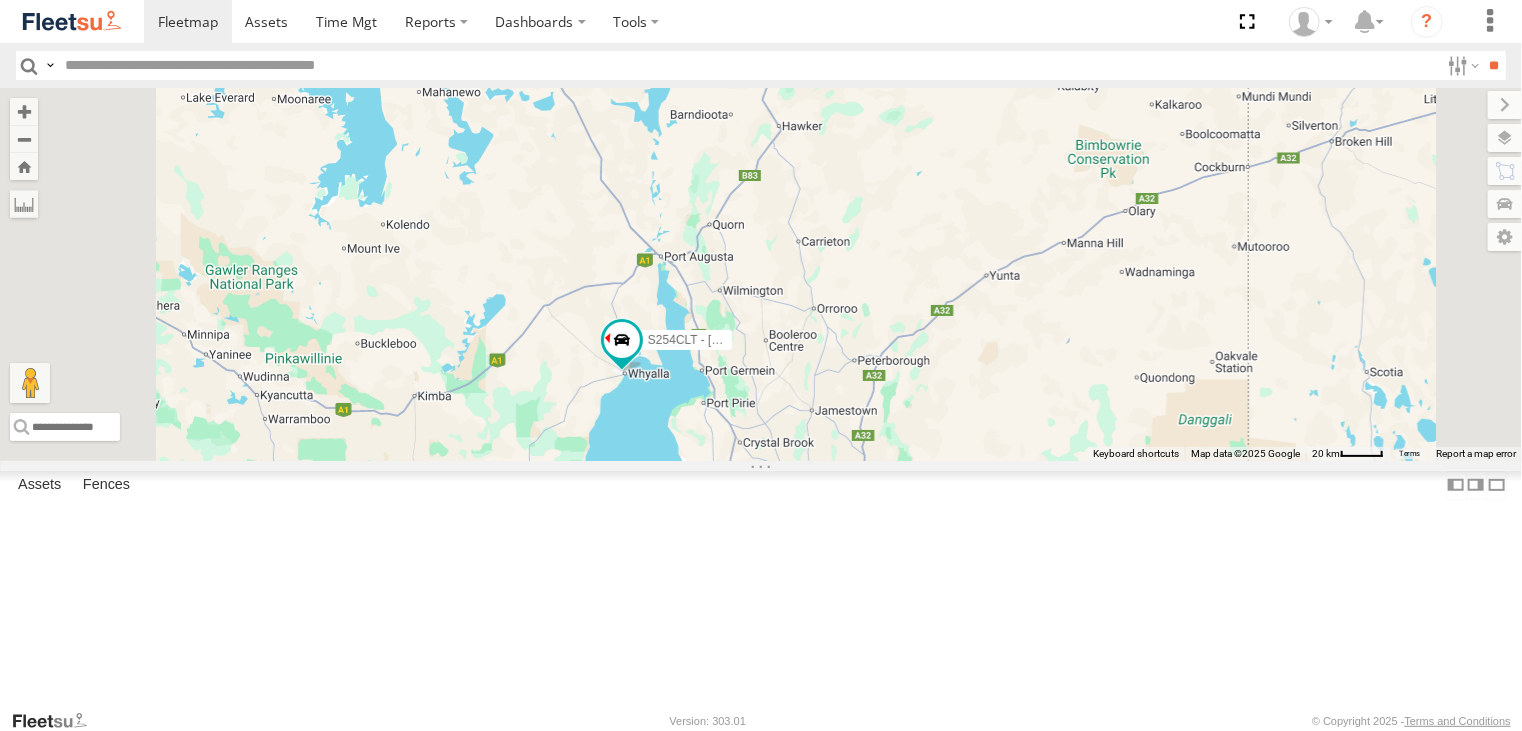 drag, startPoint x: 1004, startPoint y: 246, endPoint x: 990, endPoint y: 413, distance: 167.5858 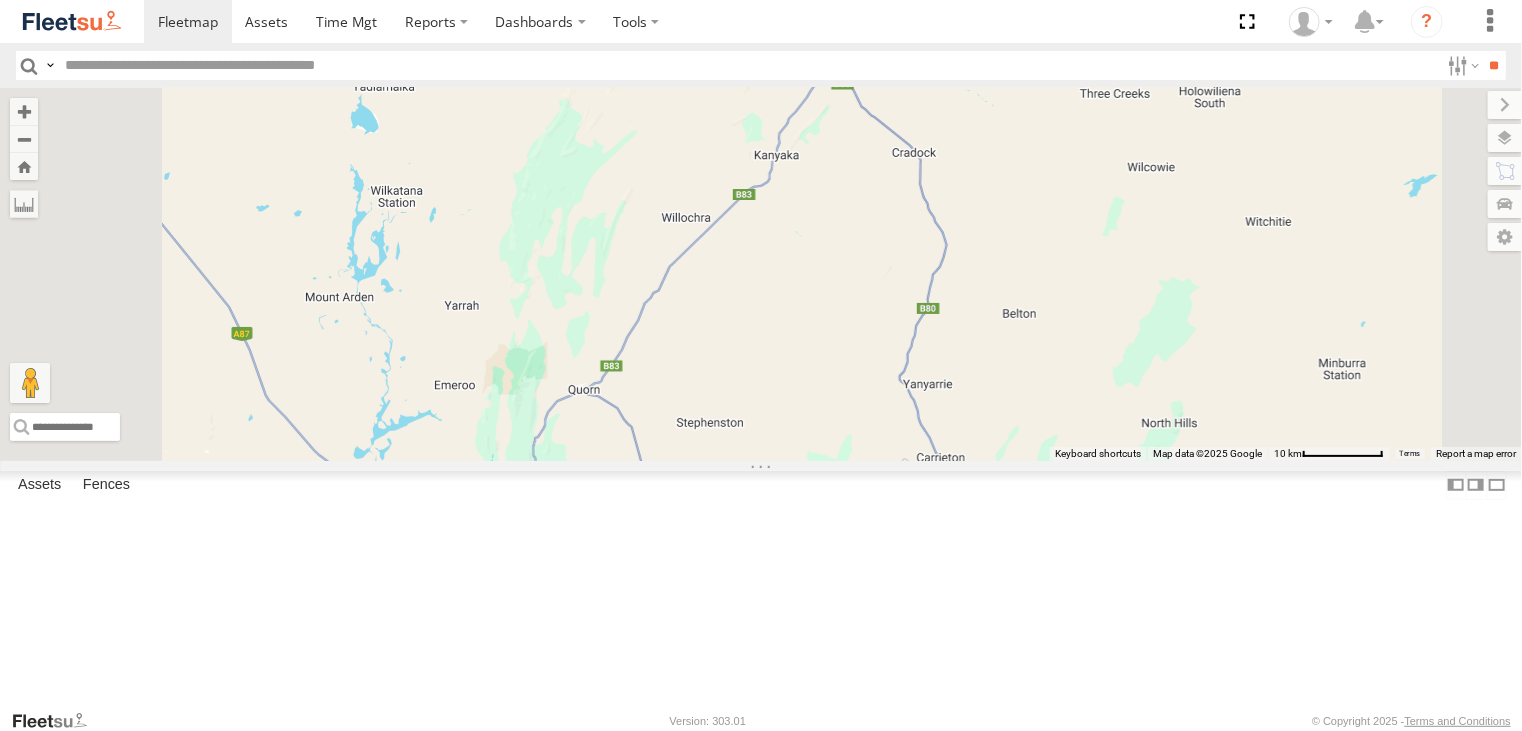 drag, startPoint x: 775, startPoint y: 470, endPoint x: 869, endPoint y: 541, distance: 117.80068 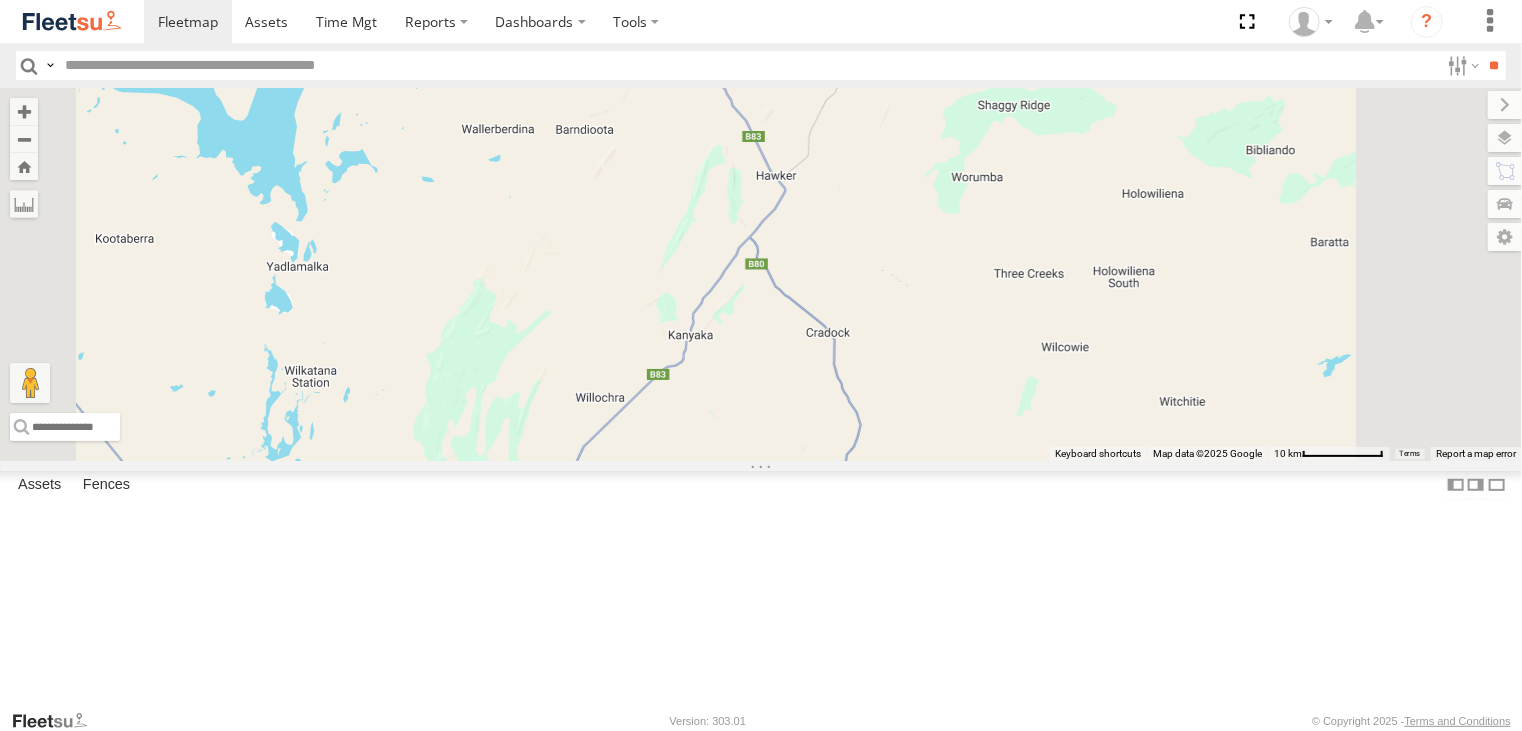 drag, startPoint x: 1060, startPoint y: 295, endPoint x: 974, endPoint y: 476, distance: 200.39212 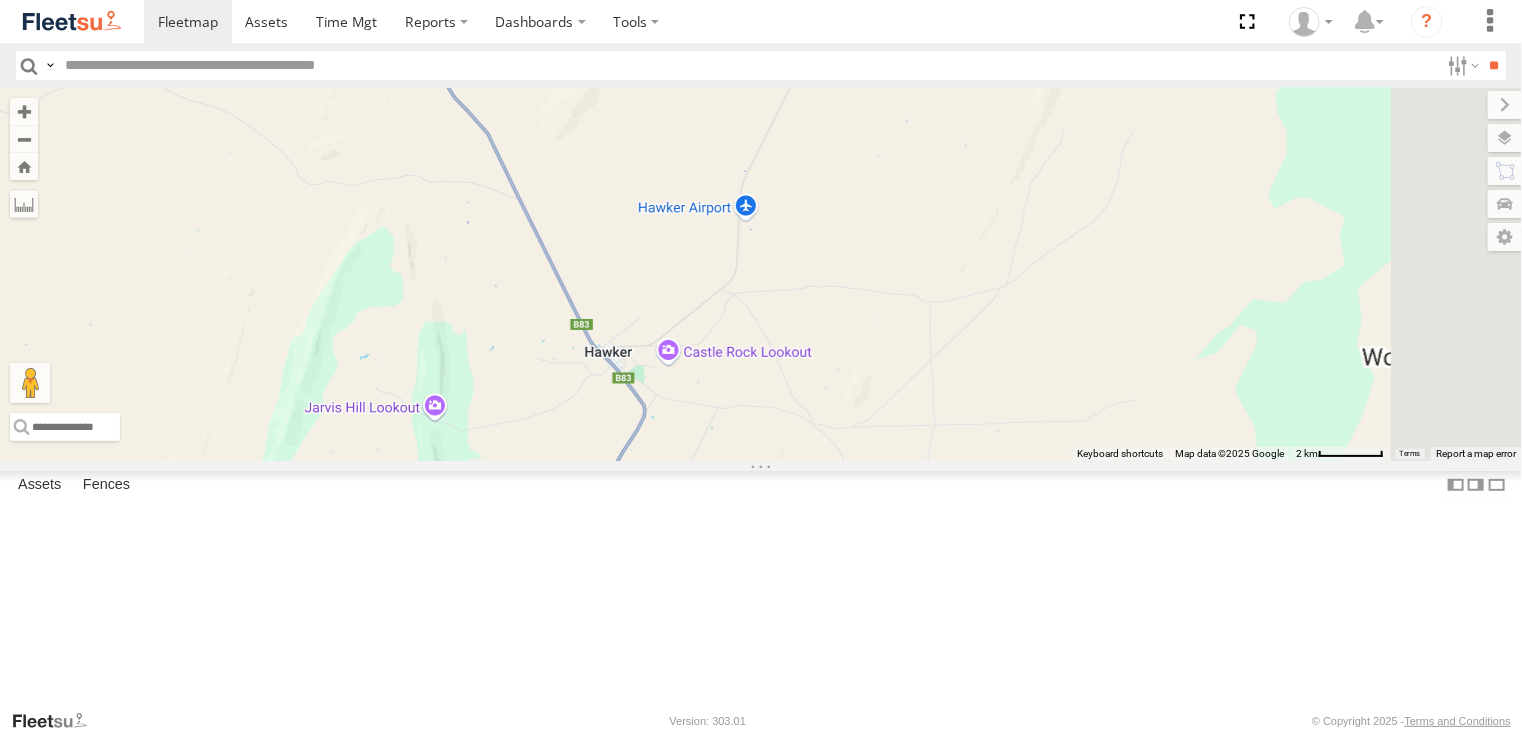 drag, startPoint x: 1009, startPoint y: 242, endPoint x: 764, endPoint y: 605, distance: 437.94293 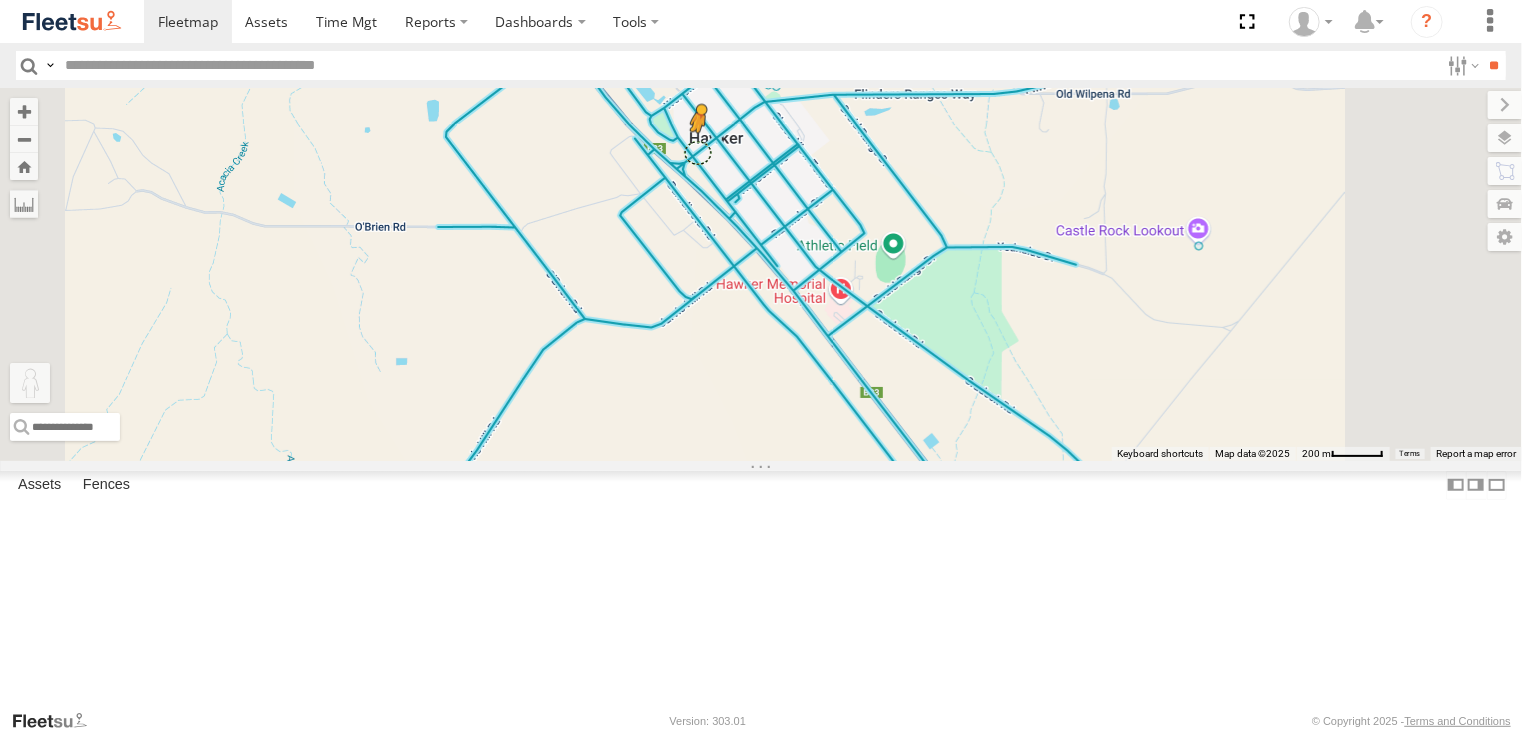 drag, startPoint x: 544, startPoint y: 615, endPoint x: 947, endPoint y: 277, distance: 525.97815 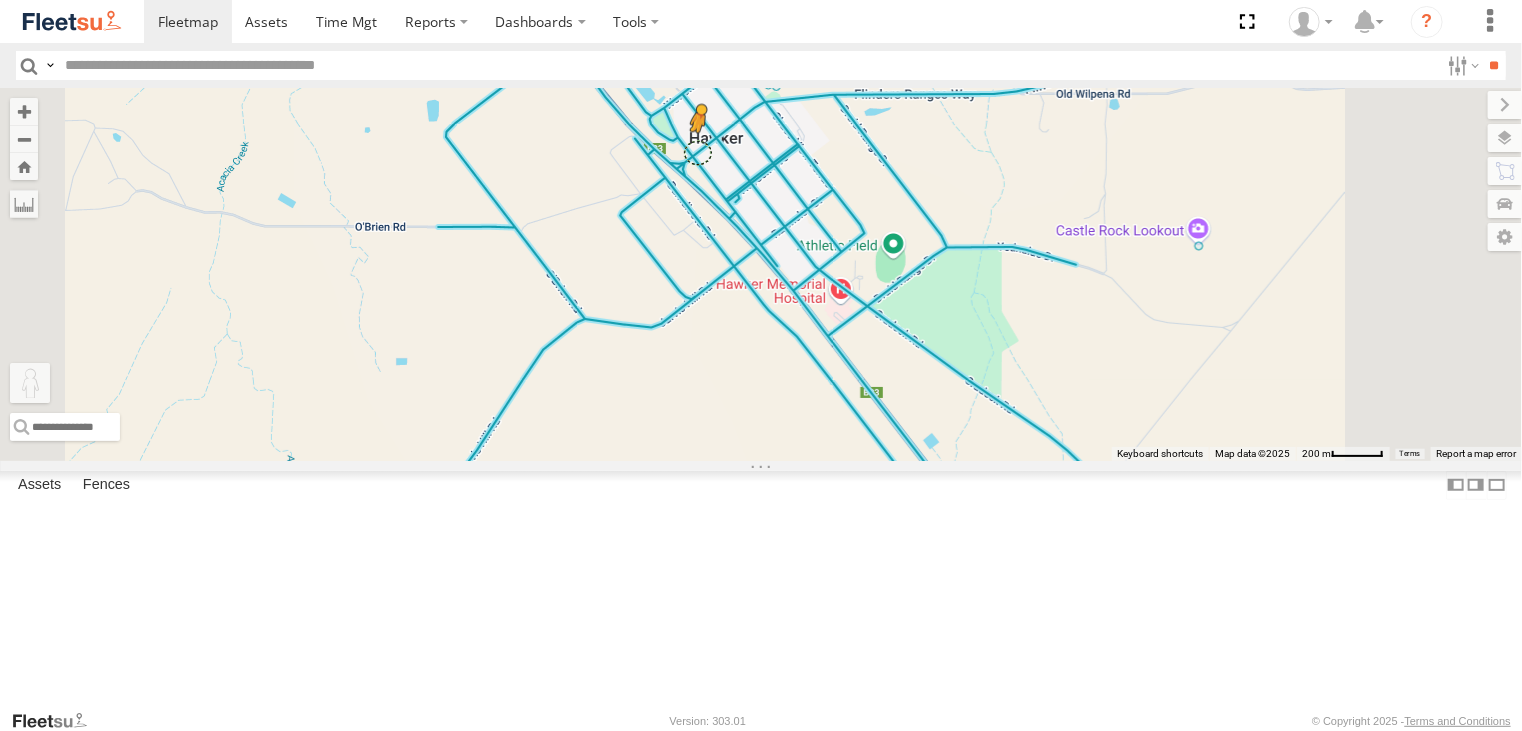 click on "S254CLT - [PERSON_NAME] S678CGD - Fridge It Sprinter To activate drag with keyboard, press Alt + Enter. Once in keyboard drag state, use the arrow keys to move the marker. To complete the drag, press the Enter key. To cancel, press Escape. Loading... Keyboard shortcuts Map Data Map data ©2025 Map data ©2025 200 m  Click to toggle between metric and imperial units Terms Report a map error" at bounding box center (761, 274) 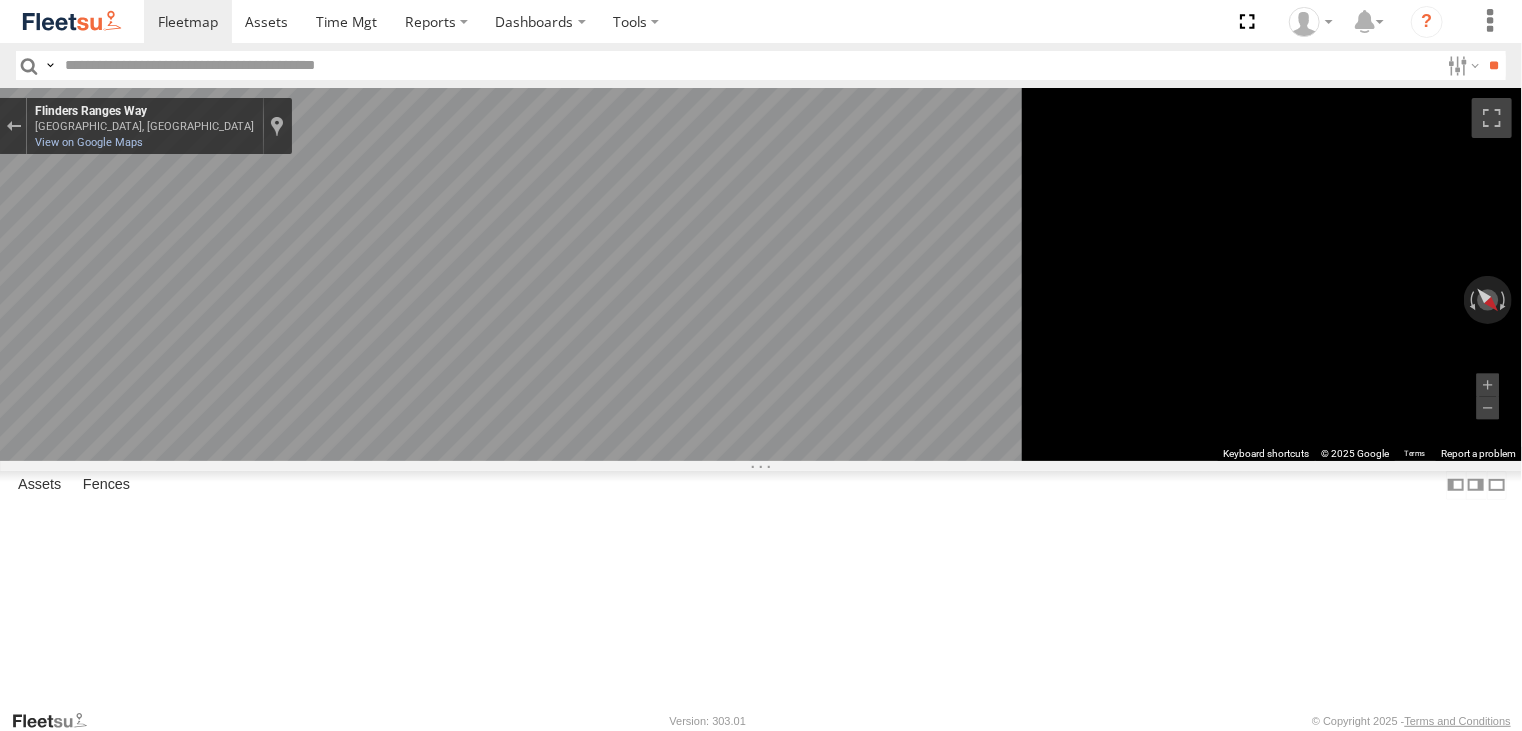 click 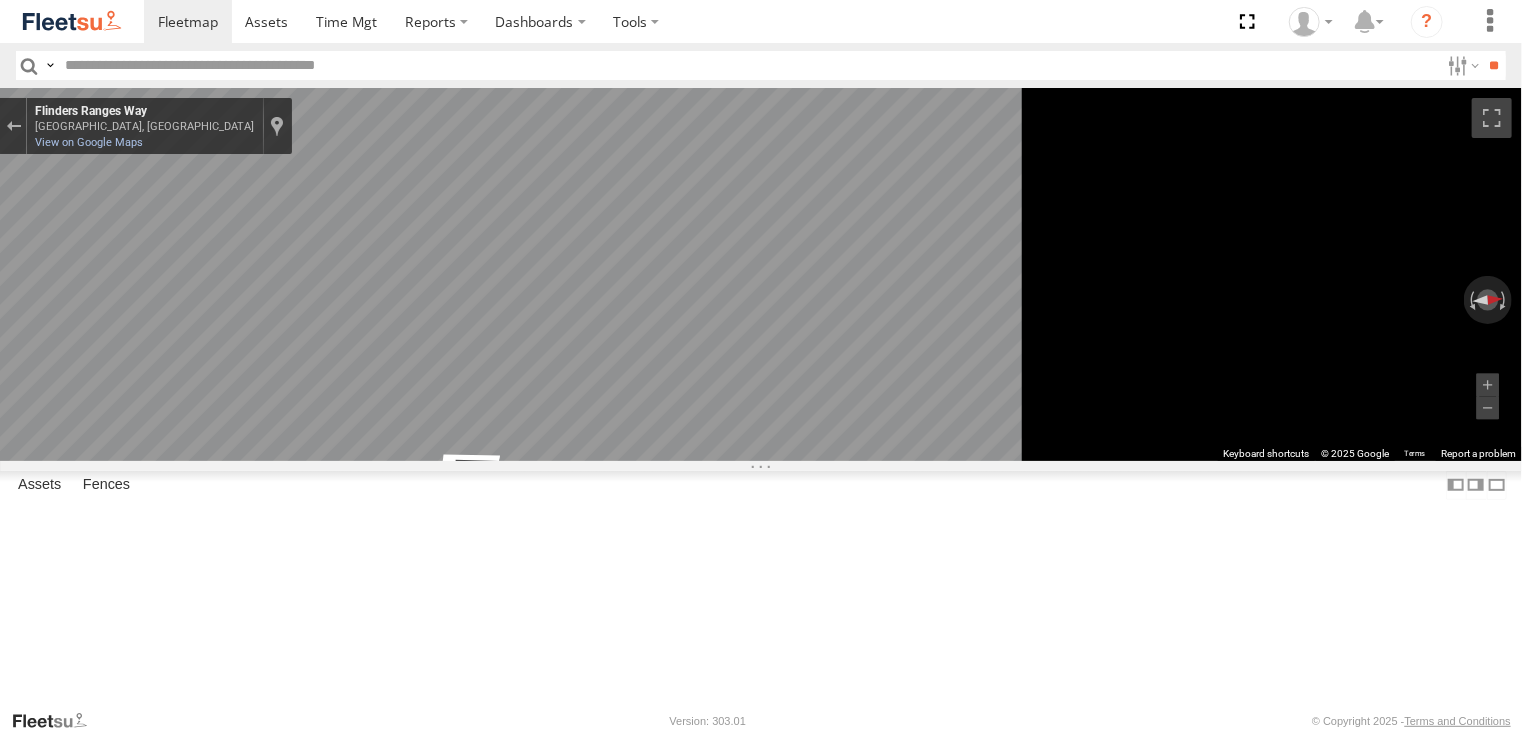 click on "← Move left → Move right ↑ Move up ↓ Move down + Zoom in - Zoom out Home Jump left by 75% End Jump right by 75% Page Up Jump up by 75% Page Down Jump down by 75% S254CLT - [PERSON_NAME] S678CGD - Fridge It Sprinter To activate drag with keyboard, press Alt + Enter. Once in keyboard drag state, use the arrow keys to move the marker. To complete the drag, press the Enter key. To cancel, press Escape. Loading... Keyboard shortcuts Map Data Map data ©2025 Map data ©2025 200 m  Click to toggle between metric and imperial units Terms Report a map error                 ← Move left → Move right ↑ Move up ↓ Move down + Zoom in - Zoom out             [GEOGRAPHIC_DATA]       Flinders Ranges Way           View on Google Maps       Custom Imagery                 This image is no longer available                                     Rotate view         Keyboard shortcuts Map Data © 2025 Google © 2025 Google Terms Report a problem
Dot" at bounding box center [761, 274] 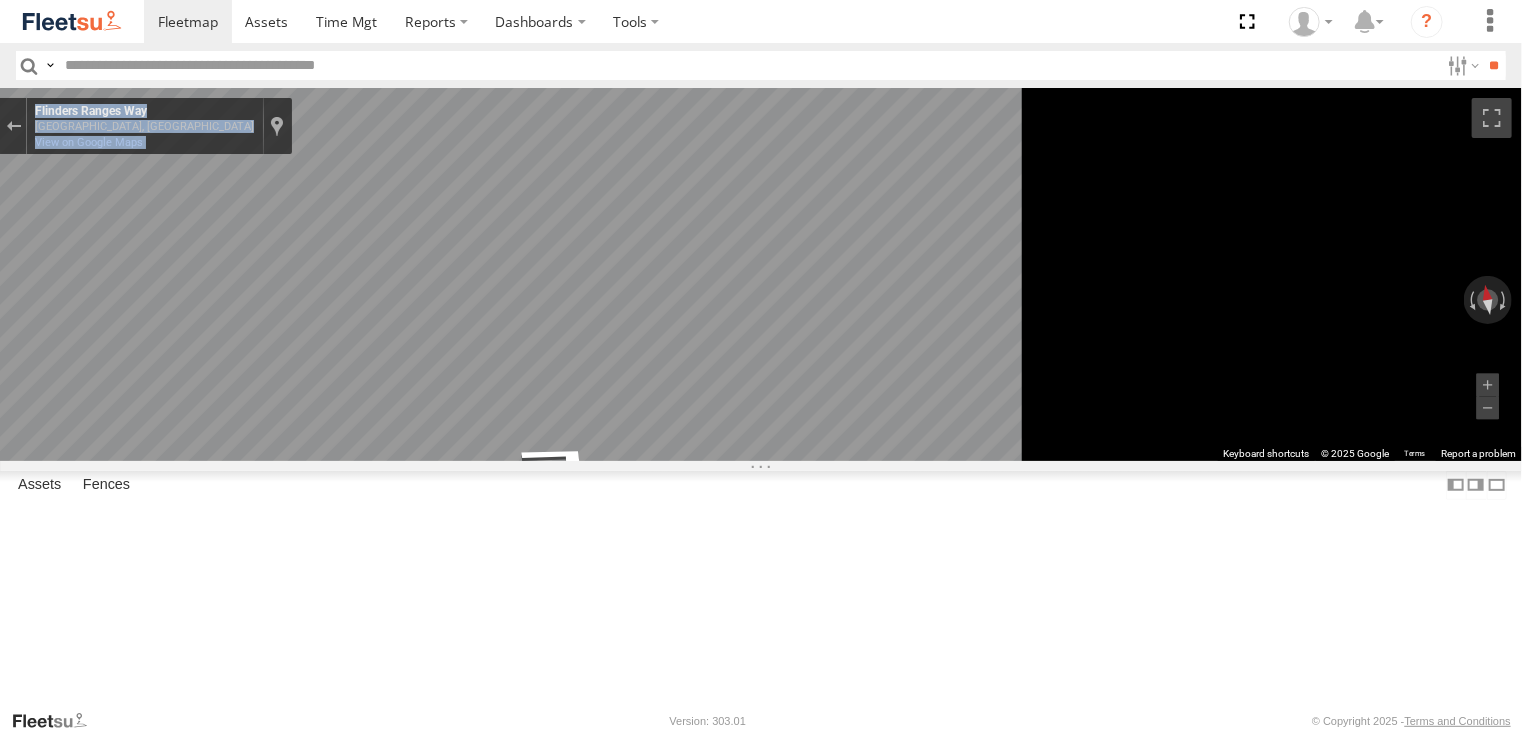 click on "← Move left → Move right ↑ Move up ↓ Move down + Zoom in - Zoom out Home Jump left by 75% End Jump right by 75% Page Up Jump up by 75% Page Down Jump down by 75% S254CLT - [PERSON_NAME] S678CGD - Fridge It Sprinter To activate drag with keyboard, press Alt + Enter. Once in keyboard drag state, use the arrow keys to move the marker. To complete the drag, press the Enter key. To cancel, press Escape. Loading... Keyboard shortcuts Map Data Map data ©2025 Map data ©2025 200 m  Click to toggle between metric and imperial units Terms Report a map error                 ← Move left → Move right ↑ Move up ↓ Move down + Zoom in - Zoom out             [GEOGRAPHIC_DATA]       Flinders Ranges Way           View on Google Maps       Custom Imagery                 This image is no longer available                                     Rotate view         Keyboard shortcuts Map Data © 2025 Google © 2025 Google Terms Report a problem
Dot" at bounding box center (761, 274) 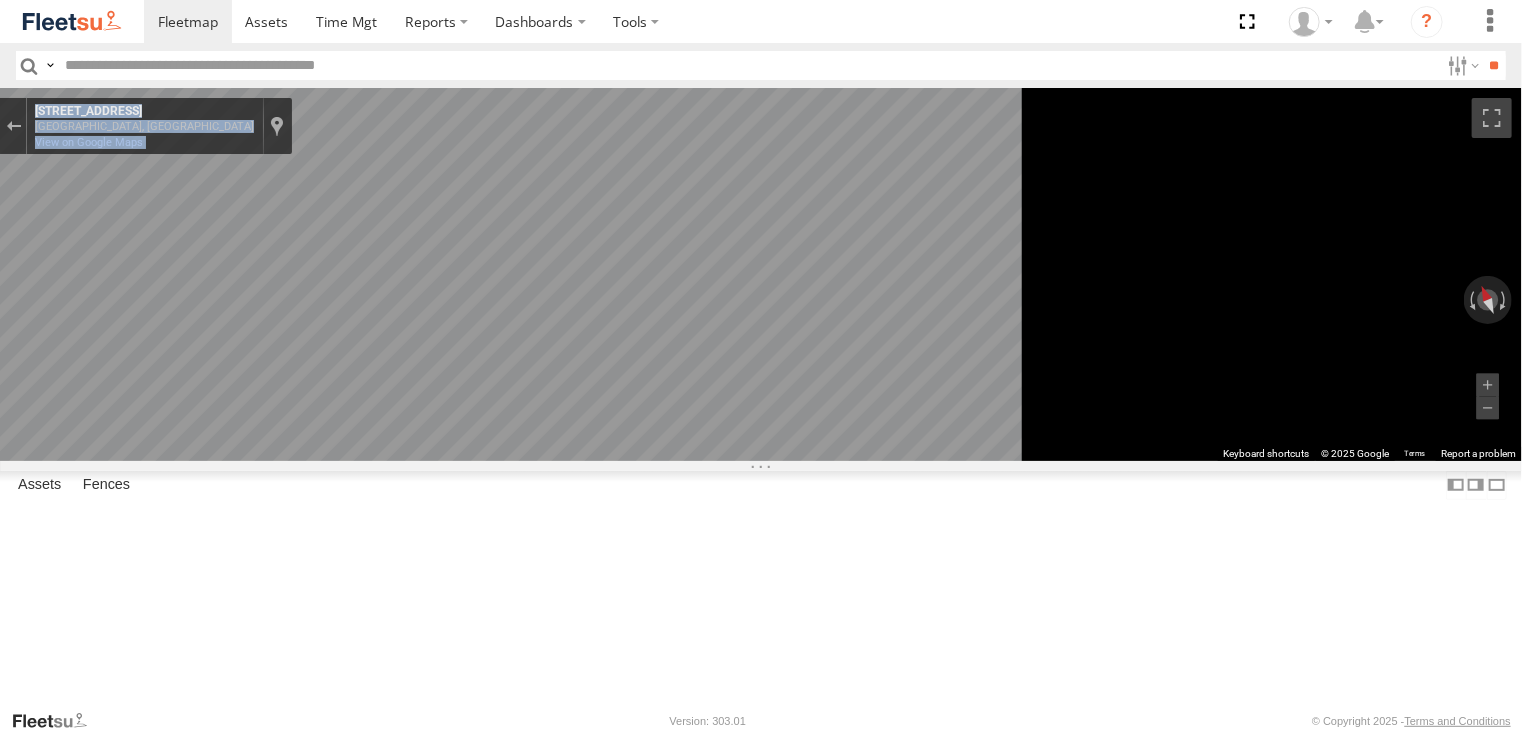 drag, startPoint x: 1321, startPoint y: 379, endPoint x: 1281, endPoint y: 398, distance: 44.28318 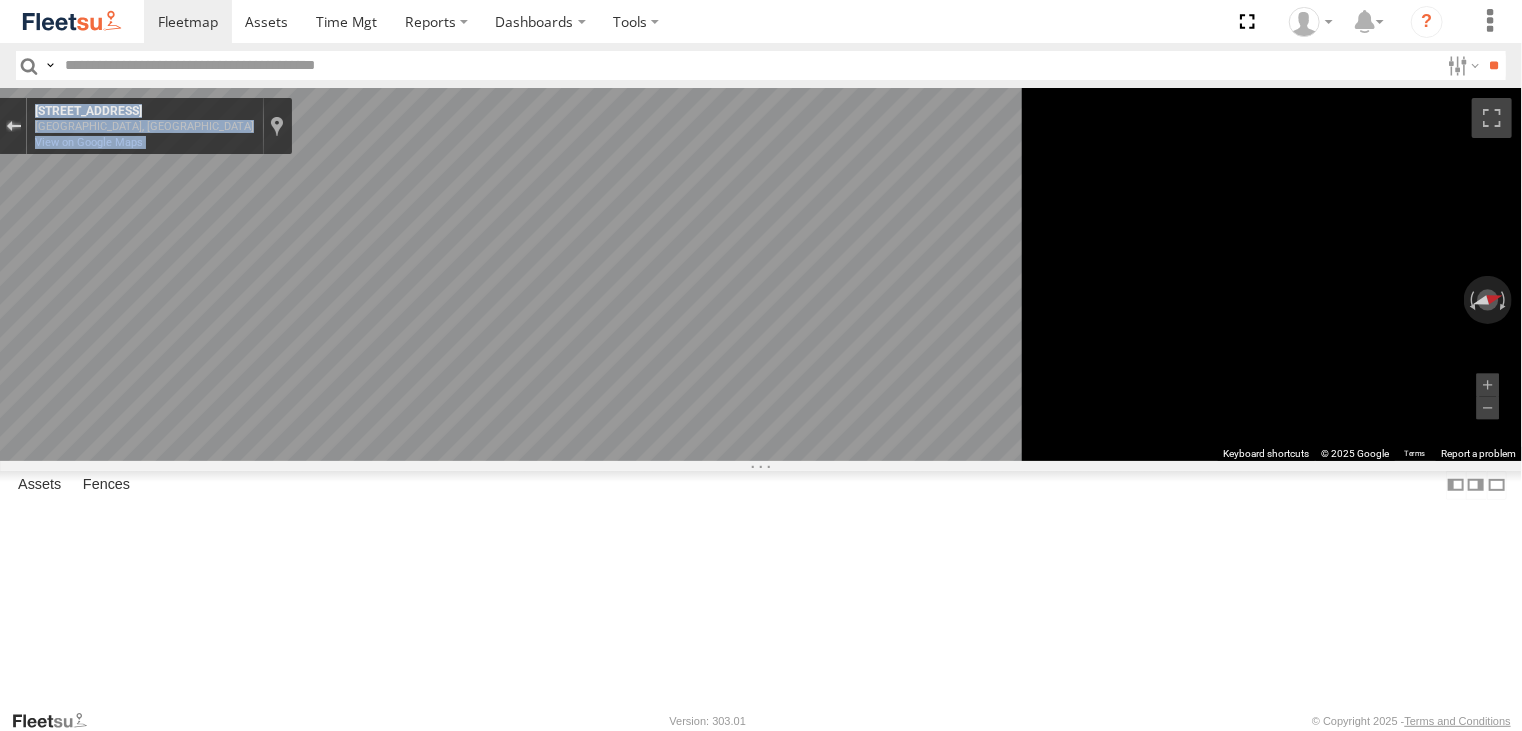 click at bounding box center (13, 126) 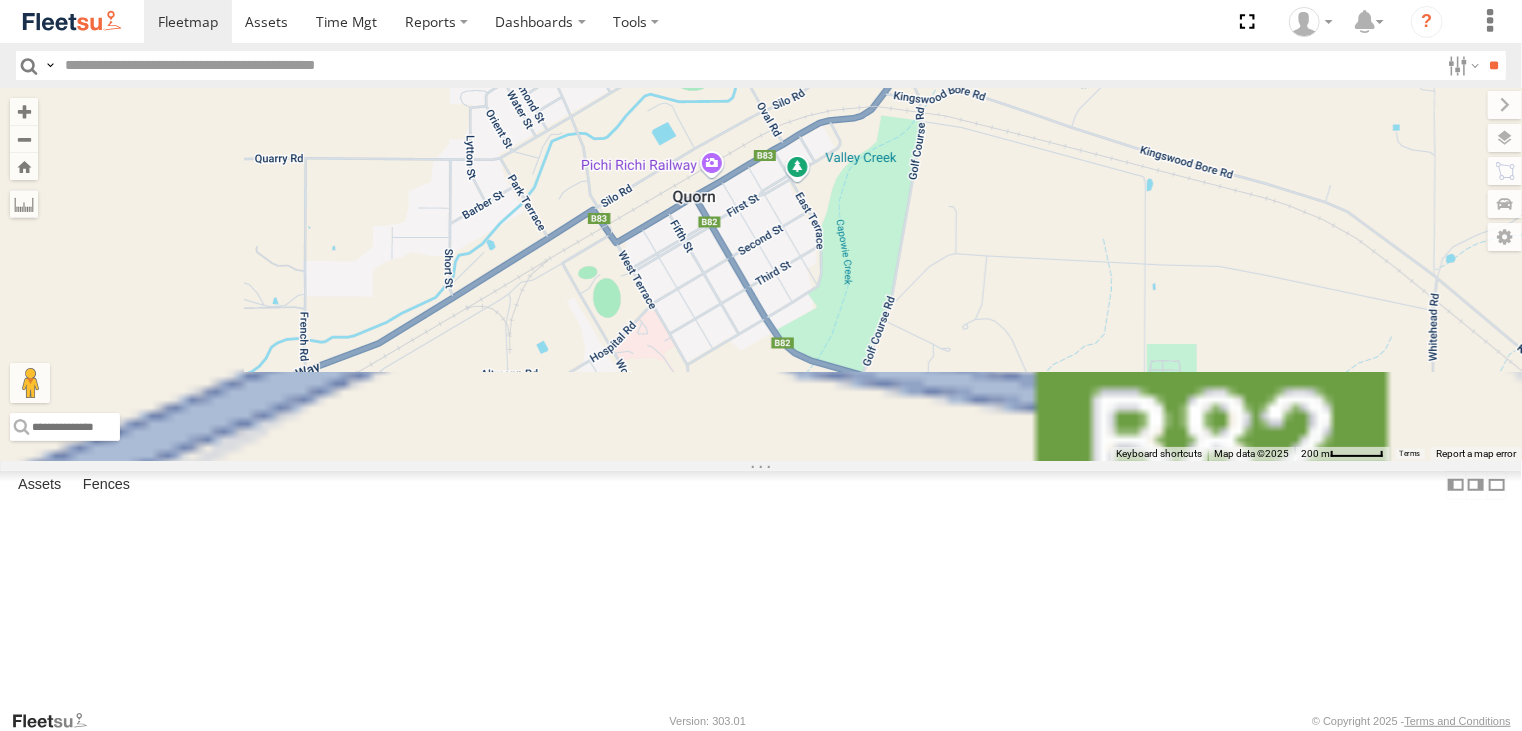 drag, startPoint x: 796, startPoint y: 571, endPoint x: 1044, endPoint y: 286, distance: 377.79492 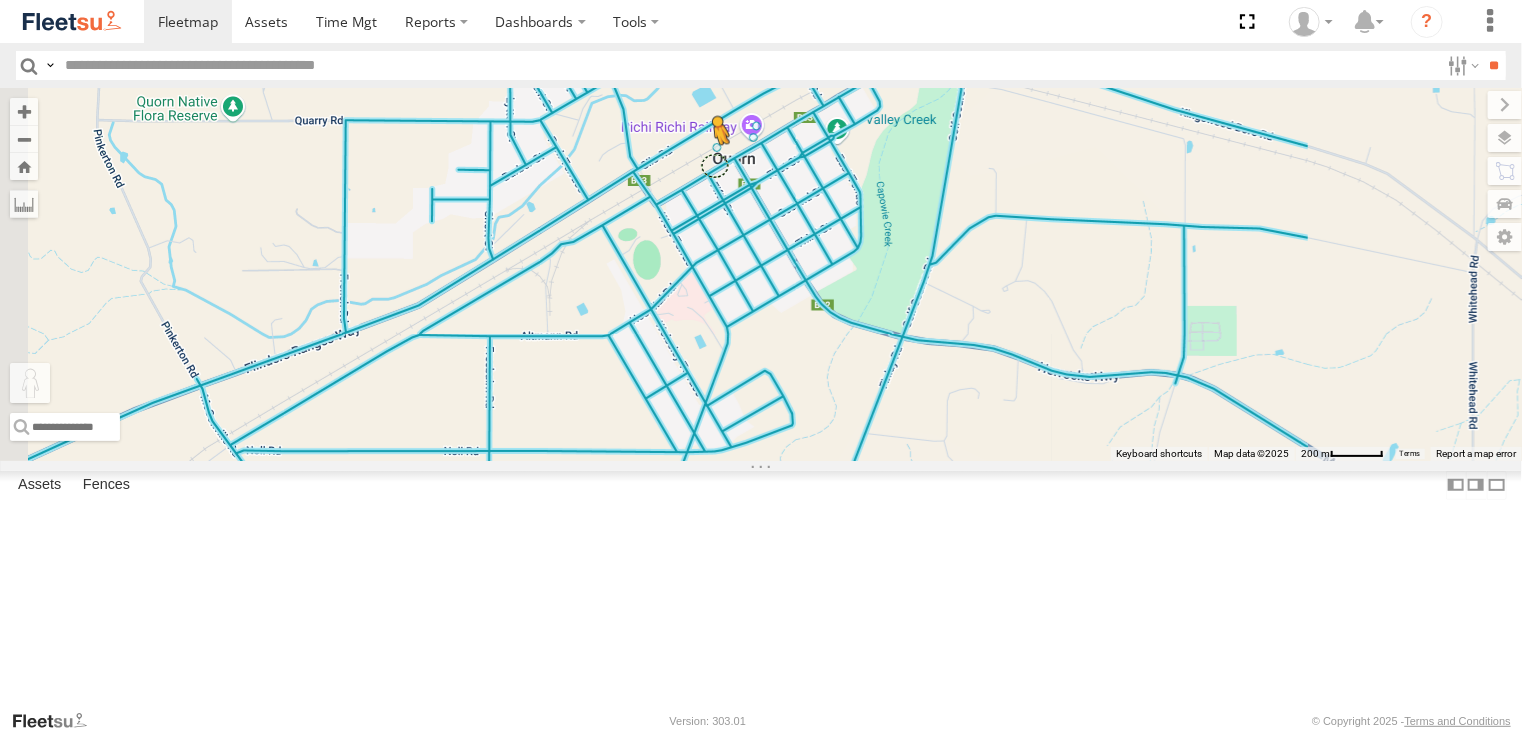 drag, startPoint x: 544, startPoint y: 618, endPoint x: 962, endPoint y: 288, distance: 532.5636 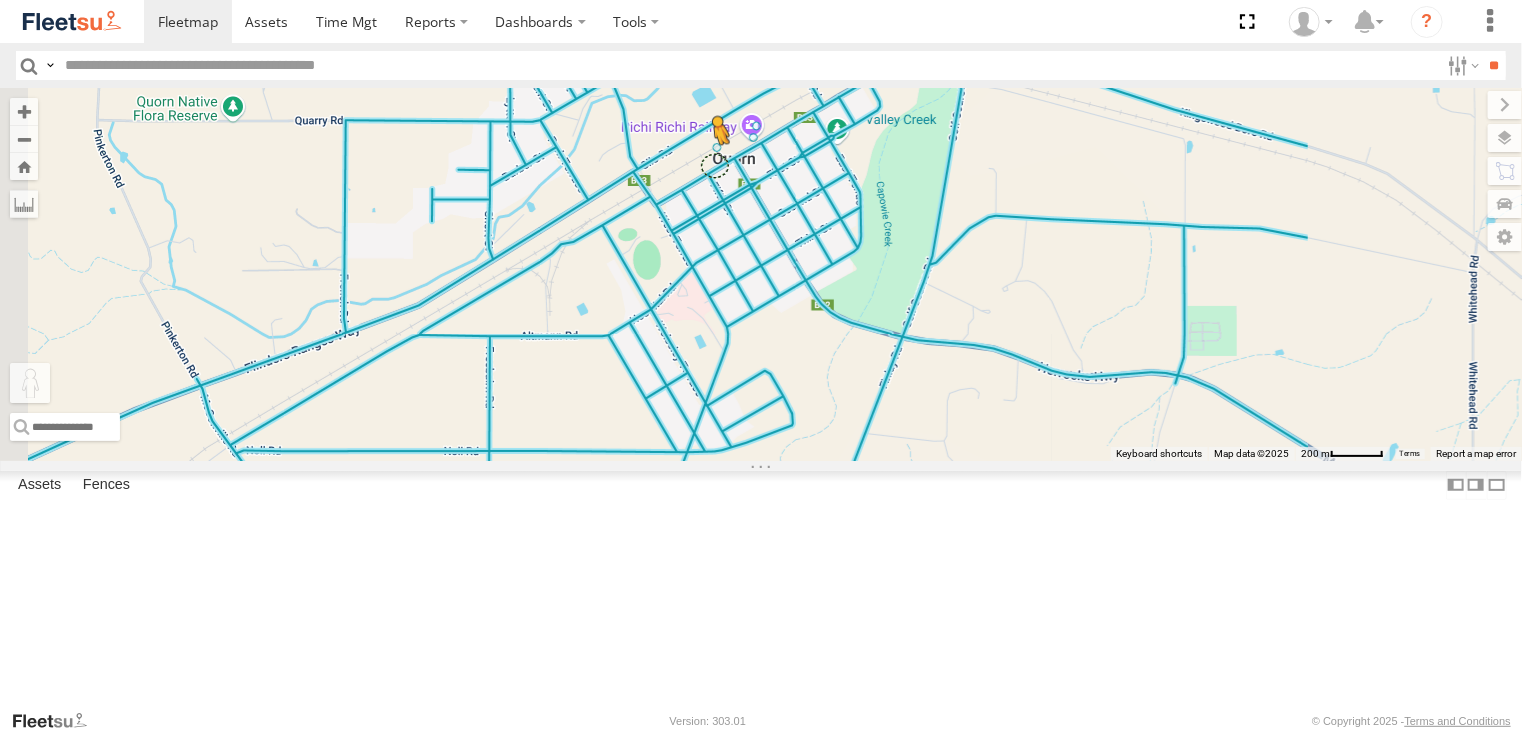 click on "S254CLT - [PERSON_NAME] S678CGD - Fridge It Sprinter To activate drag with keyboard, press Alt + Enter. Once in keyboard drag state, use the arrow keys to move the marker. To complete the drag, press the Enter key. To cancel, press Escape. Loading... Keyboard shortcuts Map Data Map data ©2025 Map data ©2025 200 m  Click to toggle between metric and imperial units Terms Report a map error" at bounding box center [761, 274] 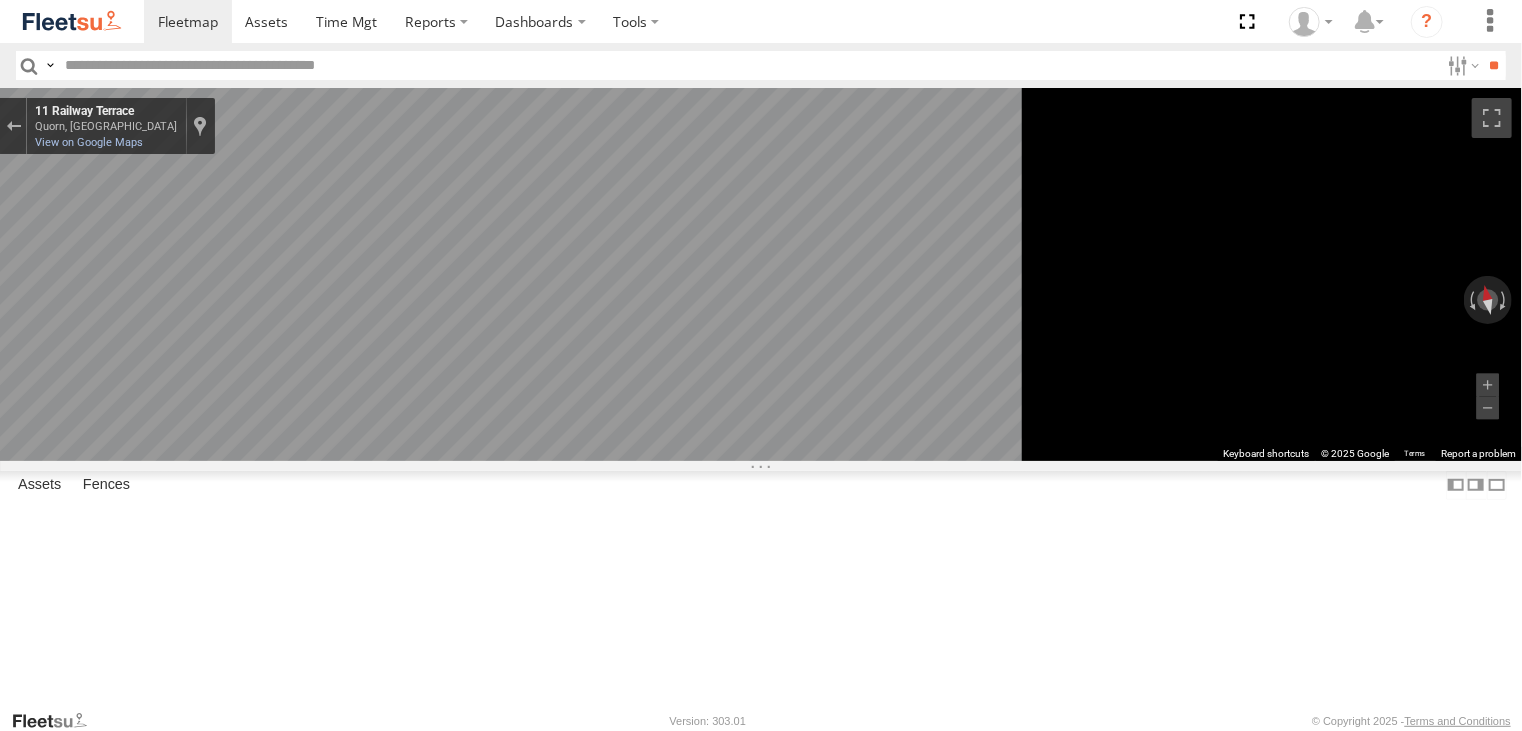 click 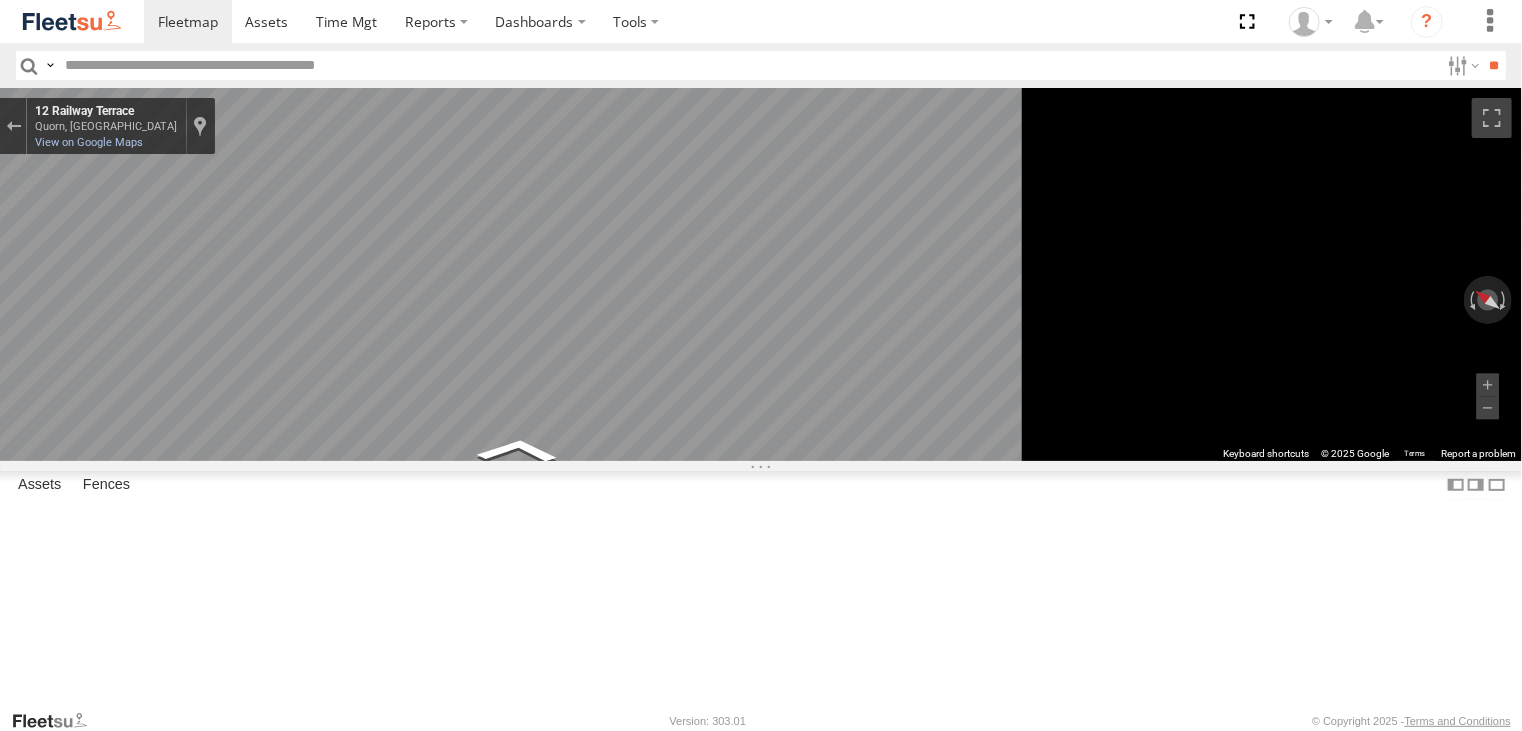 click on "← Move left → Move right ↑ Move up ↓ Move down + Zoom in - Zoom out Home Jump left by 75% End Jump right by 75% Page Up Jump up by 75% Page Down Jump down by 75% S254CLT - [PERSON_NAME] S678CGD - Fridge It Sprinter To activate drag with keyboard, press Alt + Enter. Once in keyboard drag state, use the arrow keys to move the marker. To complete the drag, press the Enter key. To cancel, press Escape. Loading... Keyboard shortcuts Map Data Map data ©2025 Map data ©2025 200 m  Click to toggle between metric and imperial units Terms Report a map error                 ← Move left → Move right ↑ Move up ↓ Move down + Zoom in - Zoom out             [STREET_ADDRESS]       12 Railway Terrace           View on Google Maps       Custom Imagery                 This image is no longer available                                     Rotate view         Keyboard shortcuts Map Data © 2025 Google © 2025 Google Terms Report a problem
Dot" at bounding box center (761, 398) 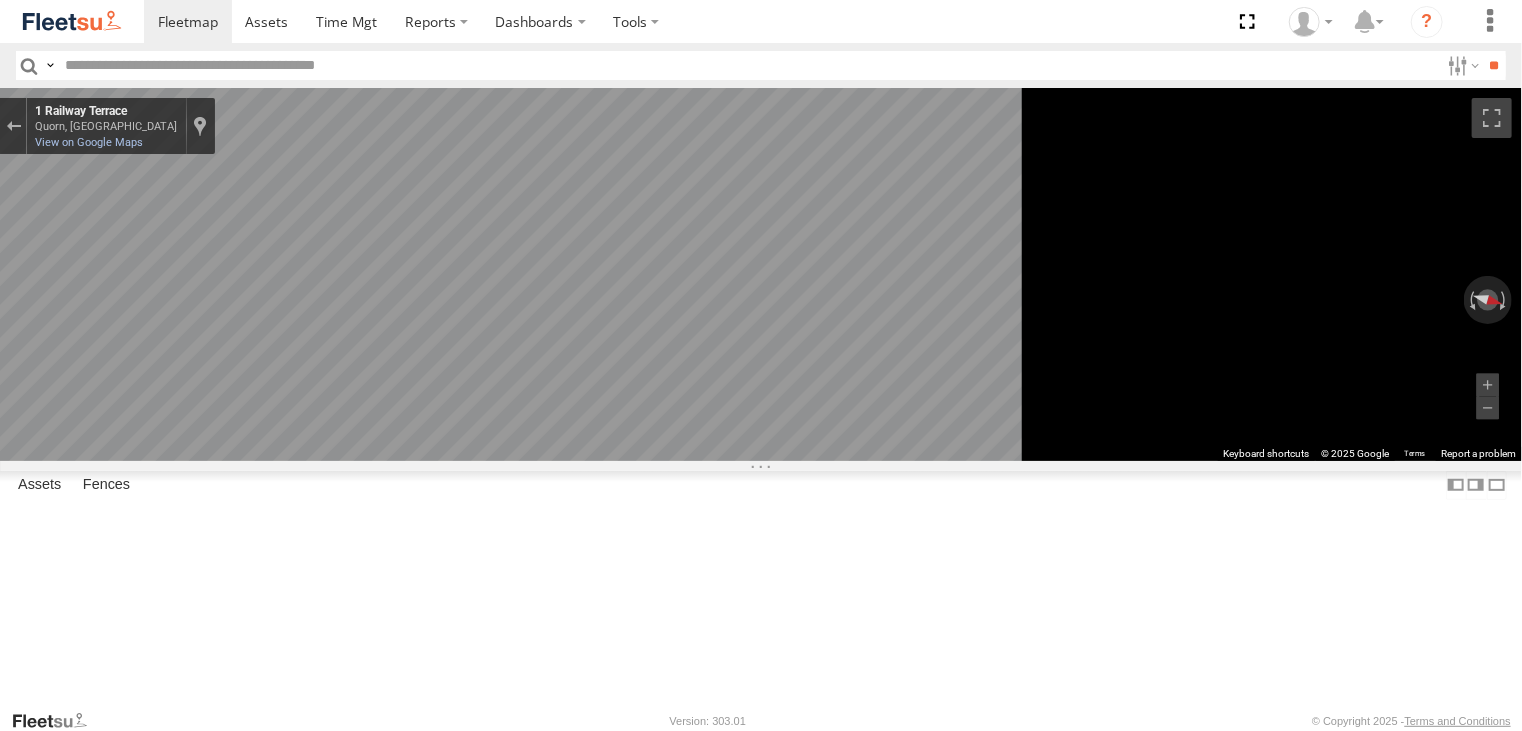 click 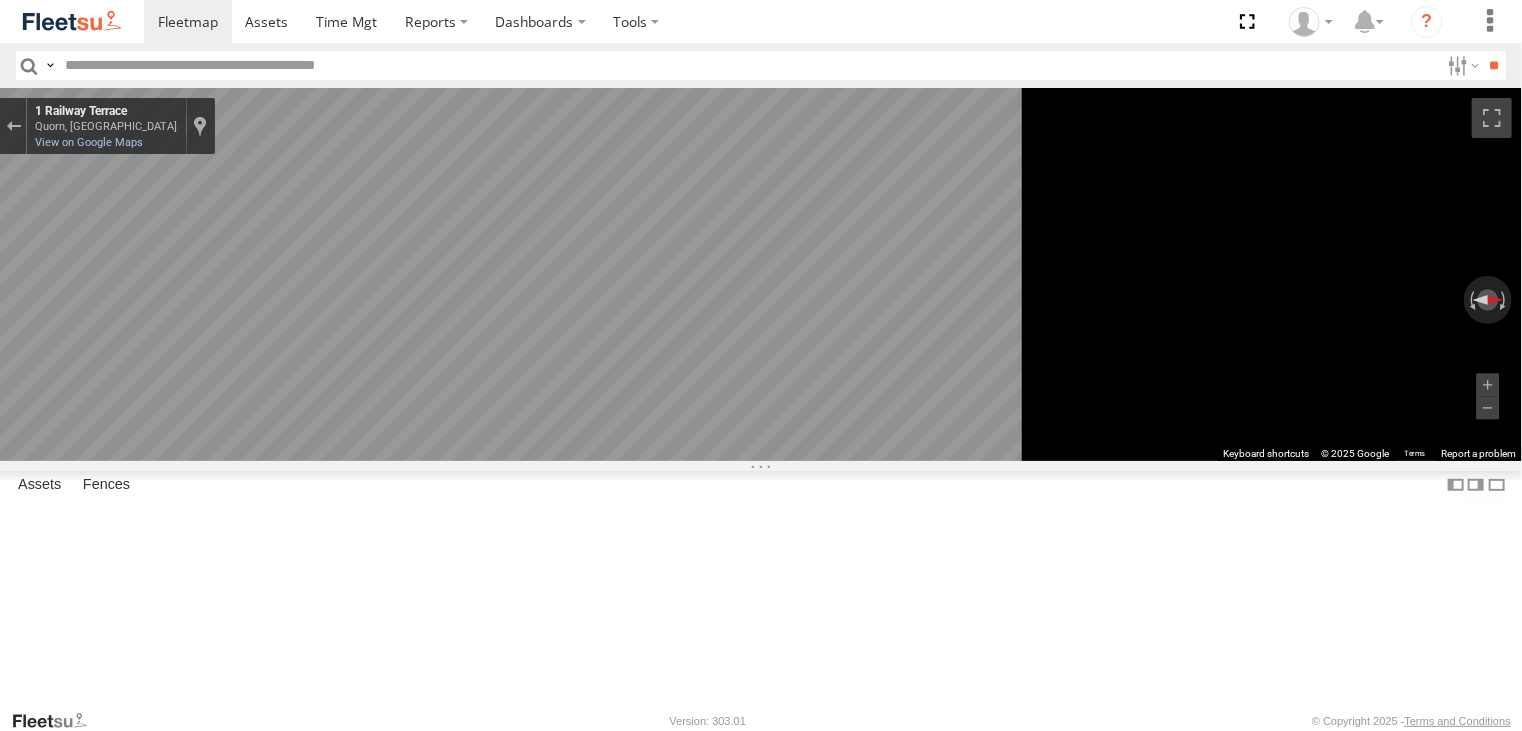 click on "← Move left → Move right ↑ Move up ↓ Move down + Zoom in - Zoom out Home Jump left by 75% End Jump right by 75% Page Up Jump up by 75% Page Down Jump down by 75% S254CLT - [PERSON_NAME] S678CGD - Fridge It Sprinter To activate drag with keyboard, press Alt + Enter. Once in keyboard drag state, use the arrow keys to move the marker. To complete the drag, press the Enter key. To cancel, press Escape. Loading... Keyboard shortcuts Map Data Map data ©2025 Map data ©2025 200 m  Click to toggle between metric and imperial units Terms Report a map error                 ← Move left → Move right ↑ Move up ↓ Move down + Zoom in - Zoom out             [STREET_ADDRESS]       1 Railway Terrace           View on Google Maps       Custom Imagery                 This image is no longer available                                     Rotate view         Keyboard shortcuts Map Data © 2025 Google © 2025 Google Terms Report a problem" at bounding box center [761, 398] 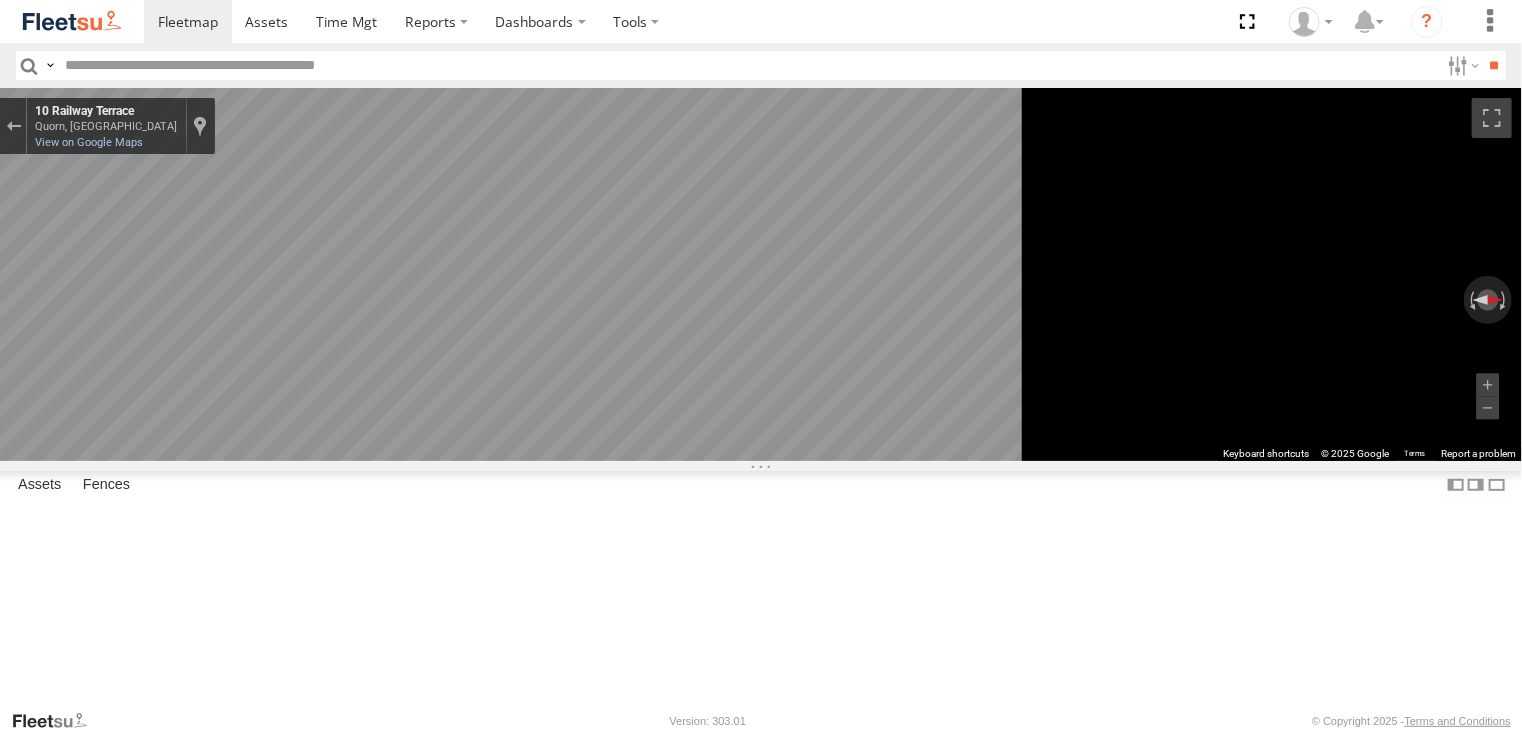 click 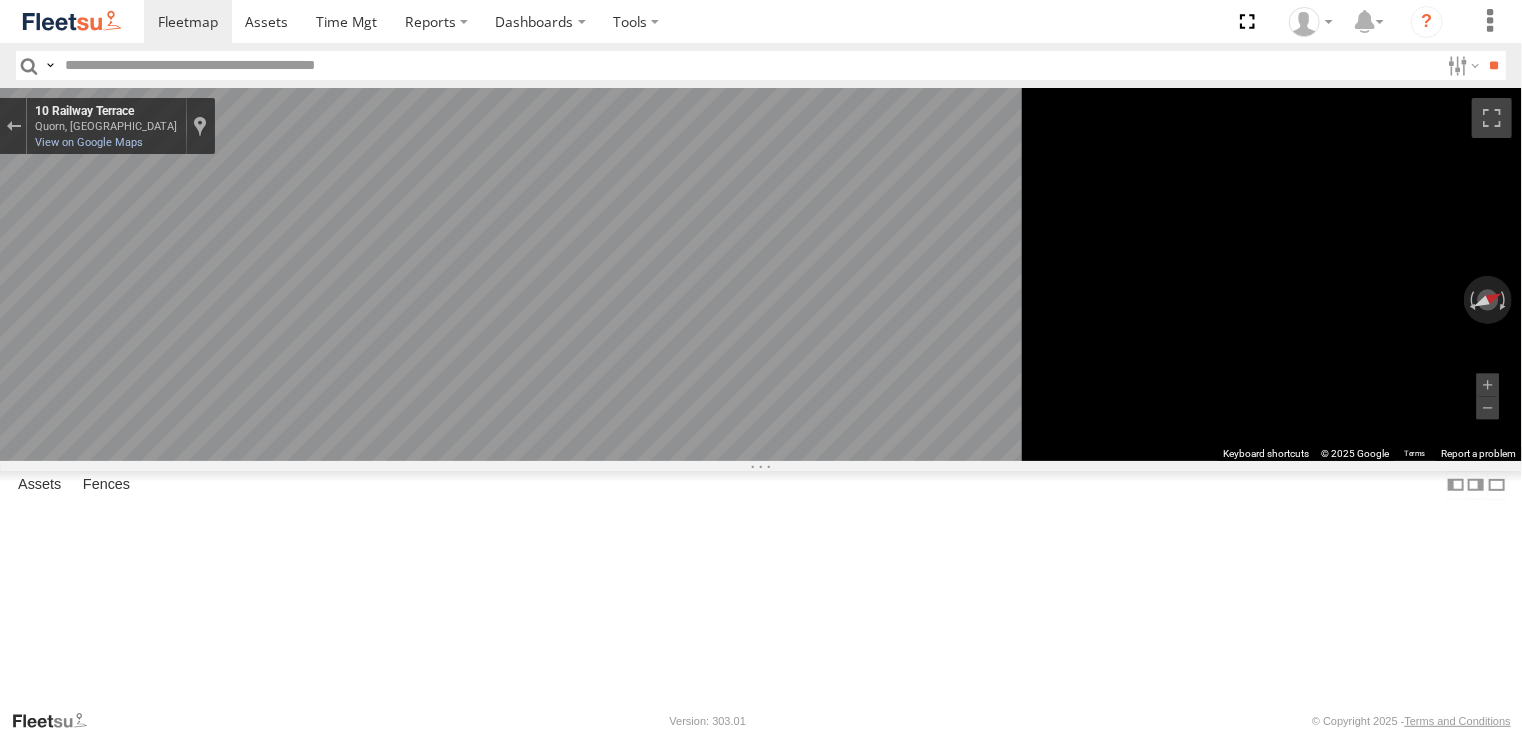 click on "← Move left → Move right ↑ Move up ↓ Move down + Zoom in - Zoom out Home Jump left by 75% End Jump right by 75% Page Up Jump up by 75% Page Down Jump down by 75% S254CLT - [PERSON_NAME] S678CGD - Fridge It Sprinter To activate drag with keyboard, press Alt + Enter. Once in keyboard drag state, use the arrow keys to move the marker. To complete the drag, press the Enter key. To cancel, press Escape. Loading... Keyboard shortcuts Map Data Map data ©2025 Map data ©2025 200 m  Click to toggle between metric and imperial units Terms Report a map error                 ← Move left → Move right ↑ Move up ↓ Move down + Zoom in - Zoom out             [STREET_ADDRESS]       10 Railway Terrace           View on Google Maps       Custom Imagery                 This image is no longer available                                     Rotate view         Keyboard shortcuts Map Data © 2025 Google © 2025 Google Terms Report a problem
Dot" at bounding box center [761, 398] 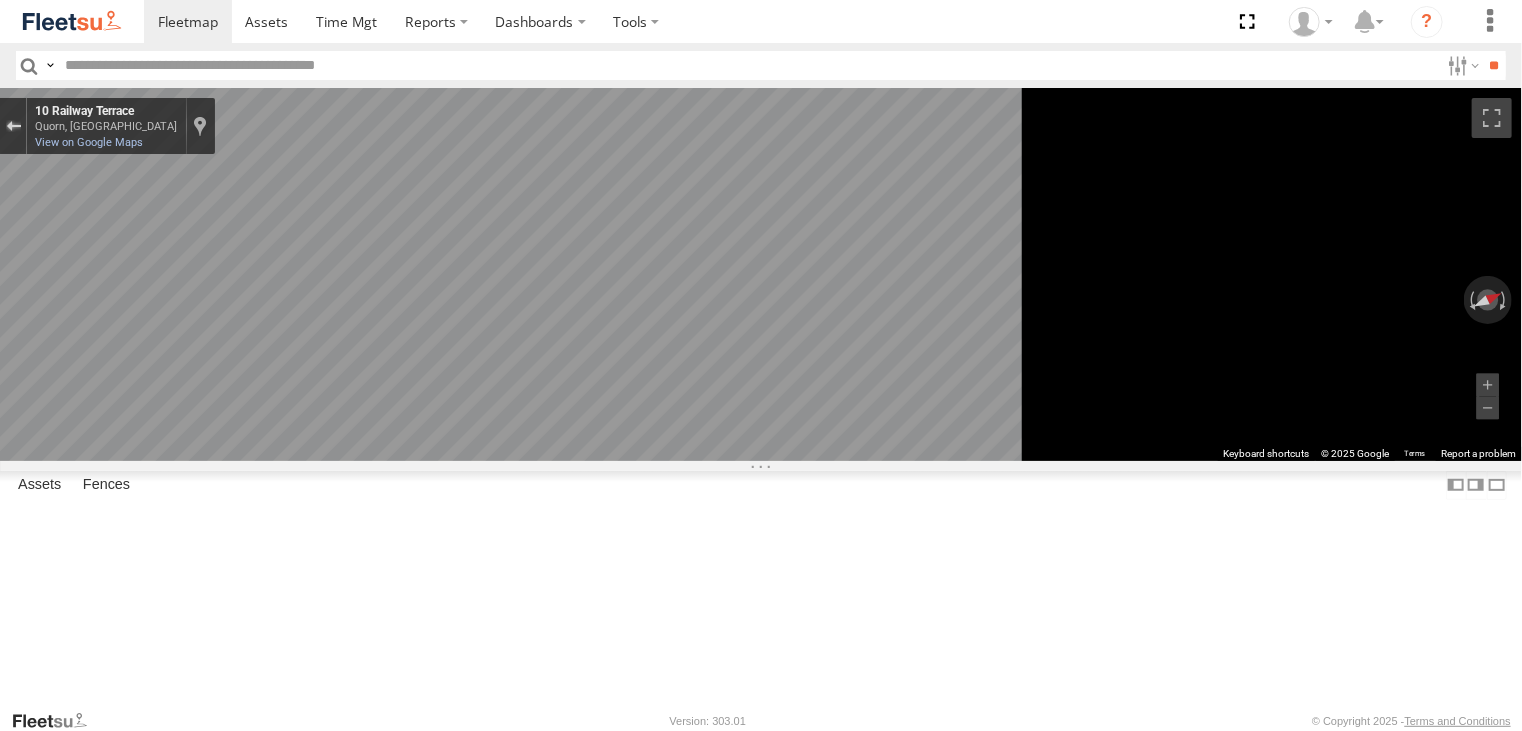 click at bounding box center (13, 126) 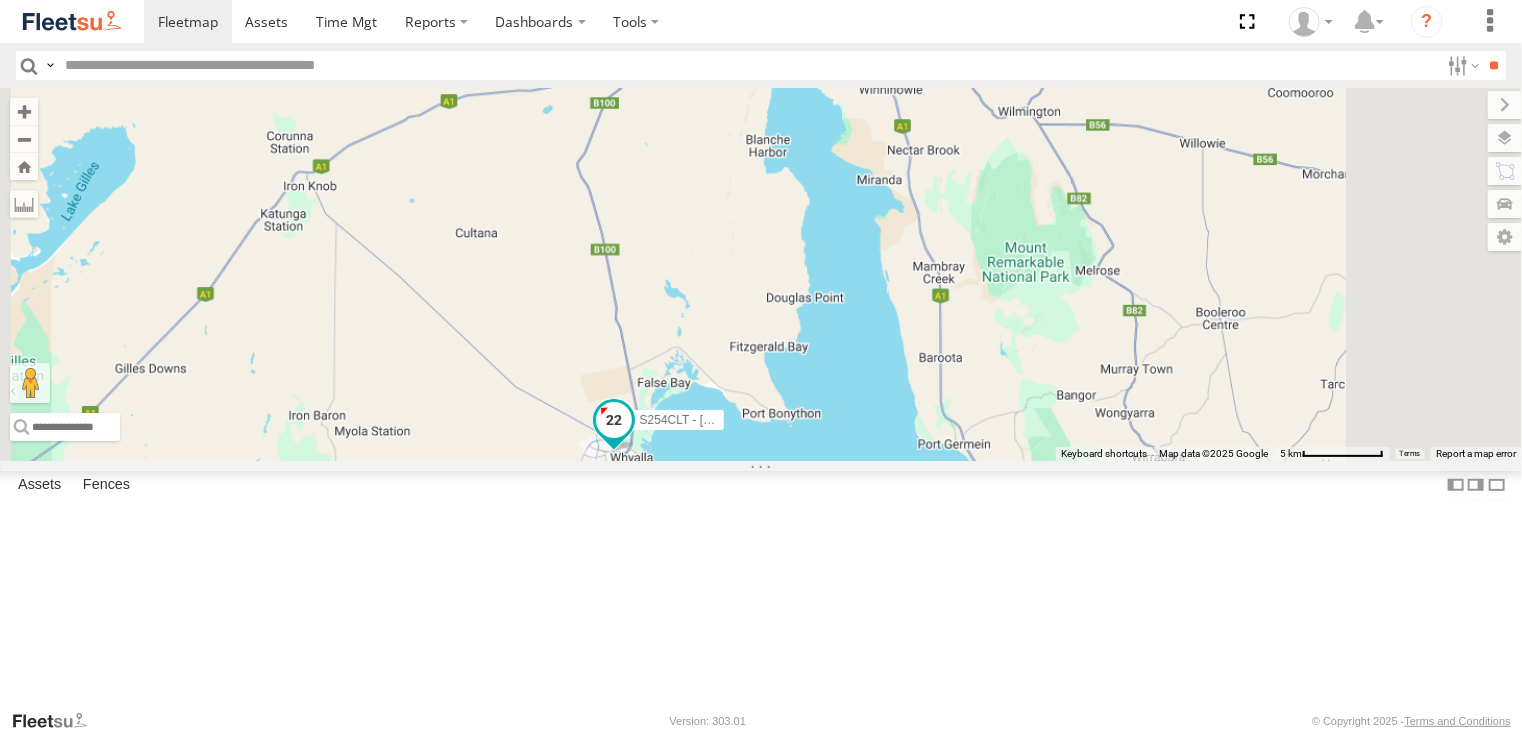 drag, startPoint x: 832, startPoint y: 562, endPoint x: 855, endPoint y: 576, distance: 26.925823 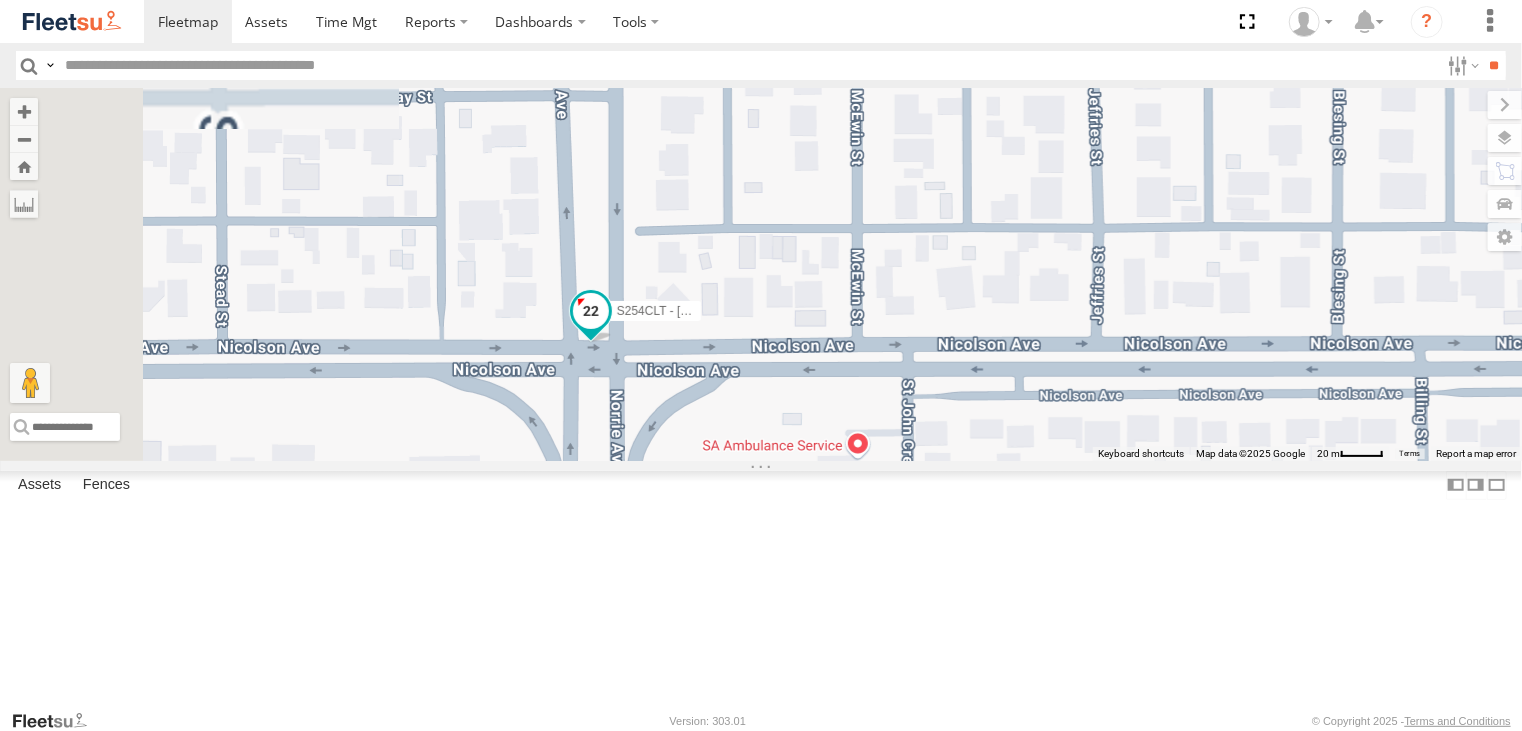 drag, startPoint x: 735, startPoint y: 477, endPoint x: 987, endPoint y: 410, distance: 260.75467 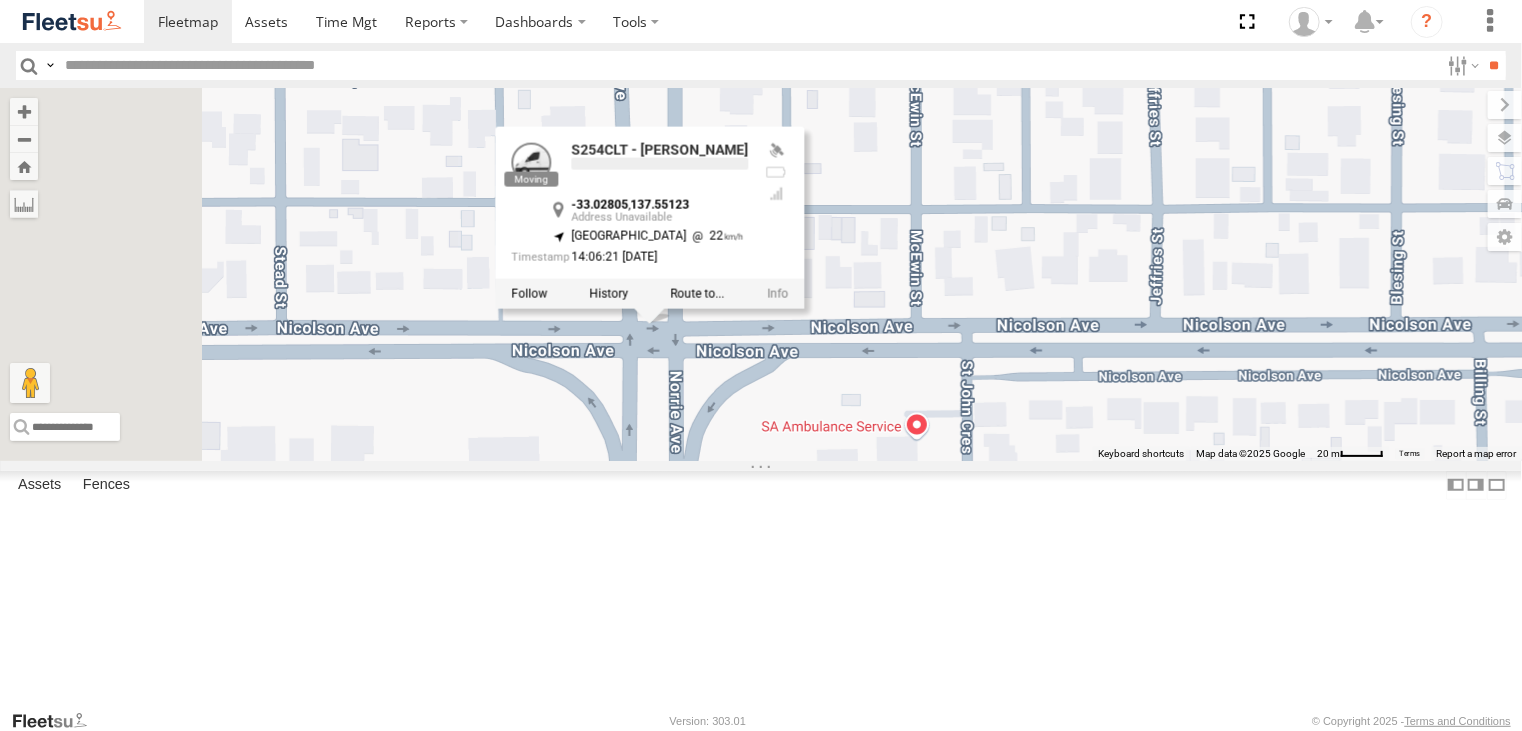 click on "S254CLT - [PERSON_NAME] S254CLT - [PERSON_NAME] -33.02805 ,  137.55123 [GEOGRAPHIC_DATA] 22 14:06:21 [DATE] Loading..." at bounding box center [761, 274] 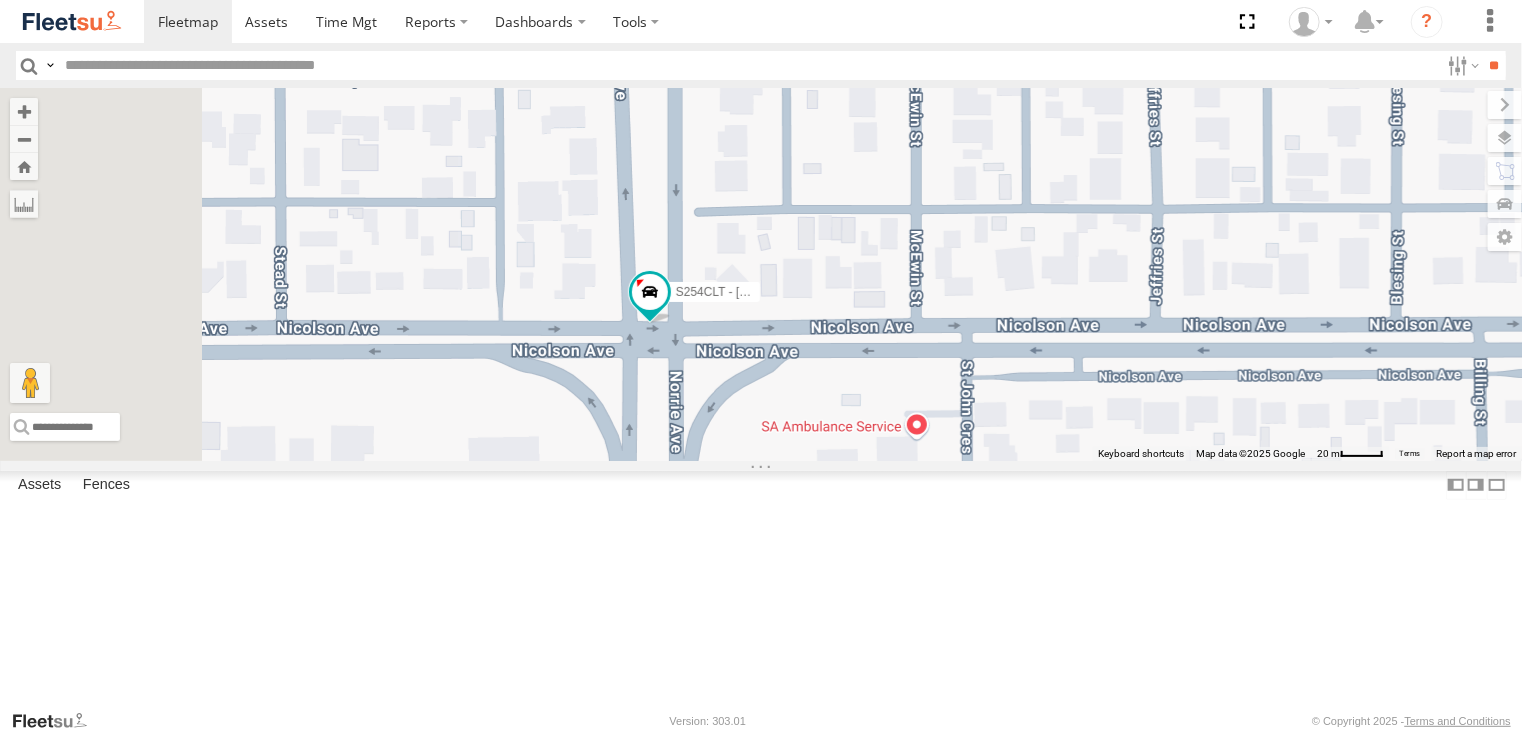 drag, startPoint x: 541, startPoint y: 628, endPoint x: 657, endPoint y: 530, distance: 151.8552 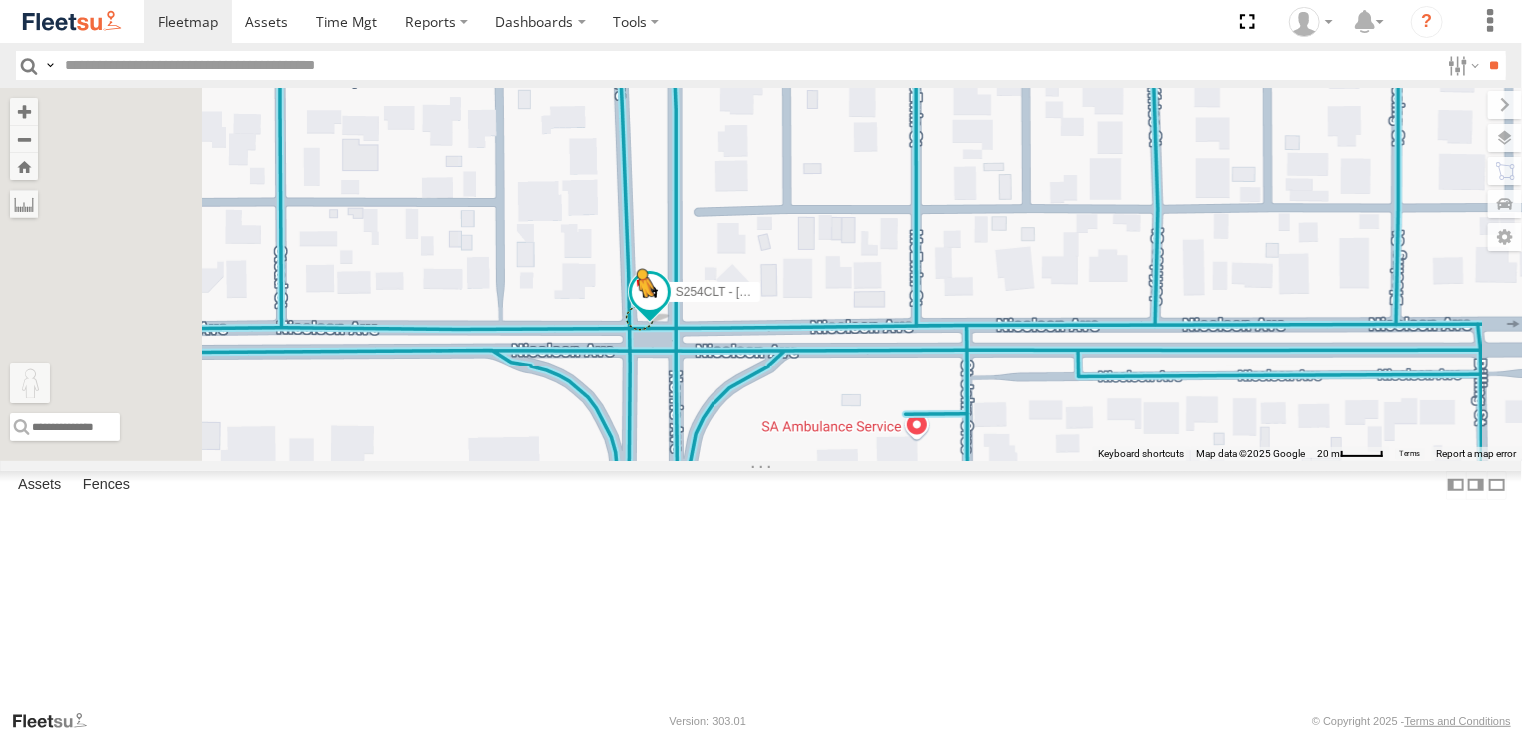 drag, startPoint x: 540, startPoint y: 624, endPoint x: 890, endPoint y: 442, distance: 394.49207 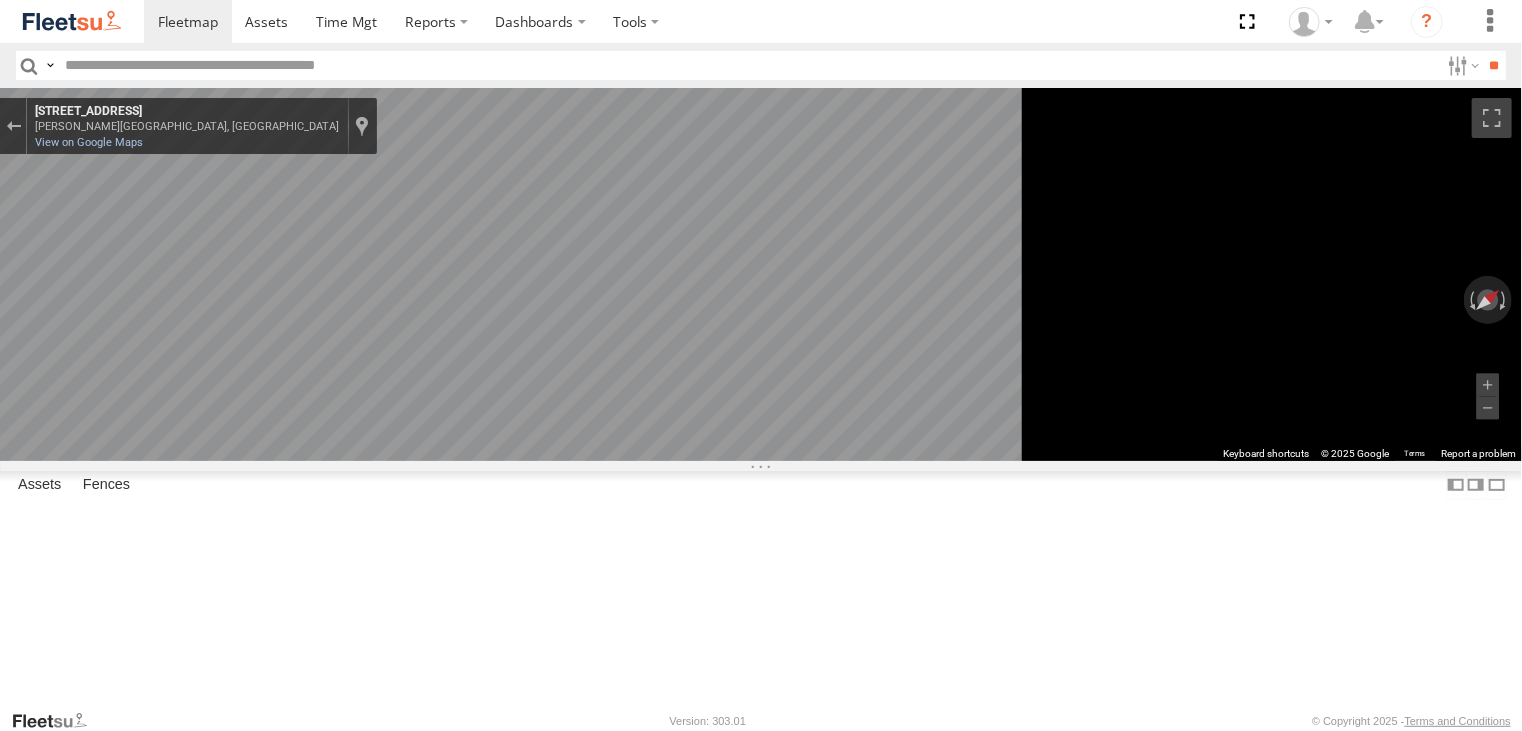 click 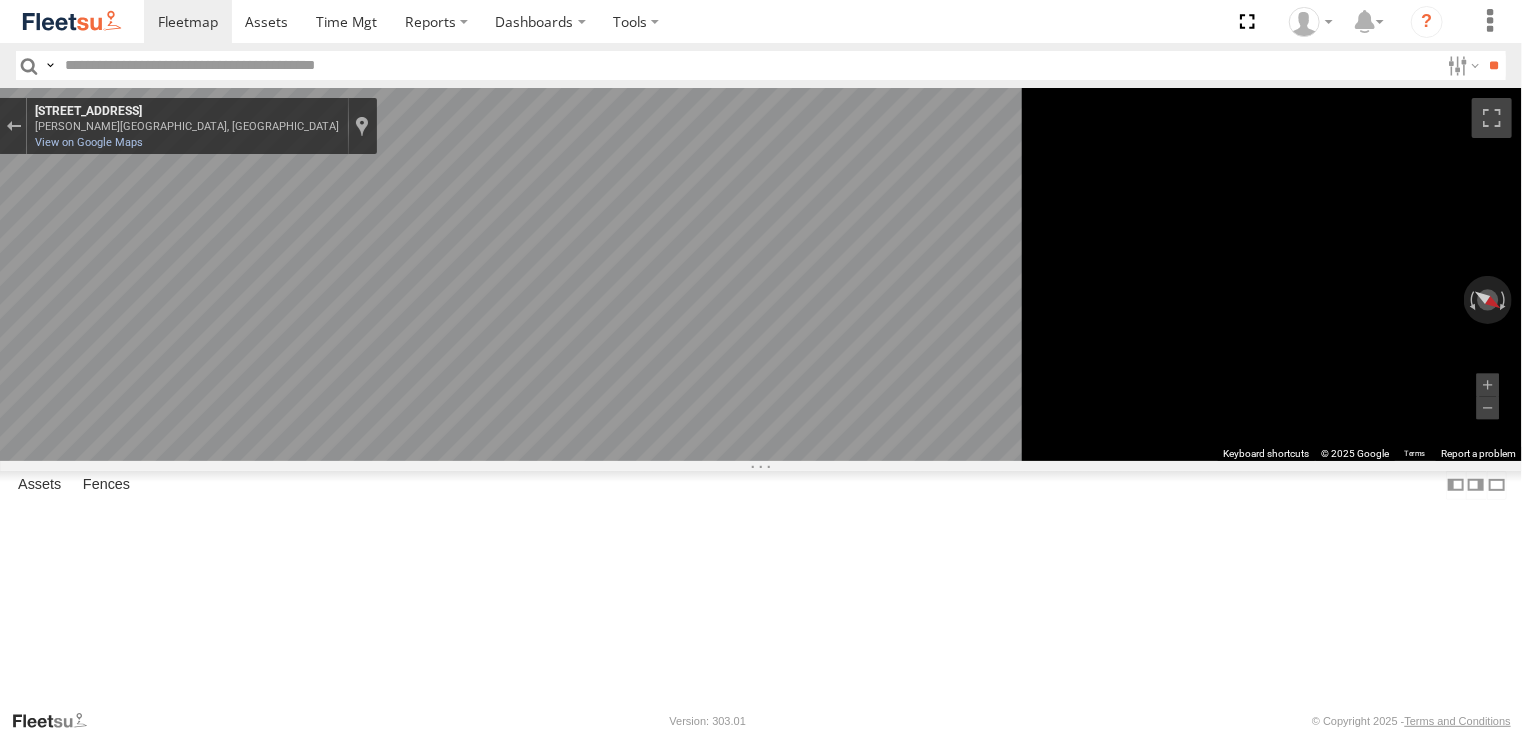click on "← Move left → Move right ↑ Move up ↓ Move down + Zoom in - Zoom out Home Jump left by 75% End Jump right by 75% Page Up Jump up by 75% Page Down Jump down by 75% S254CLT - [PERSON_NAME] To activate drag with keyboard, press Alt + Enter. Once in keyboard drag state, use the arrow keys to move the marker. To complete the drag, press the Enter key. To cancel, press Escape. Loading... Keyboard shortcuts Map Data Map data ©2025 Google Map data ©2025 Google 20 m  Click to toggle between metric and imperial units Terms Report a map error                 ← Move left → Move right ↑ Move up ↓ Move down + Zoom in - Zoom out             [STREET_ADDRESS]       [STREET_ADDRESS]           View on Google Maps       Custom Imagery                 This image is no longer available                                     Rotate view         Keyboard shortcuts Map Data © 2025 Google © 2025 Google Terms Report a problem
," at bounding box center [761, 274] 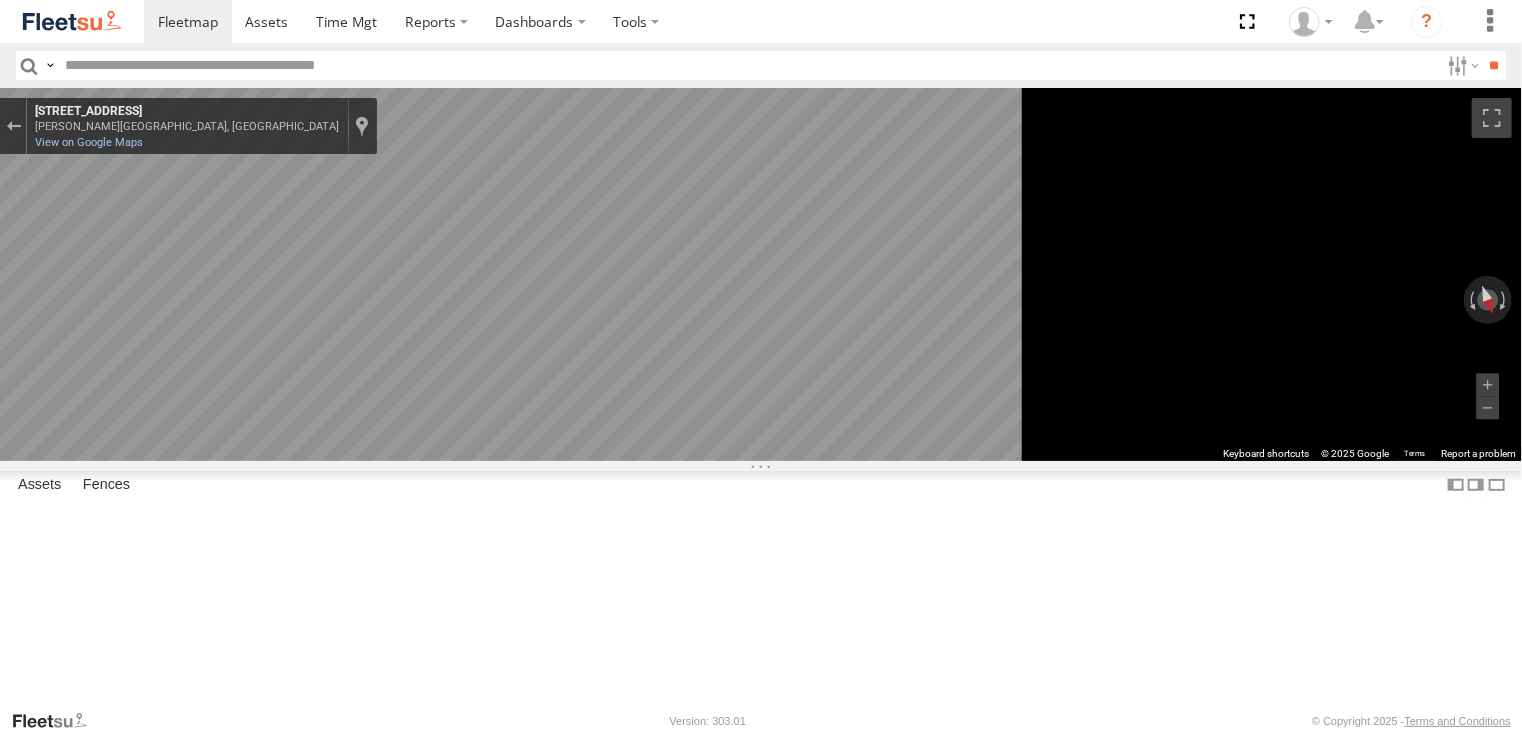 click on "← Move left → Move right ↑ Move up ↓ Move down + Zoom in - Zoom out Home Jump left by 75% End Jump right by 75% Page Up Jump up by 75% Page Down Jump down by 75% S254CLT - [PERSON_NAME] To activate drag with keyboard, press Alt + Enter. Once in keyboard drag state, use the arrow keys to move the marker. To complete the drag, press the Enter key. To cancel, press Escape. Loading... Keyboard shortcuts Map Data Map data ©2025 Google Map data ©2025 Google 20 m  Click to toggle between metric and imperial units Terms Report a map error                 ← Move left → Move right ↑ Move up ↓ Move down + Zoom in - Zoom out             [STREET_ADDRESS]       [STREET_ADDRESS]           View on Google Maps       Custom Imagery                 This image is no longer available                                     Rotate view         Keyboard shortcuts Map Data © 2025 Google © 2025 Google Terms Report a problem
," at bounding box center (761, 274) 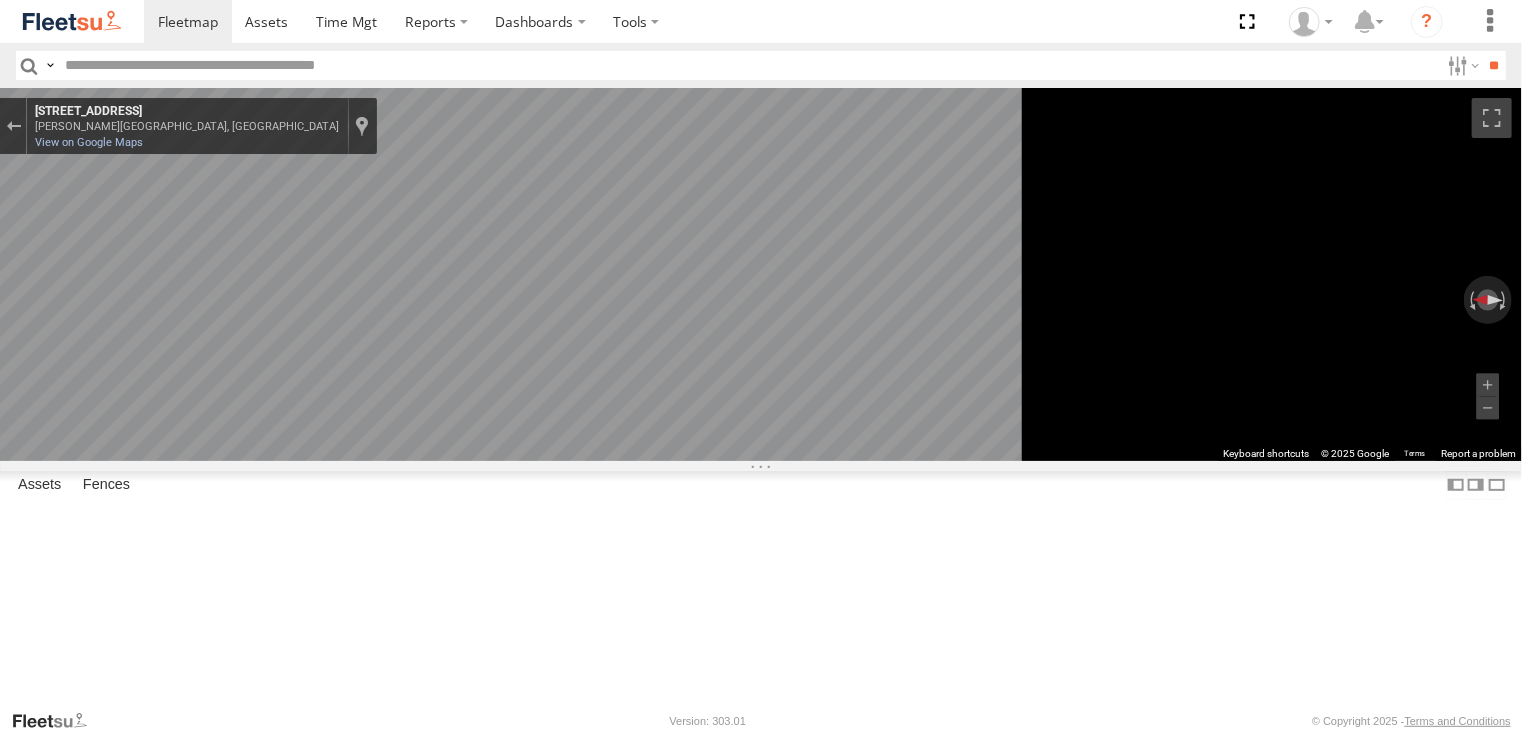 click on "← Move left → Move right ↑ Move up ↓ Move down + Zoom in - Zoom out Home Jump left by 75% End Jump right by 75% Page Up Jump up by 75% Page Down Jump down by 75% S254CLT - [PERSON_NAME] To activate drag with keyboard, press Alt + Enter. Once in keyboard drag state, use the arrow keys to move the marker. To complete the drag, press the Enter key. To cancel, press Escape. Loading... Keyboard shortcuts Map Data Map data ©2025 Google Map data ©2025 Google 20 m  Click to toggle between metric and imperial units Terms Report a map error                 ← Move left → Move right ↑ Move up ↓ Move down + Zoom in - Zoom out             [STREET_ADDRESS]       [STREET_ADDRESS]           View on Google Maps       Custom Imagery                 This image is no longer available                                     Rotate view         Keyboard shortcuts Map Data © 2025 Google © 2025 Google Terms Report a problem
," at bounding box center (761, 274) 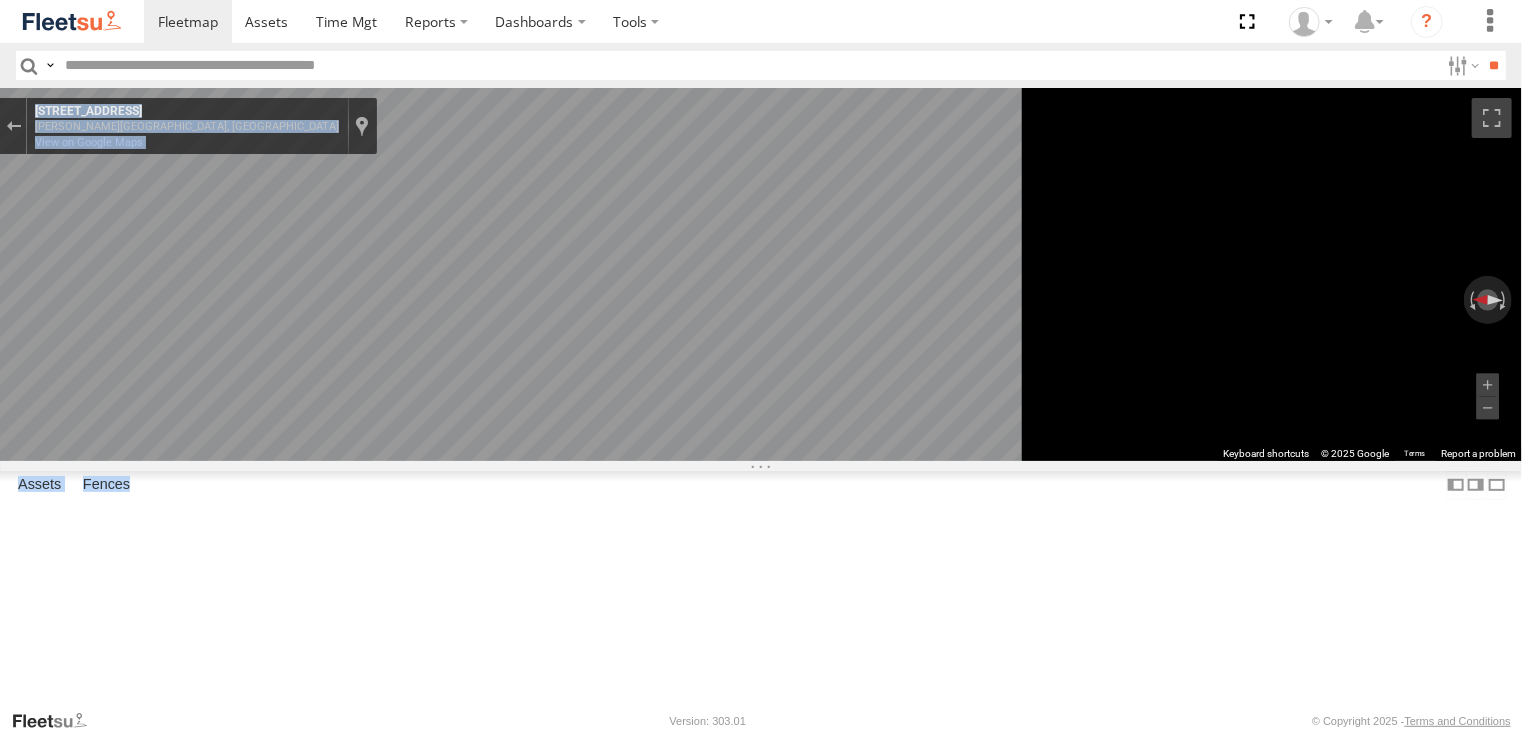 click on "← Move left → Move right ↑ Move up ↓ Move down + Zoom in - Zoom out Home Jump left by 75% End Jump right by 75% Page Up Jump up by 75% Page Down Jump down by 75% S254CLT - [PERSON_NAME] To activate drag with keyboard, press Alt + Enter. Once in keyboard drag state, use the arrow keys to move the marker. To complete the drag, press the Enter key. To cancel, press Escape. Loading... Keyboard shortcuts Map Data Map data ©2025 Google Map data ©2025 Google 20 m  Click to toggle between metric and imperial units Terms Report a map error                 ← Move left → Move right ↑ Move up ↓ Move down + Zoom in - Zoom out             [STREET_ADDRESS]       [STREET_ADDRESS]           View on Google Maps       Custom Imagery                 This image is no longer available                                     Rotate view         Keyboard shortcuts Map Data © 2025 Google © 2025 Google Terms Report a problem
Basemaps" at bounding box center [761, 398] 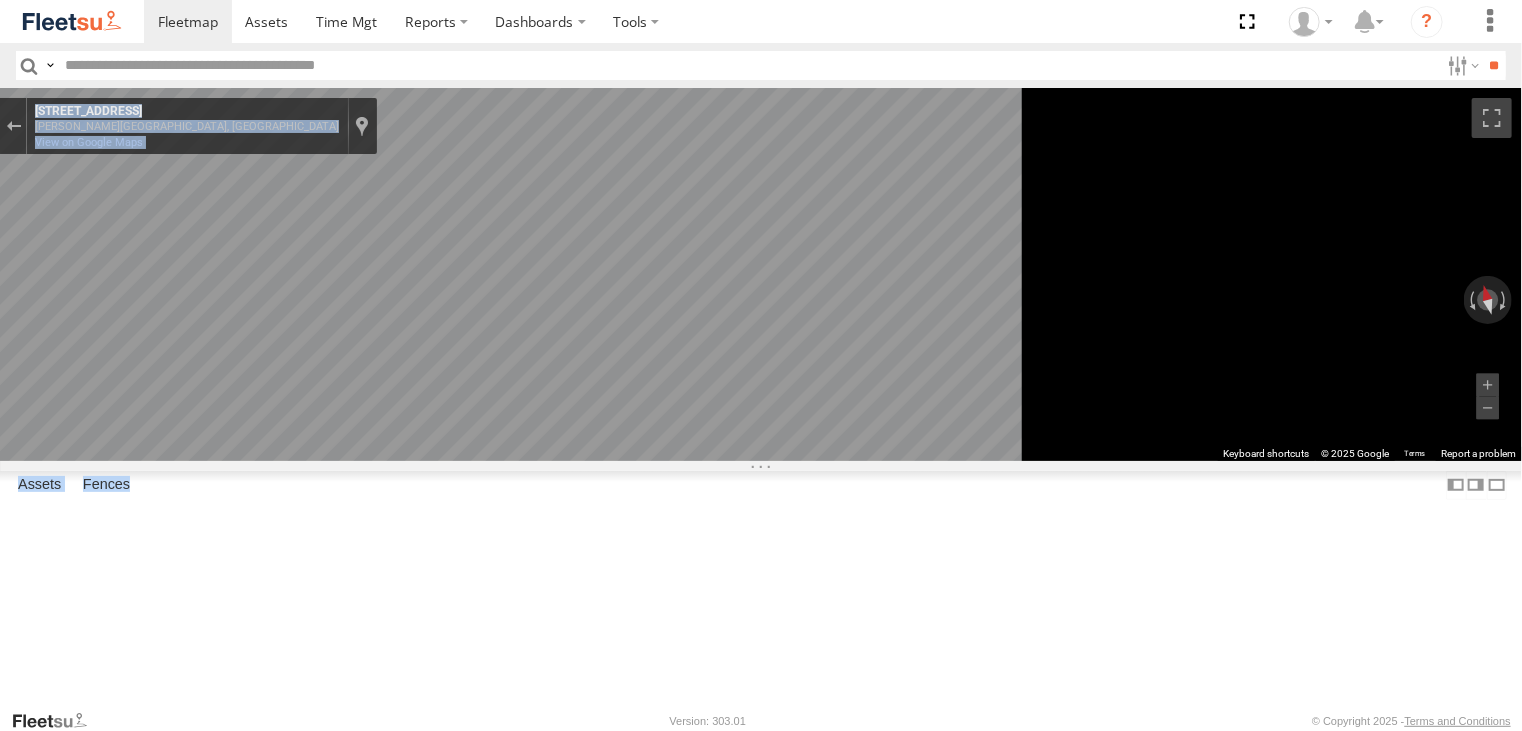 drag, startPoint x: 477, startPoint y: 336, endPoint x: 1424, endPoint y: 571, distance: 975.7223 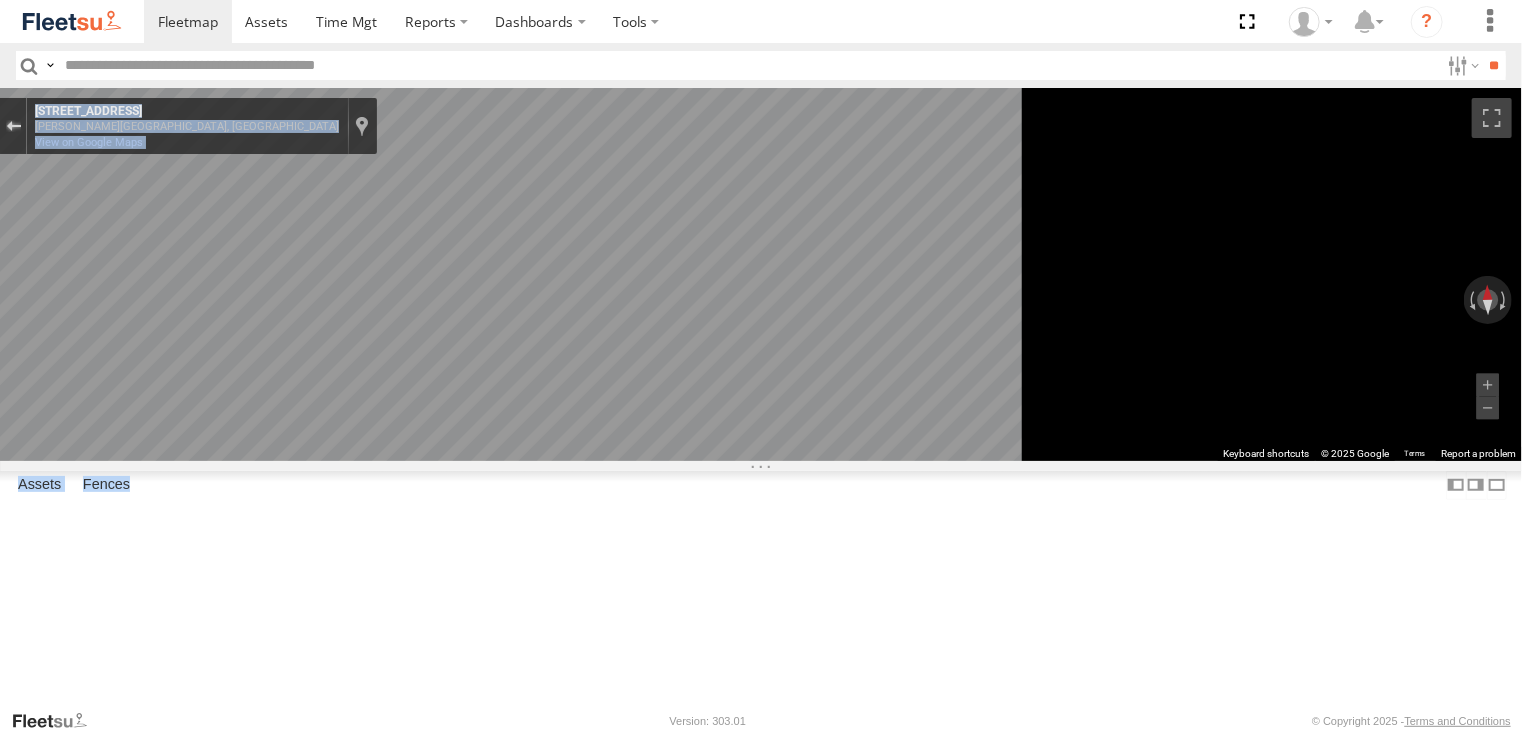 click at bounding box center [13, 126] 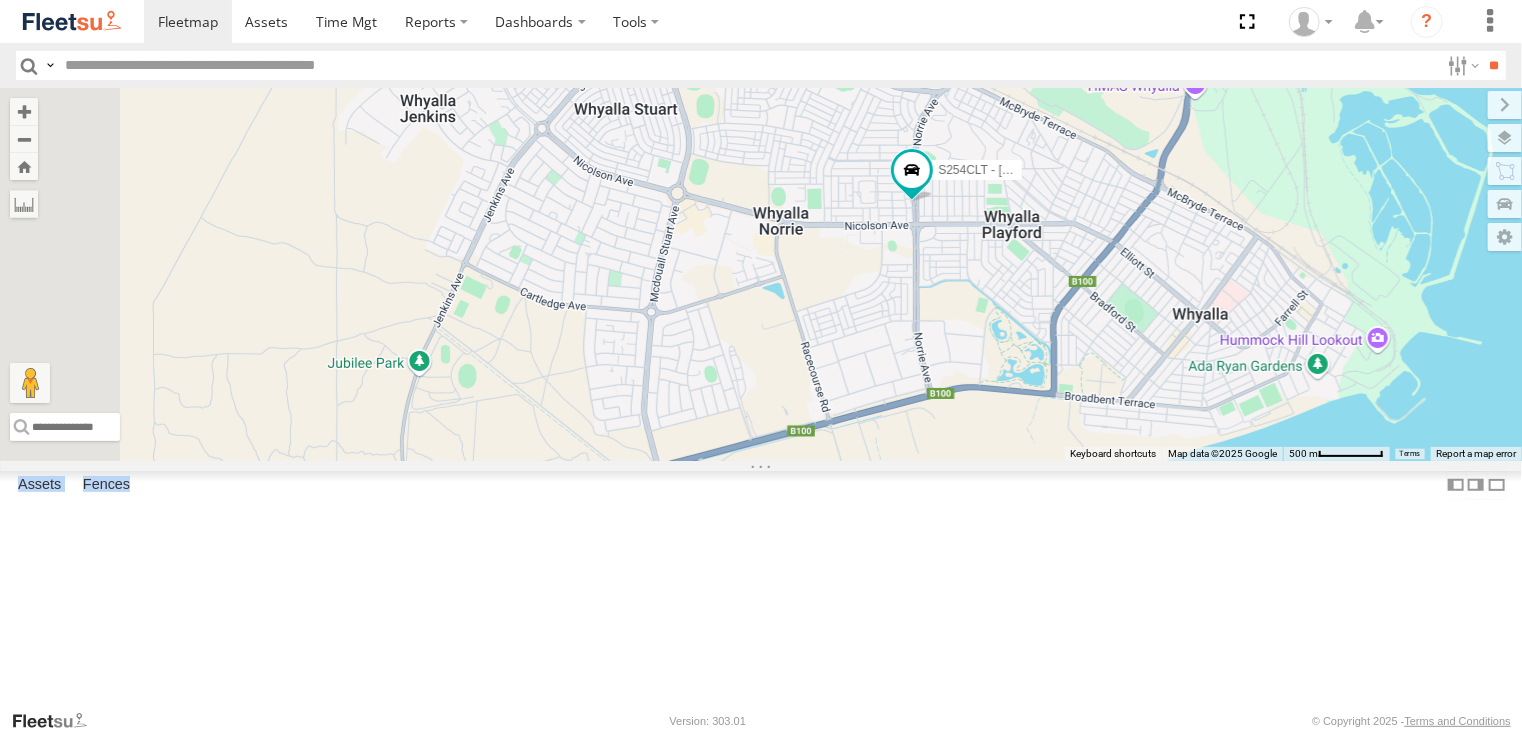 drag, startPoint x: 868, startPoint y: 599, endPoint x: 1027, endPoint y: 465, distance: 207.93509 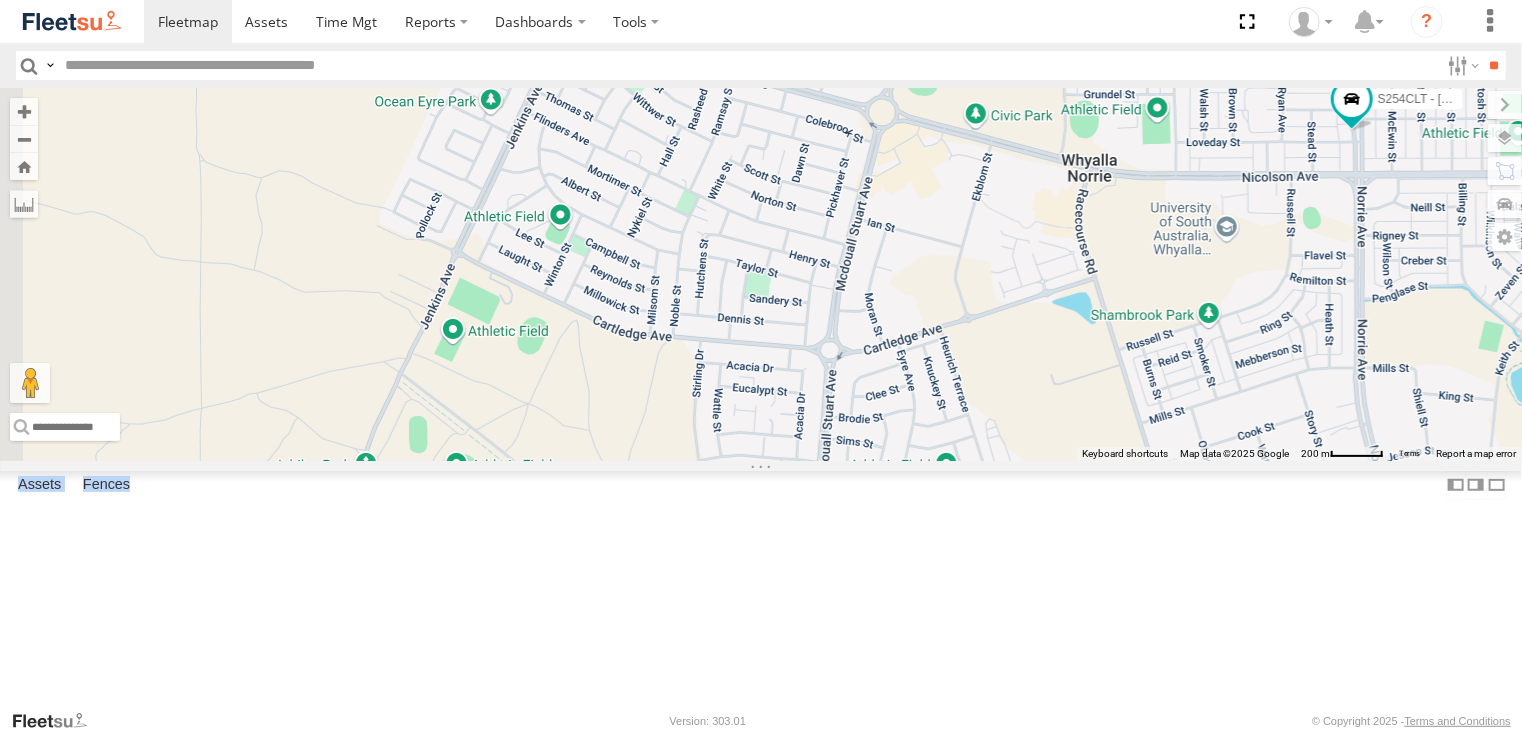 drag, startPoint x: 754, startPoint y: 374, endPoint x: 986, endPoint y: 442, distance: 241.76021 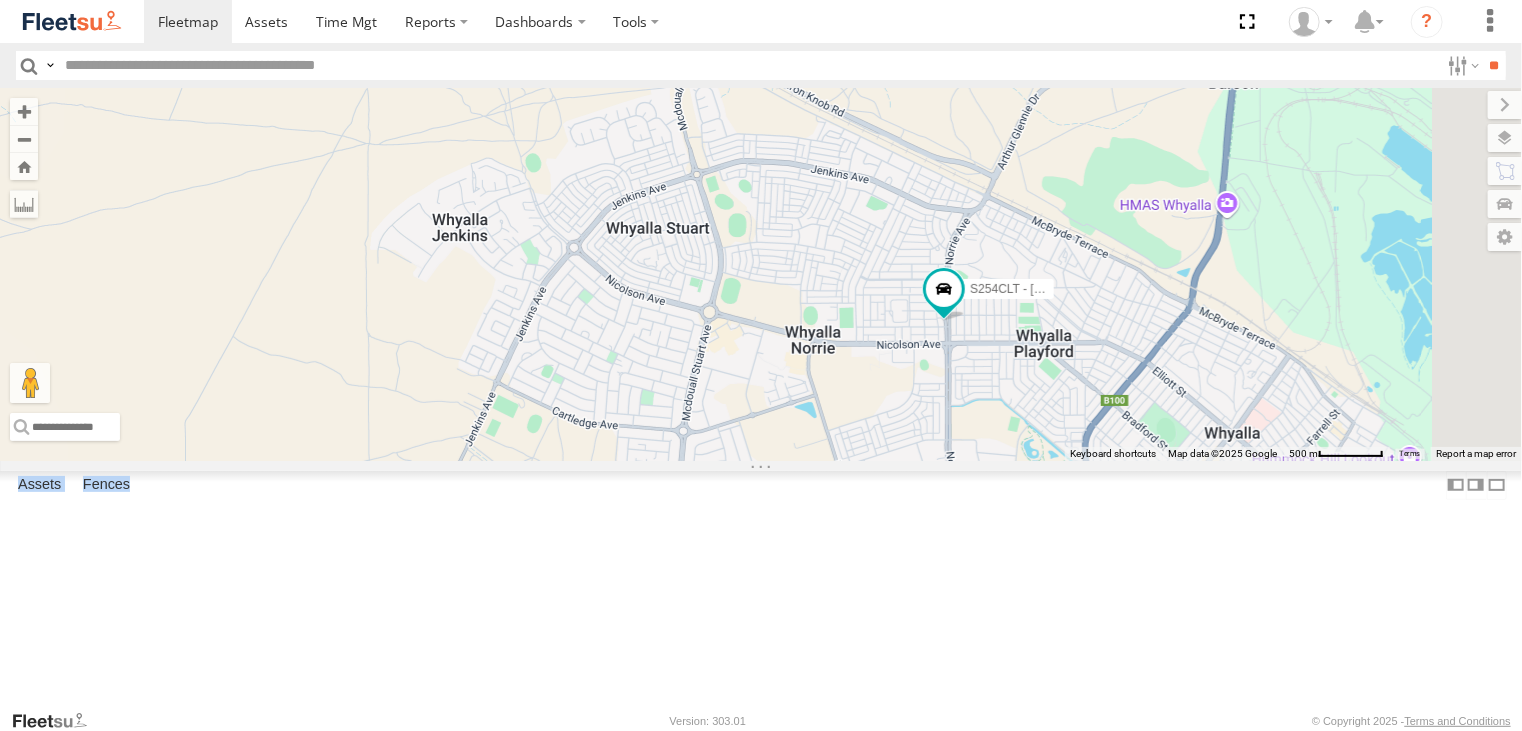 drag, startPoint x: 1015, startPoint y: 477, endPoint x: 916, endPoint y: 572, distance: 137.20787 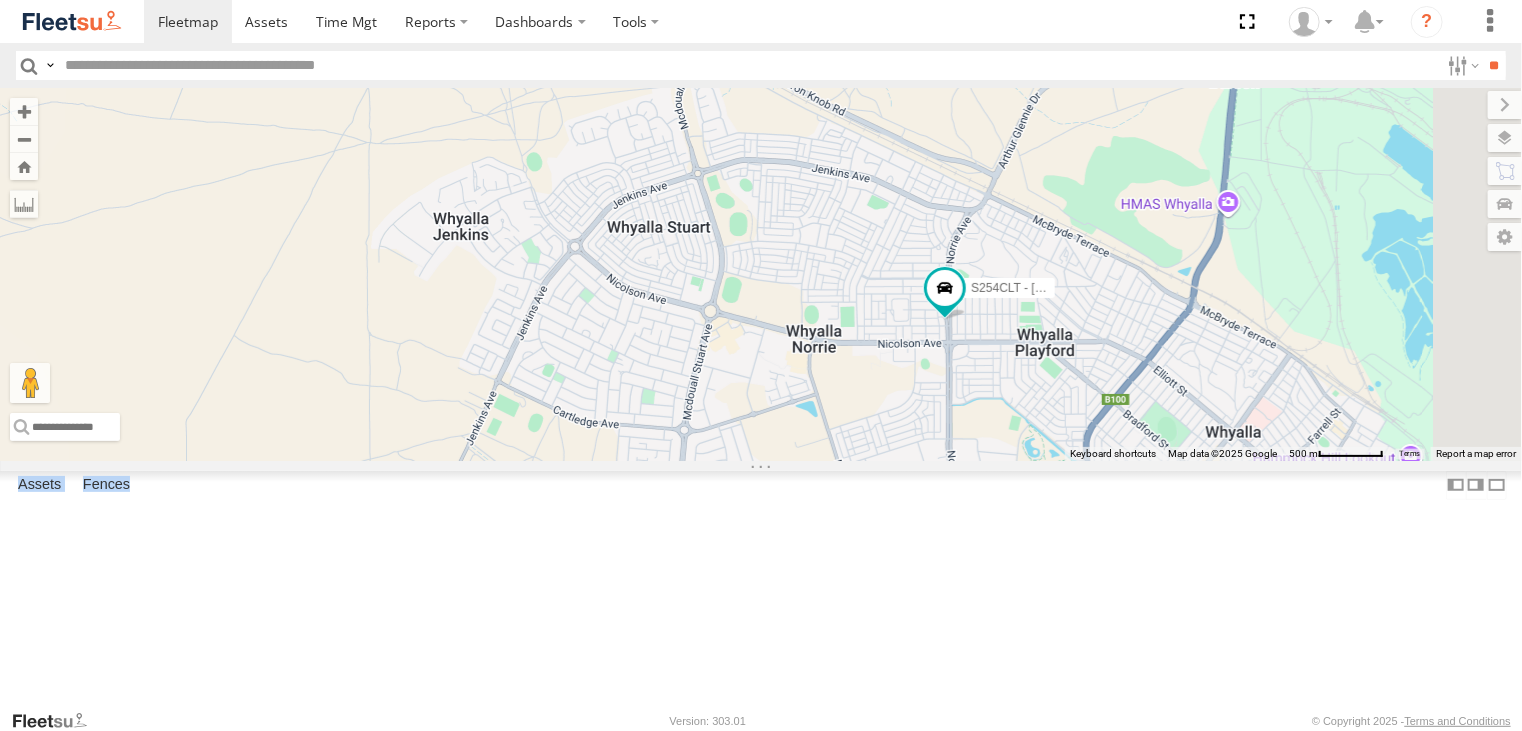 click on "Satellite" at bounding box center (0, 0) 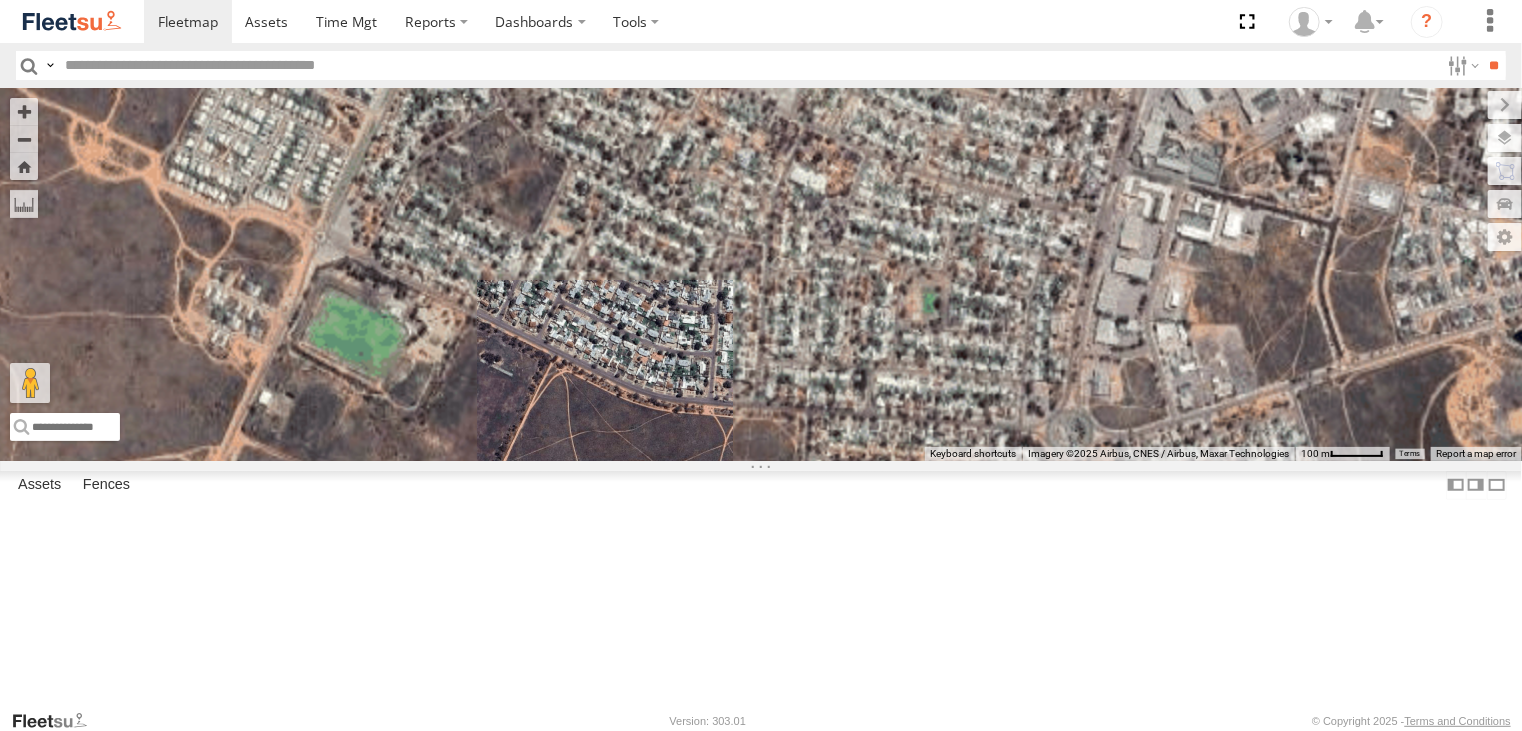 drag, startPoint x: 712, startPoint y: 442, endPoint x: 985, endPoint y: 619, distance: 325.35828 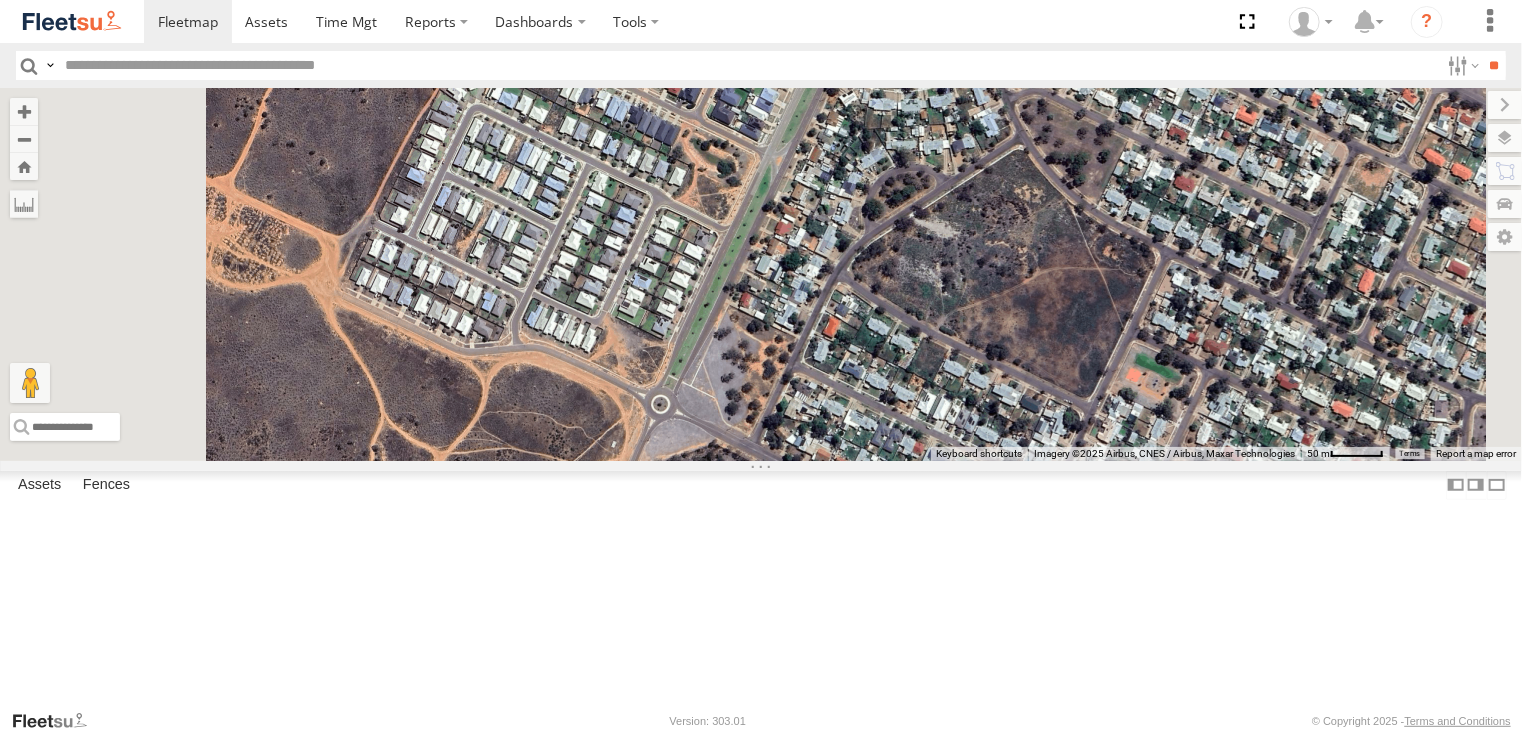 drag, startPoint x: 944, startPoint y: 390, endPoint x: 1125, endPoint y: 437, distance: 187.00267 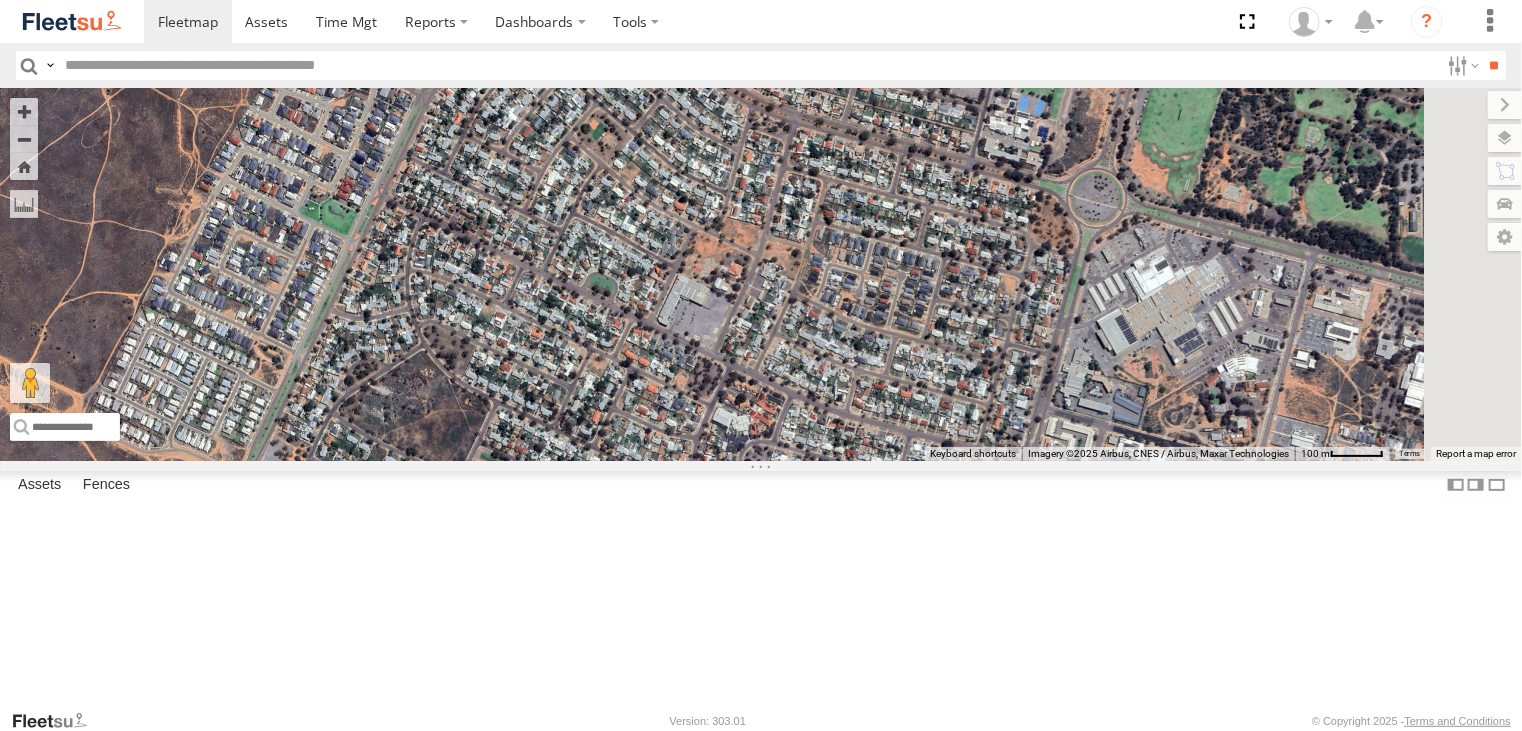 drag, startPoint x: 1232, startPoint y: 360, endPoint x: 680, endPoint y: 498, distance: 568.9886 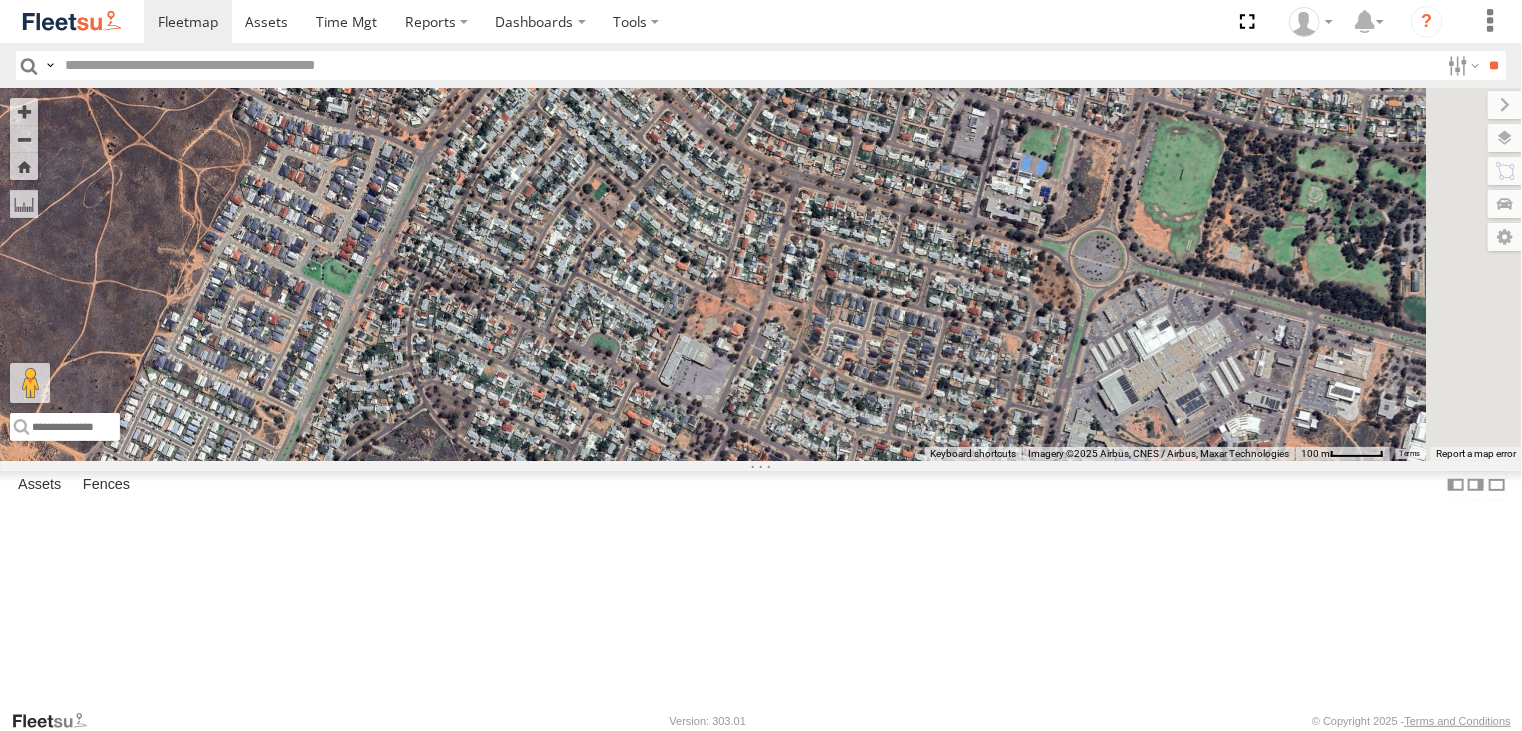 drag, startPoint x: 892, startPoint y: 469, endPoint x: 890, endPoint y: 494, distance: 25.079872 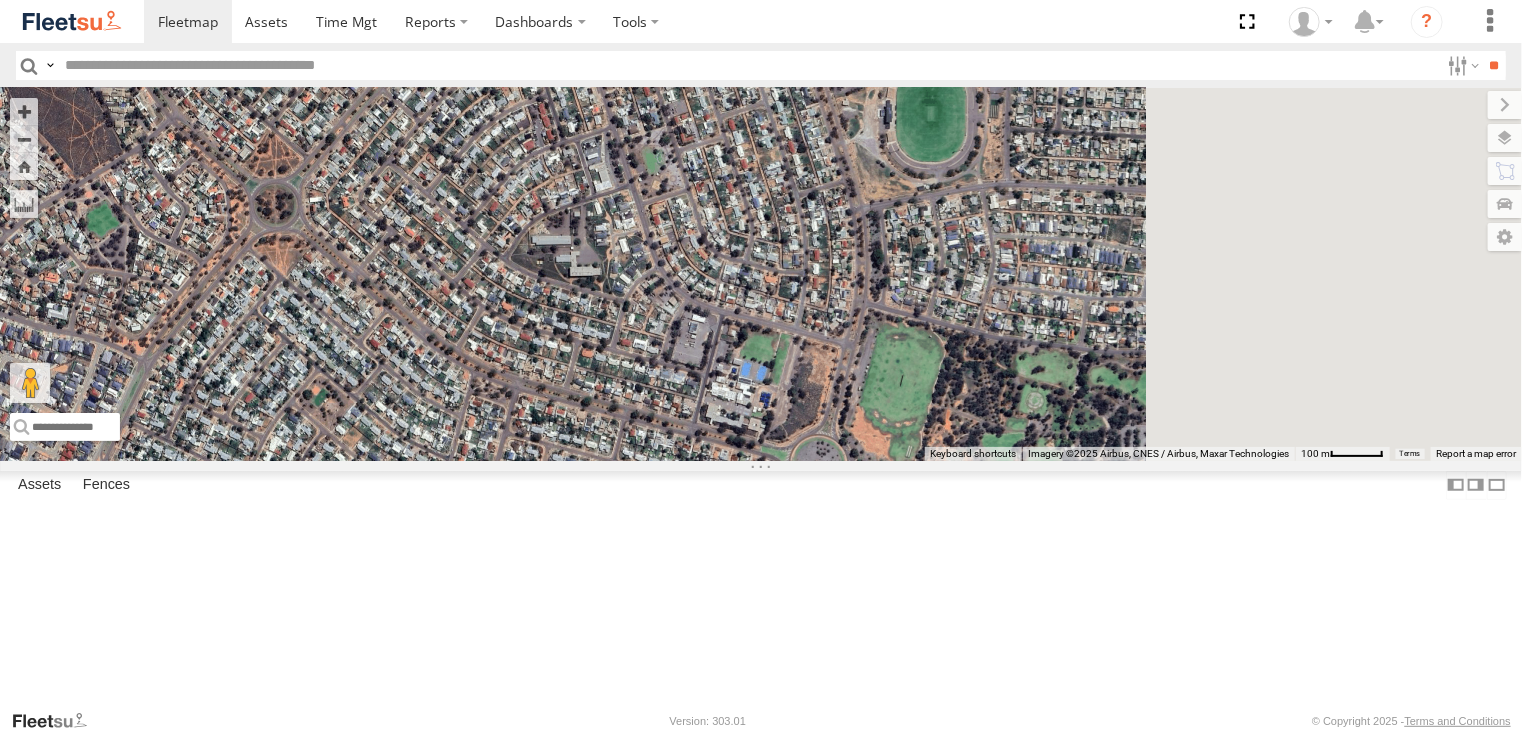 drag, startPoint x: 818, startPoint y: 314, endPoint x: 558, endPoint y: 511, distance: 326.20392 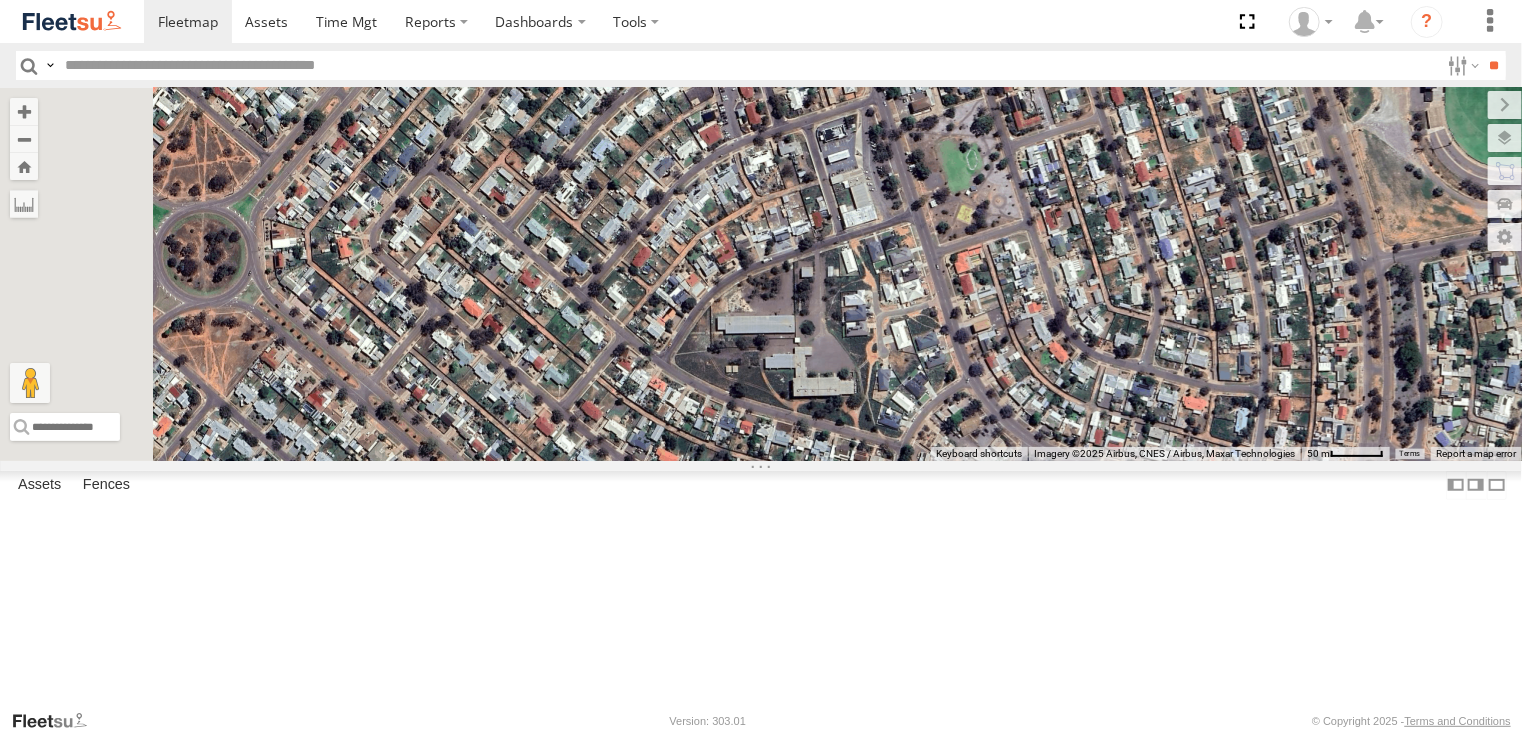 drag, startPoint x: 745, startPoint y: 382, endPoint x: 1170, endPoint y: 584, distance: 470.56244 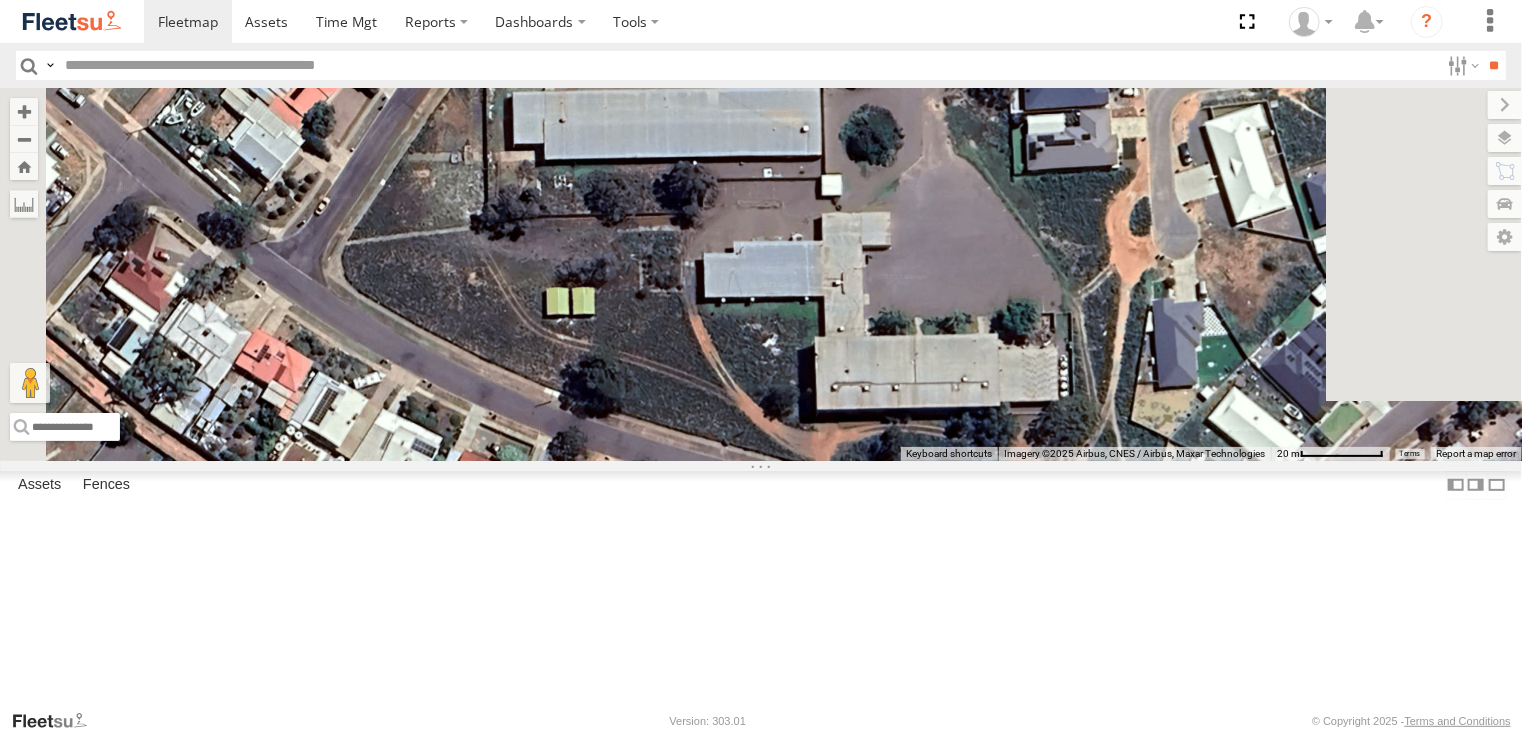 drag, startPoint x: 1047, startPoint y: 442, endPoint x: 868, endPoint y: 369, distance: 193.31322 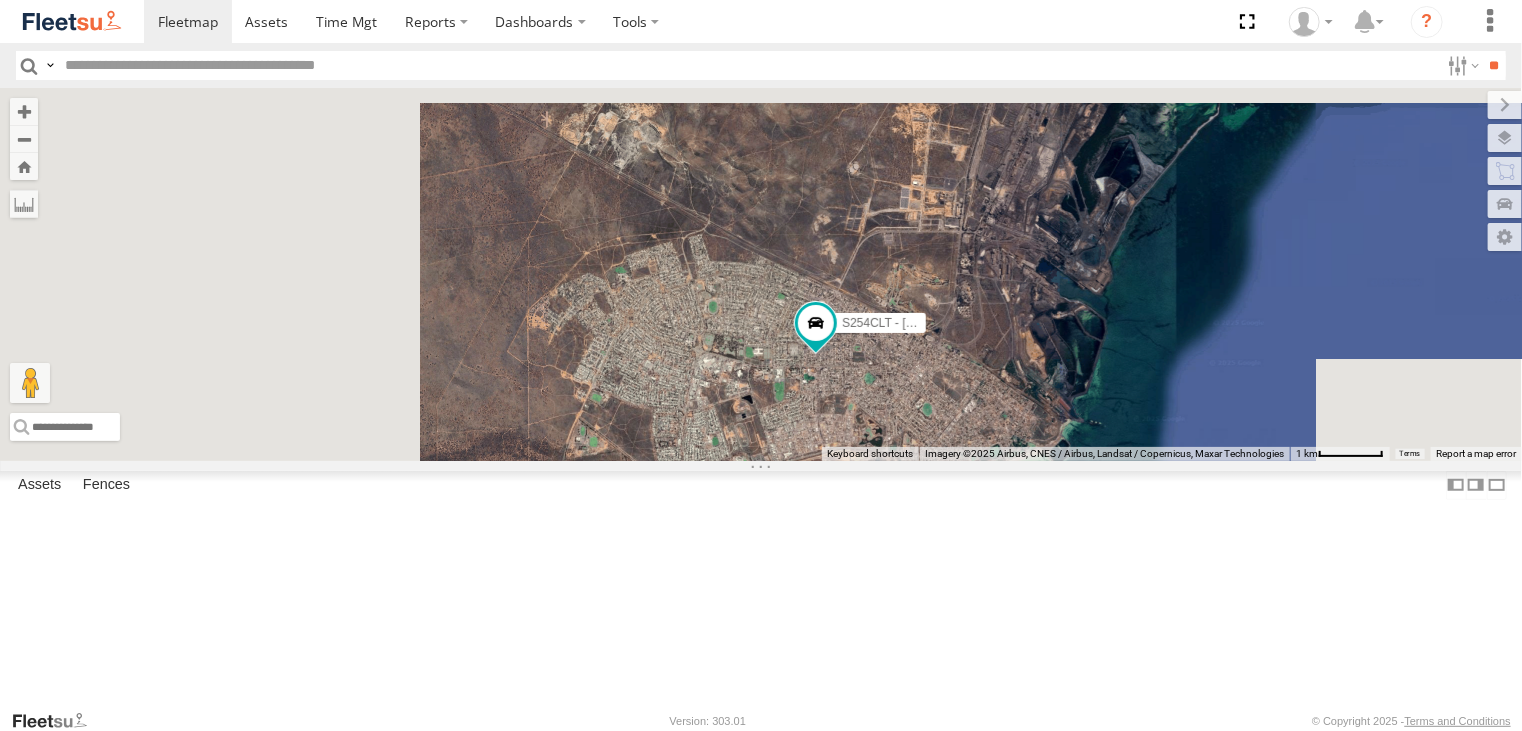 drag, startPoint x: 798, startPoint y: 499, endPoint x: 962, endPoint y: 474, distance: 165.89455 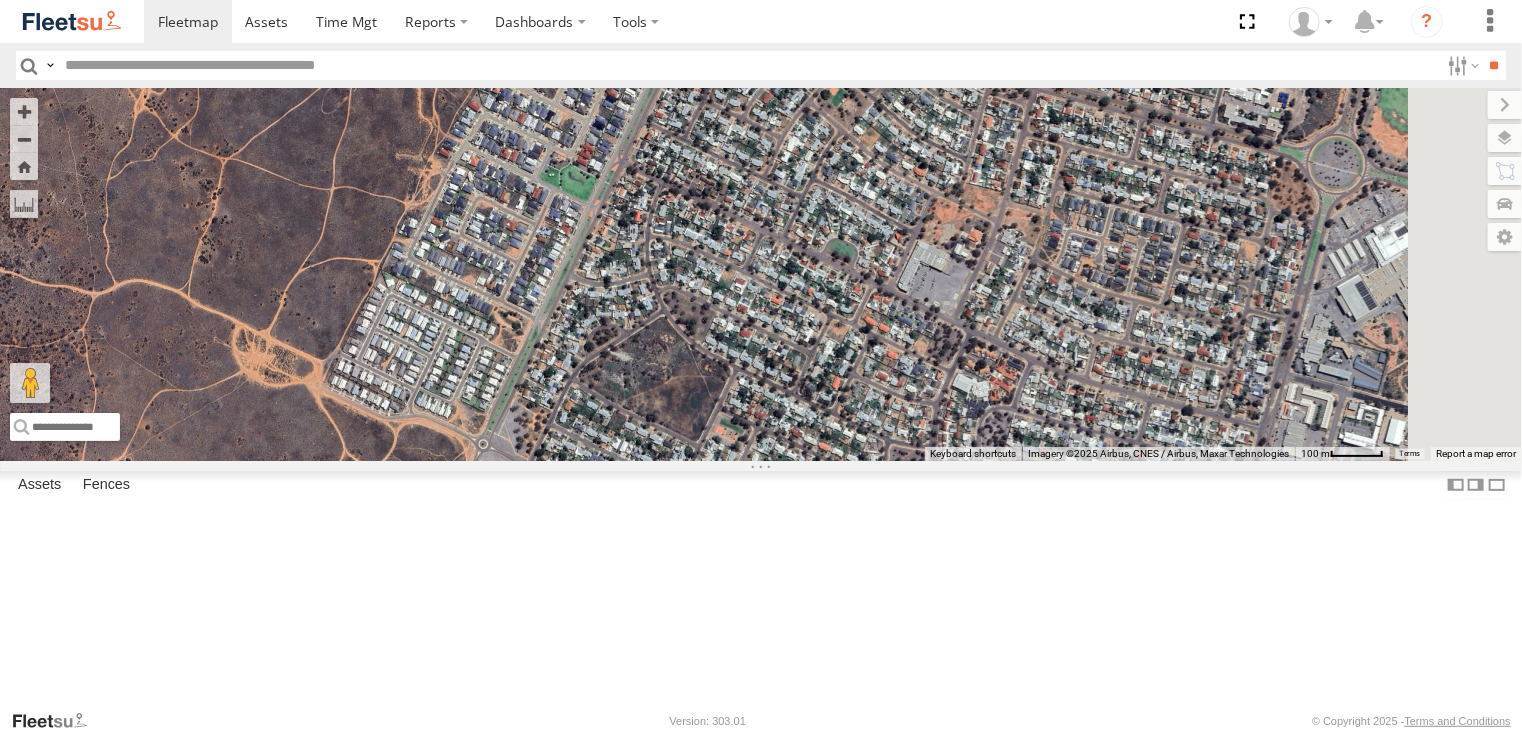 drag, startPoint x: 1051, startPoint y: 430, endPoint x: 728, endPoint y: 366, distance: 329.2795 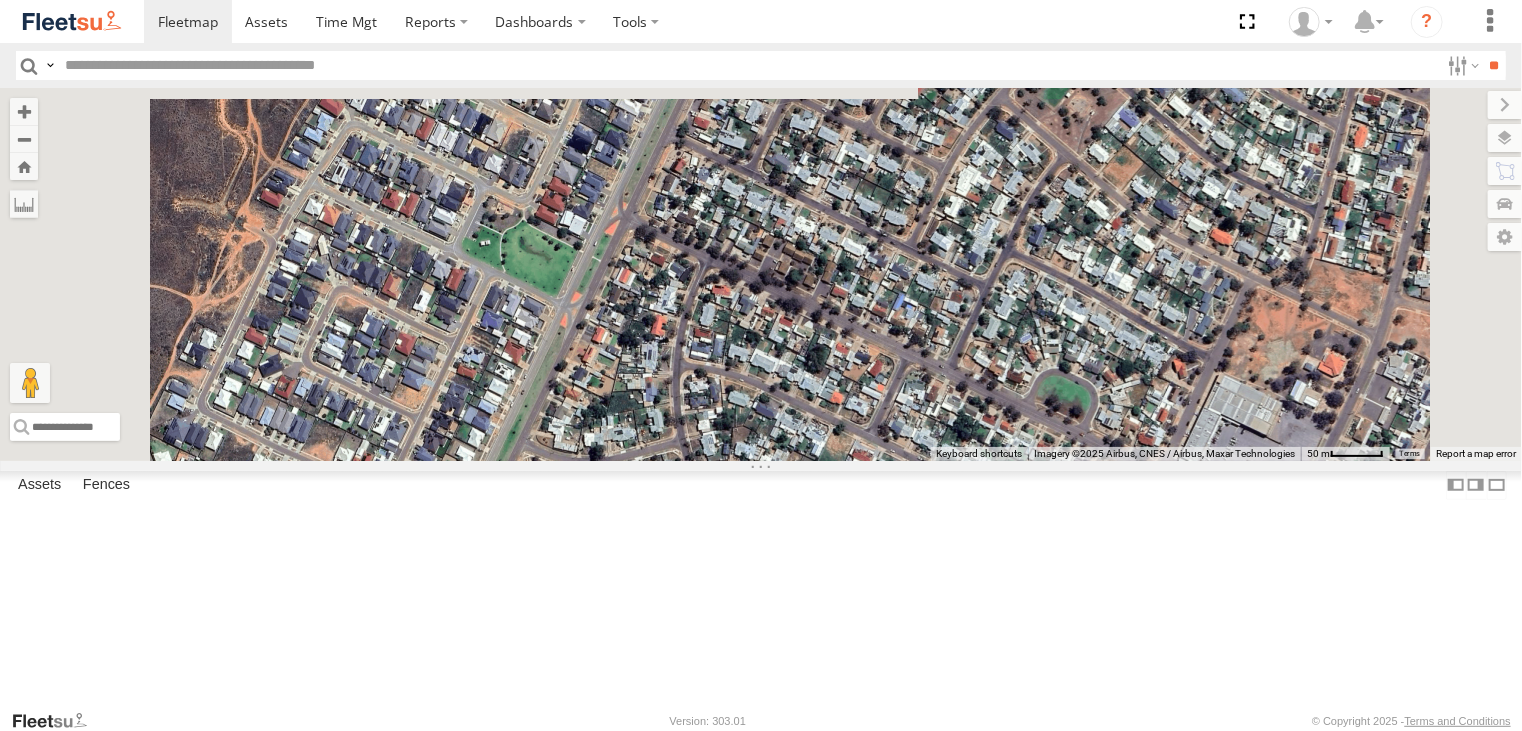 drag, startPoint x: 883, startPoint y: 436, endPoint x: 801, endPoint y: 770, distance: 343.9186 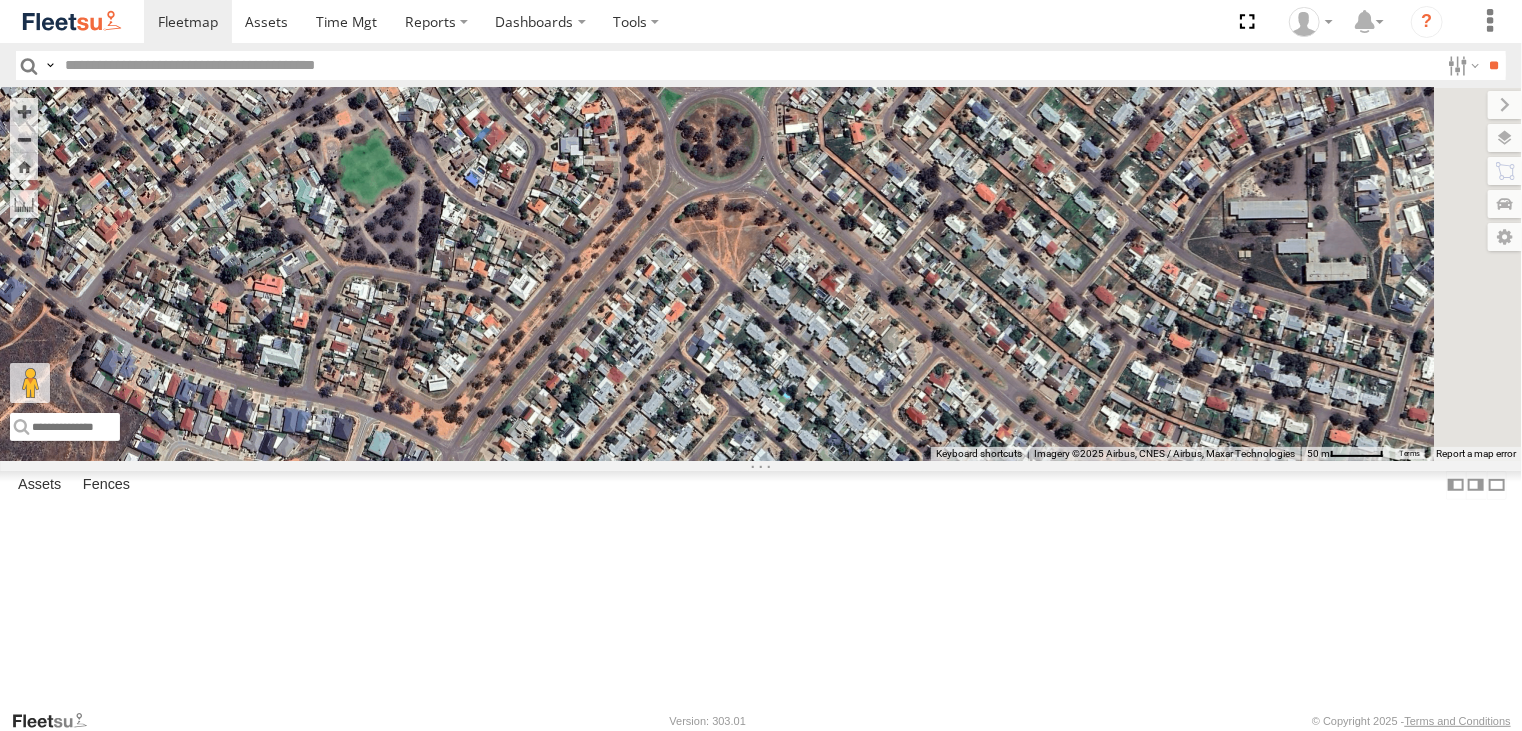 drag, startPoint x: 819, startPoint y: 646, endPoint x: 720, endPoint y: 758, distance: 149.48244 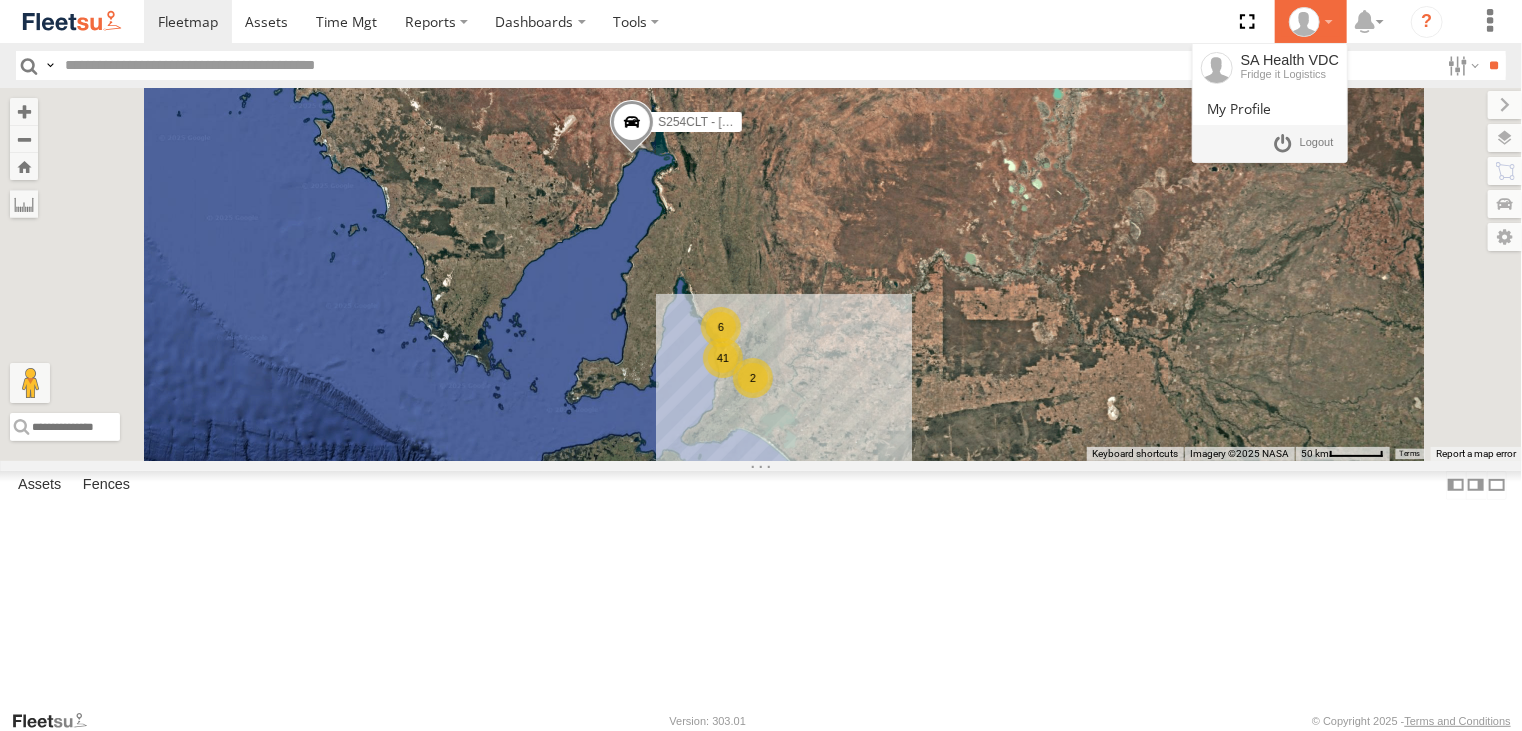 click at bounding box center [1311, 22] 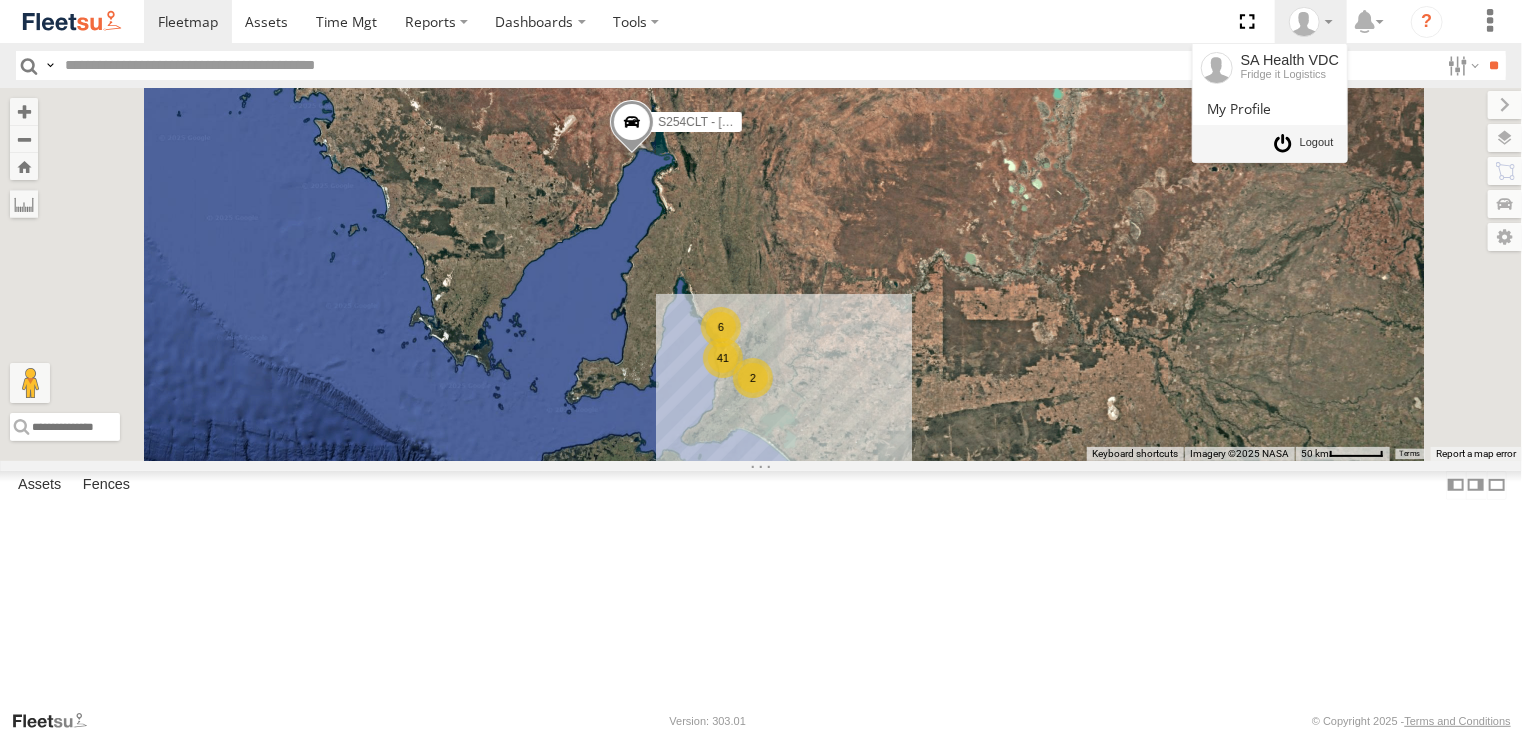 click at bounding box center [1317, 143] 